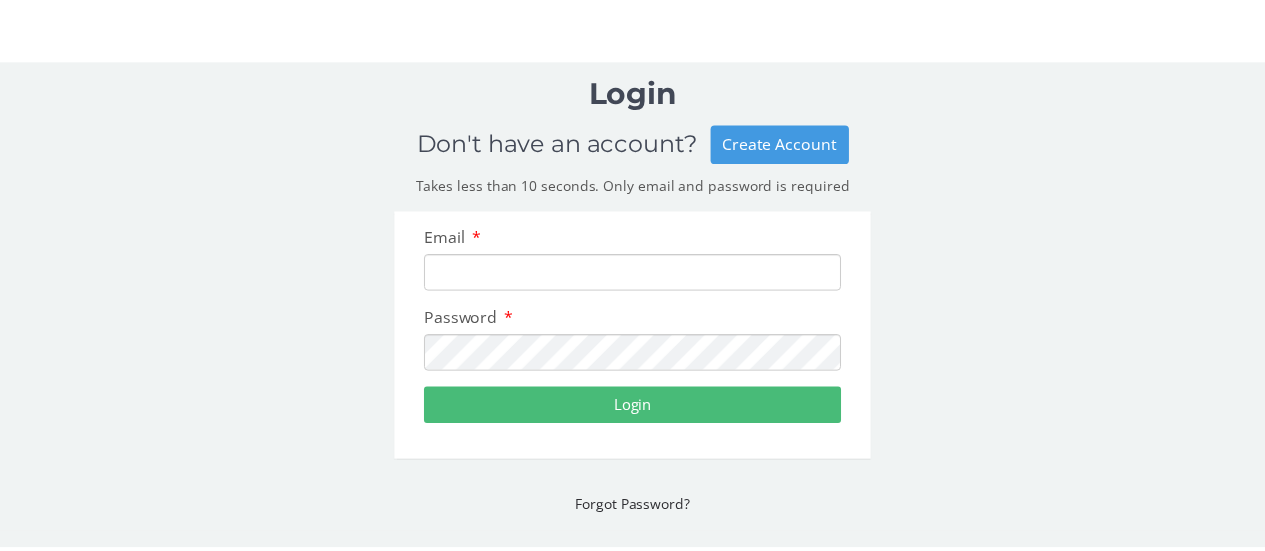 scroll, scrollTop: 0, scrollLeft: 0, axis: both 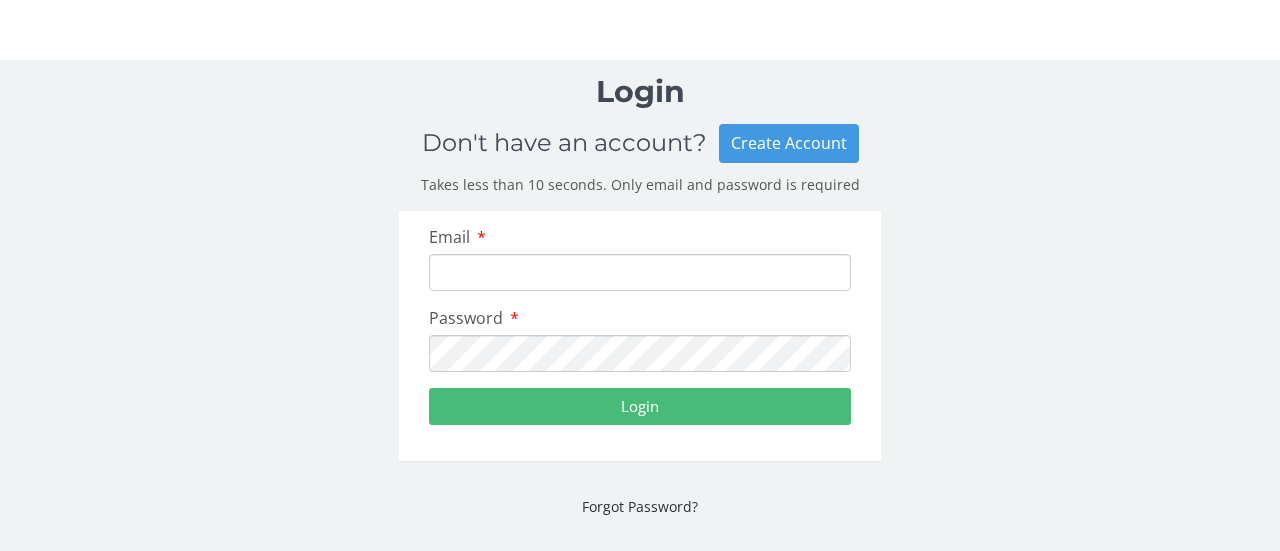 click on "Email" at bounding box center [640, 272] 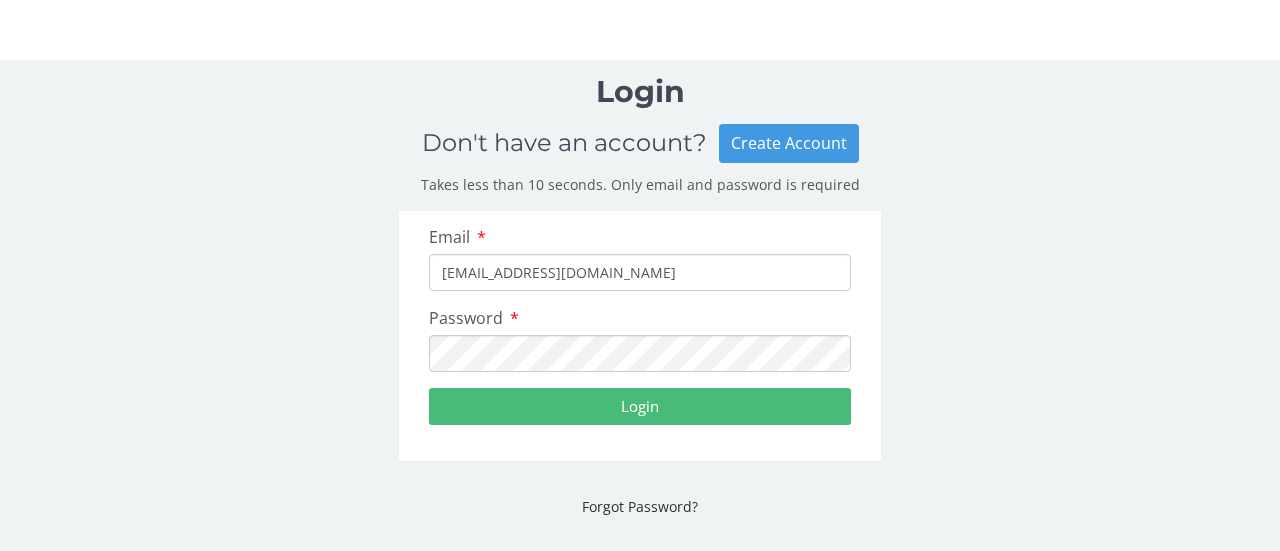 type on "[EMAIL_ADDRESS][DOMAIN_NAME]" 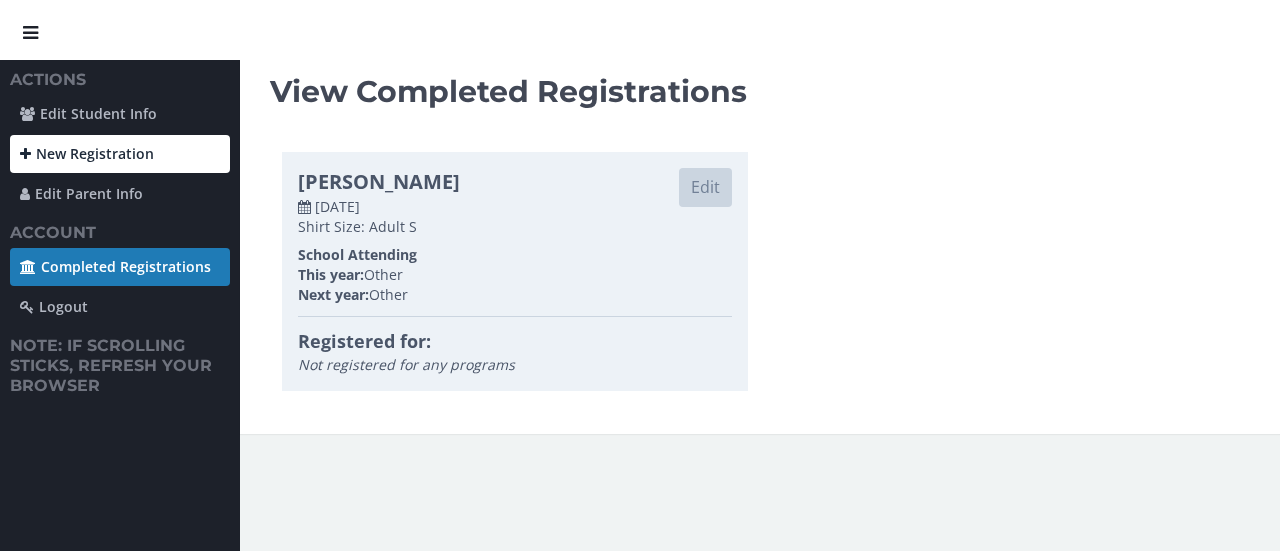 click on "New Registration" at bounding box center (120, 154) 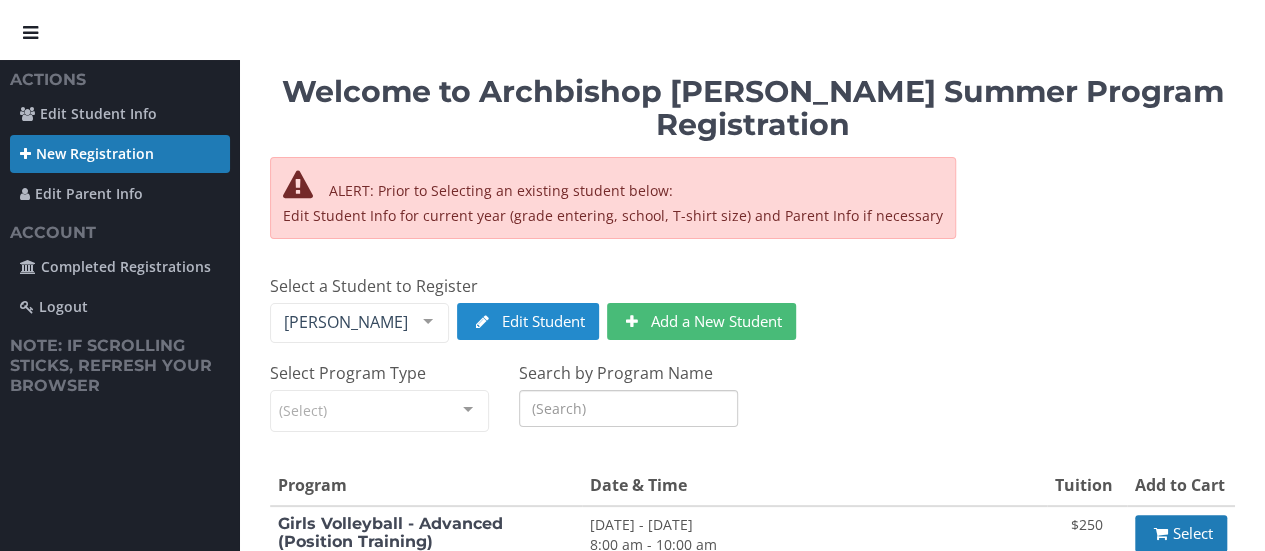 click on "Edit Student" at bounding box center (528, 321) 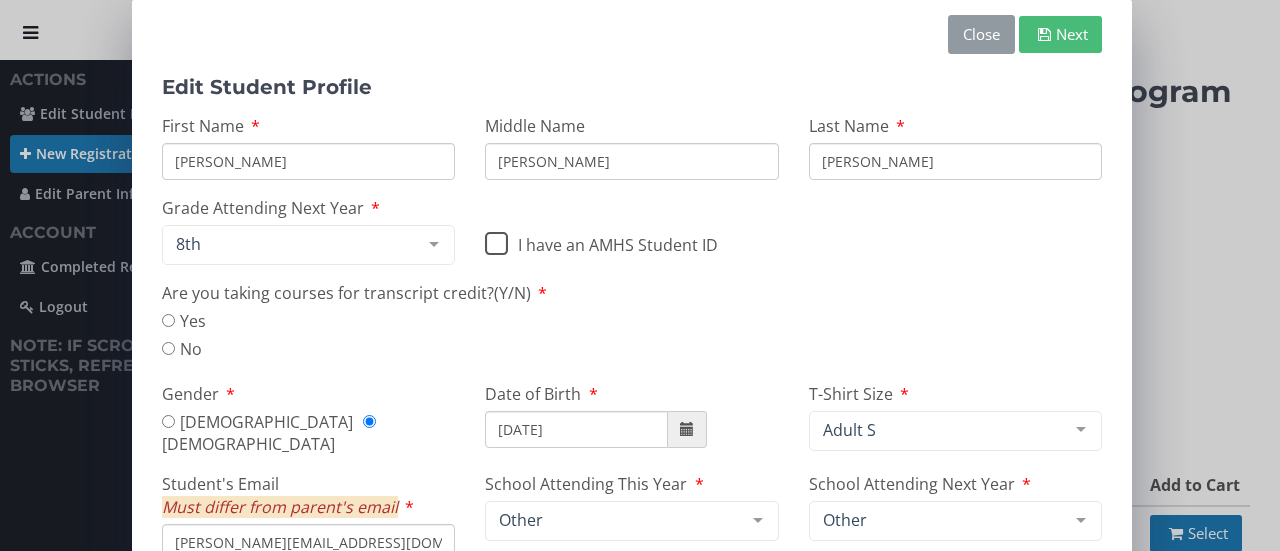 click on "Close" at bounding box center [981, 34] 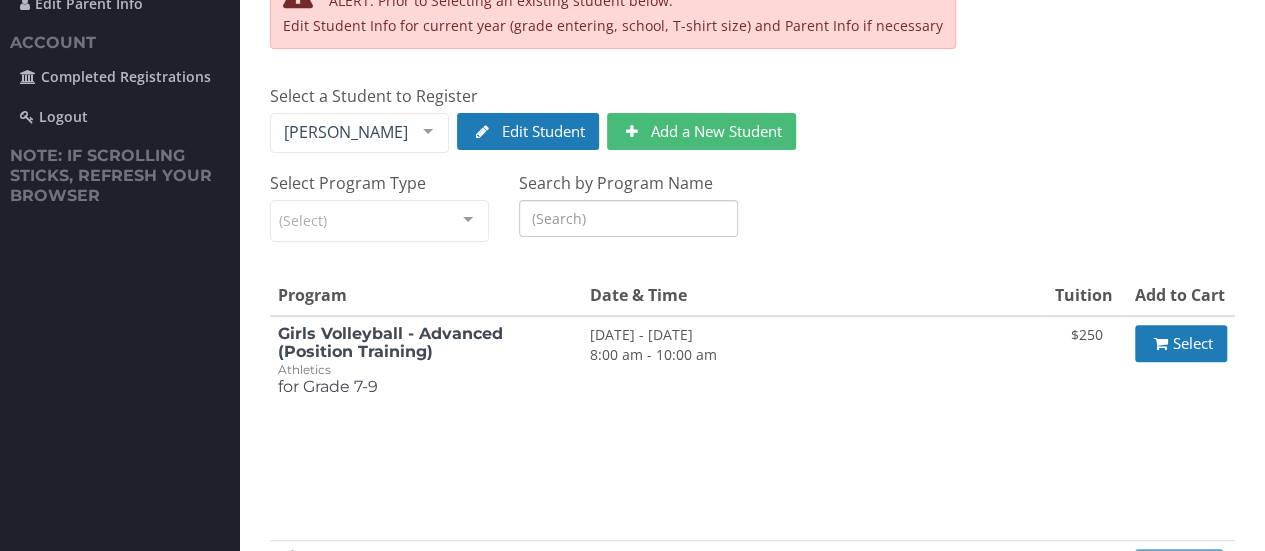 scroll, scrollTop: 0, scrollLeft: 0, axis: both 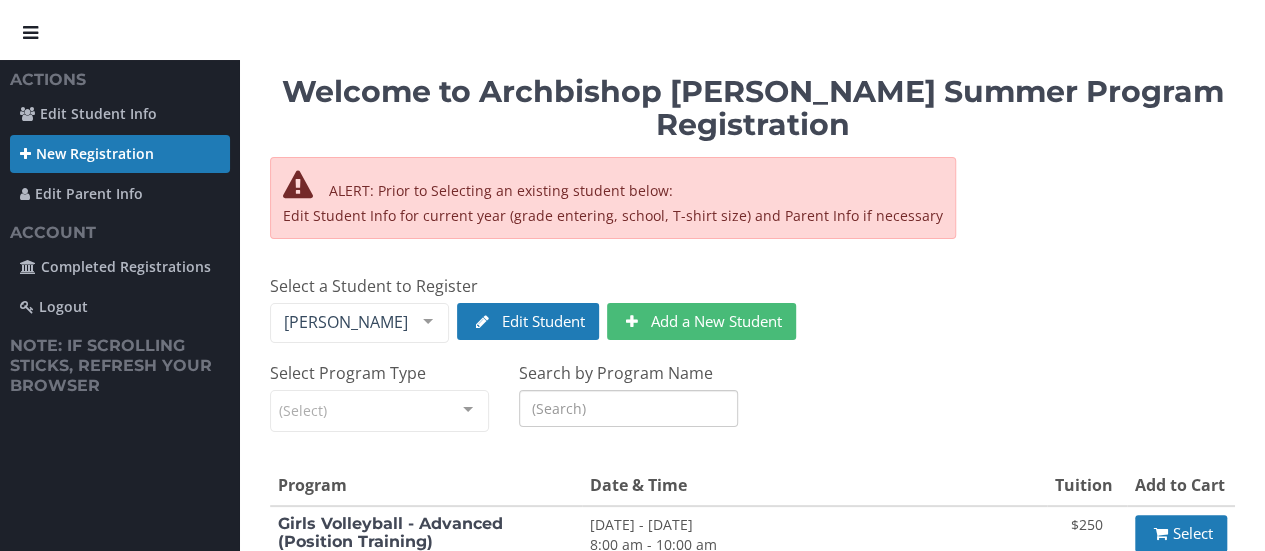 click on "Search by Program Name" at bounding box center (628, 408) 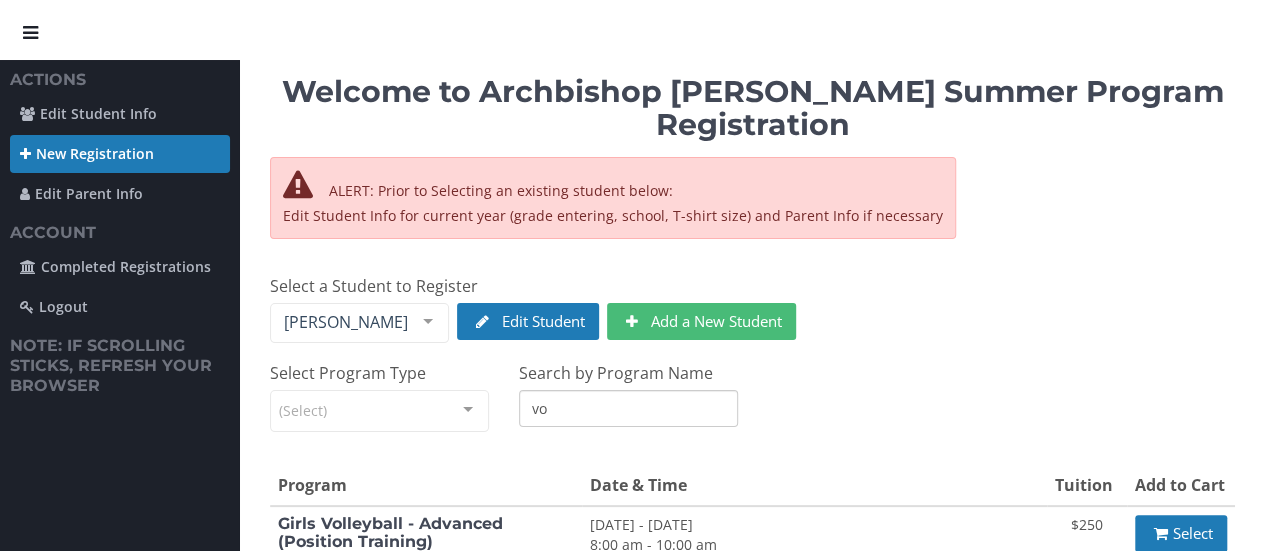 type on "v" 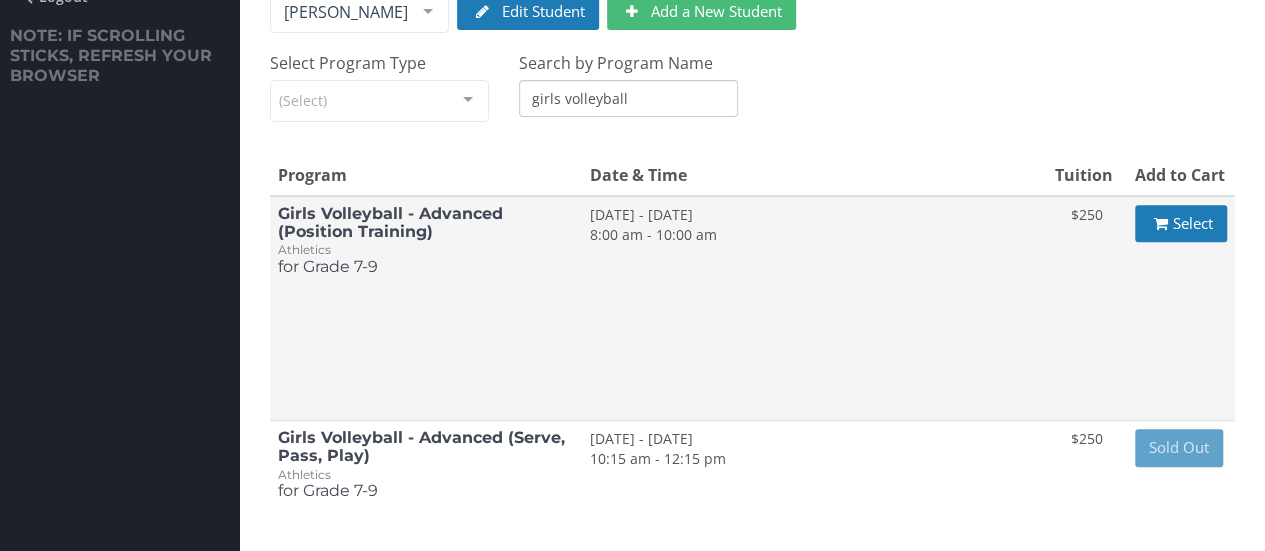scroll, scrollTop: 279, scrollLeft: 0, axis: vertical 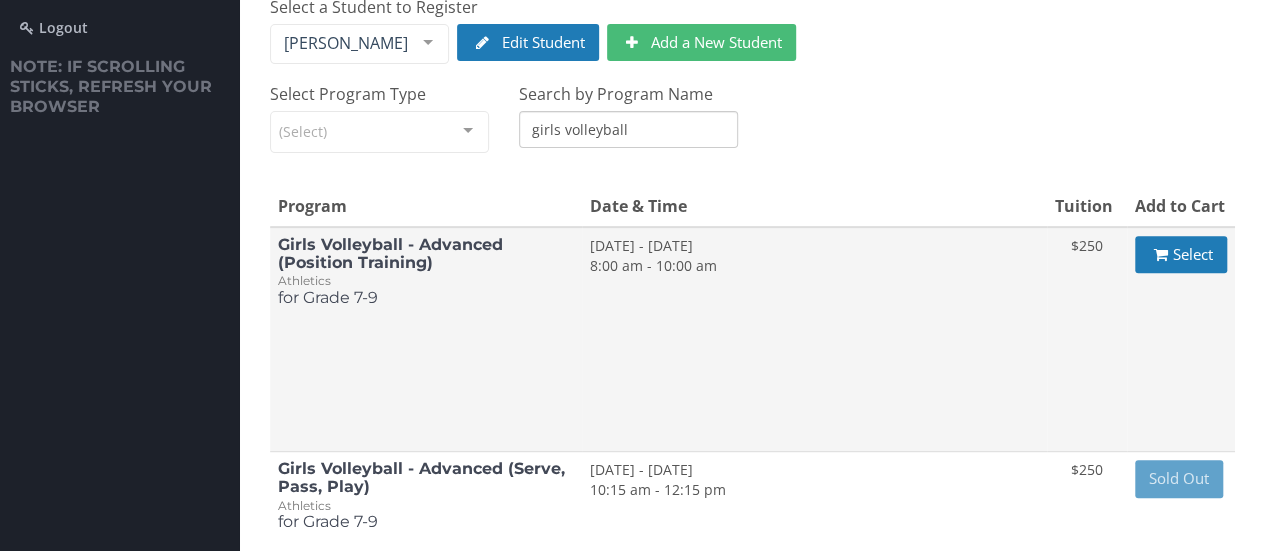 click on "7/21/2025 - 7/25/2025   8:00 am - 10:00 am" at bounding box center [814, 339] 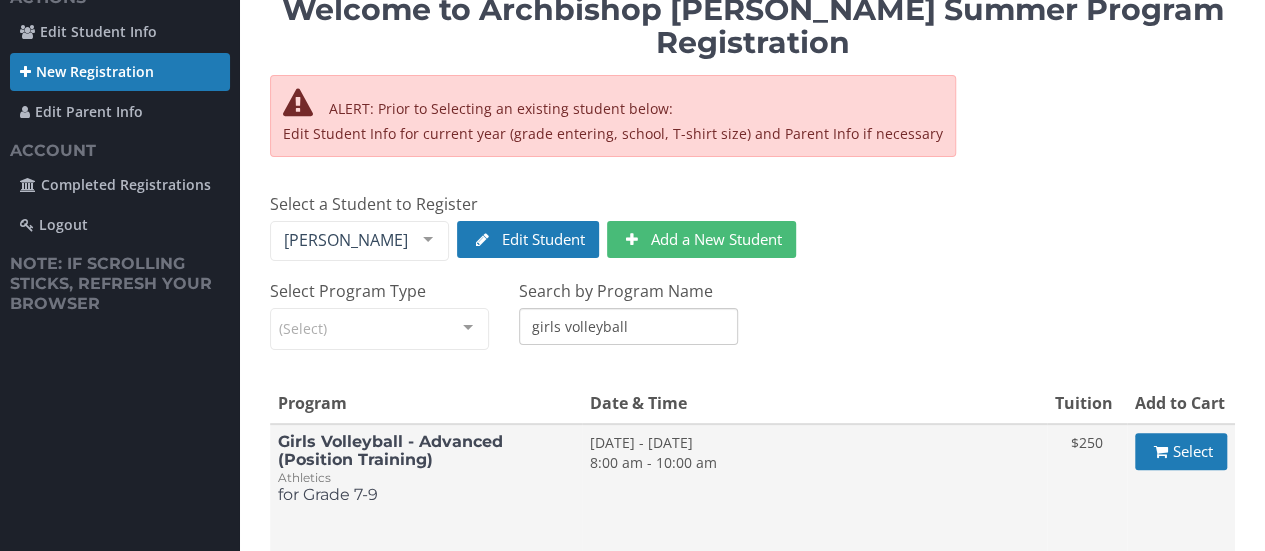 scroll, scrollTop: 200, scrollLeft: 0, axis: vertical 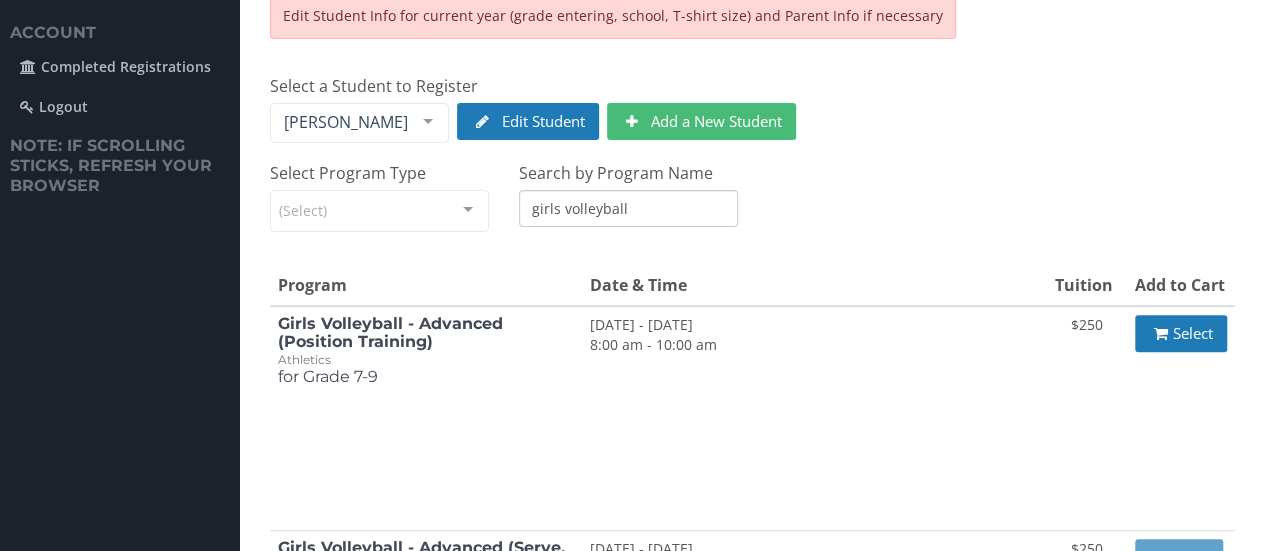 drag, startPoint x: 562, startPoint y: 178, endPoint x: 342, endPoint y: 151, distance: 221.65062 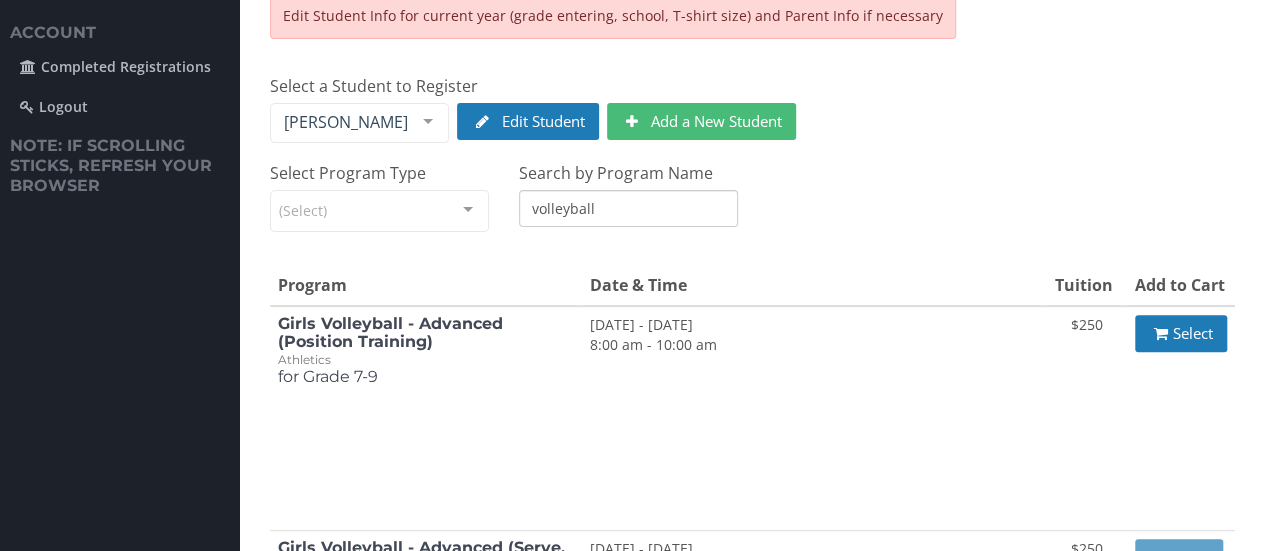 type on "volleyball" 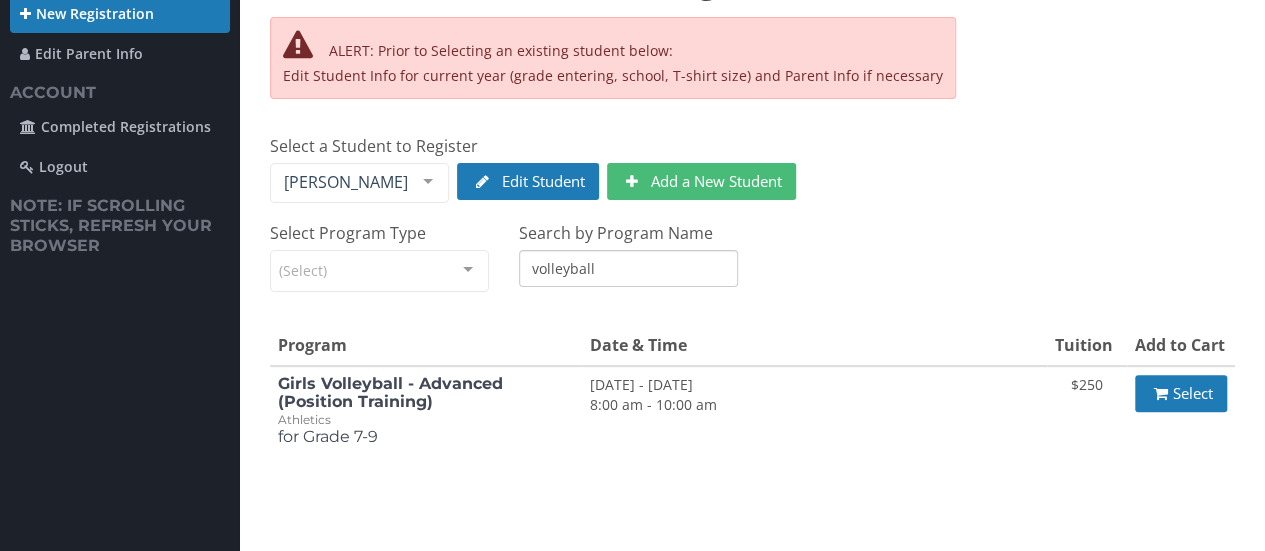 scroll, scrollTop: 79, scrollLeft: 0, axis: vertical 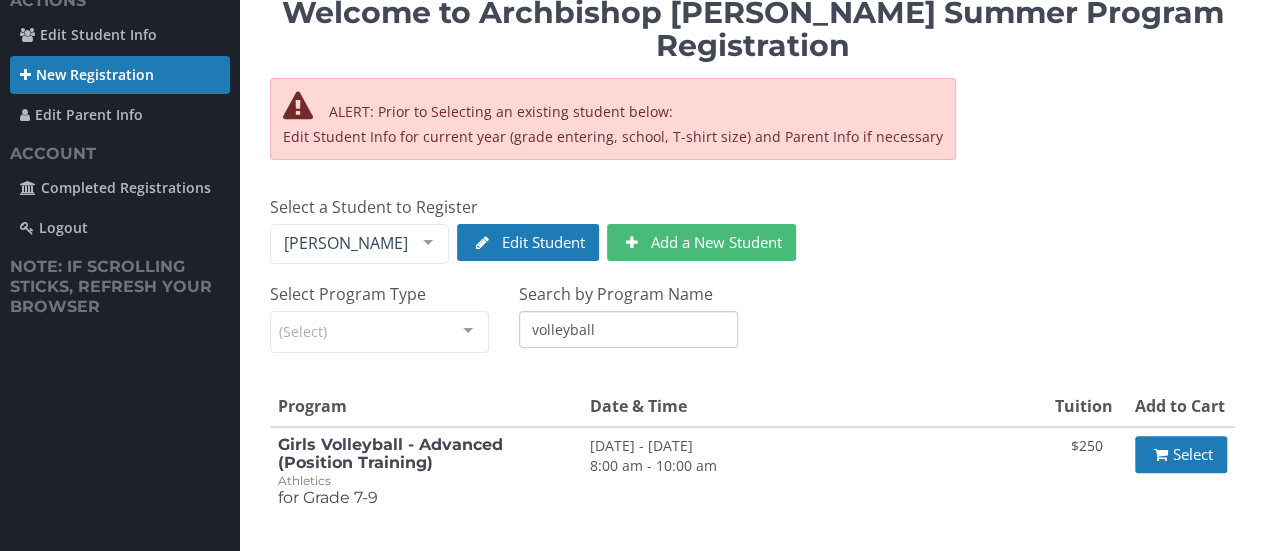 click on "volleyball" at bounding box center [628, 329] 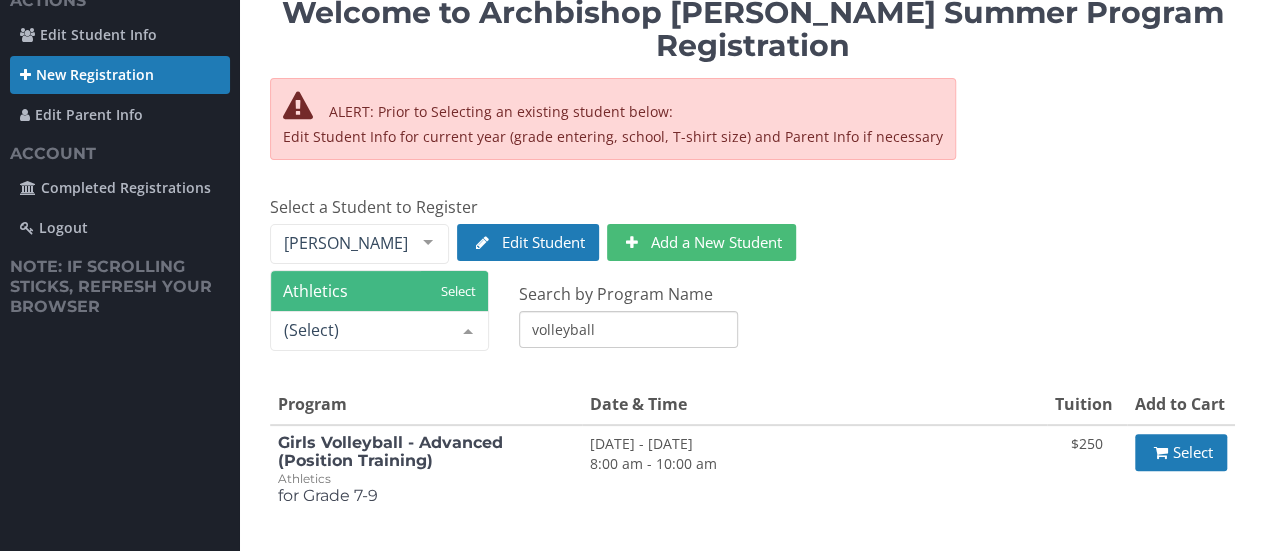 click at bounding box center (379, 331) 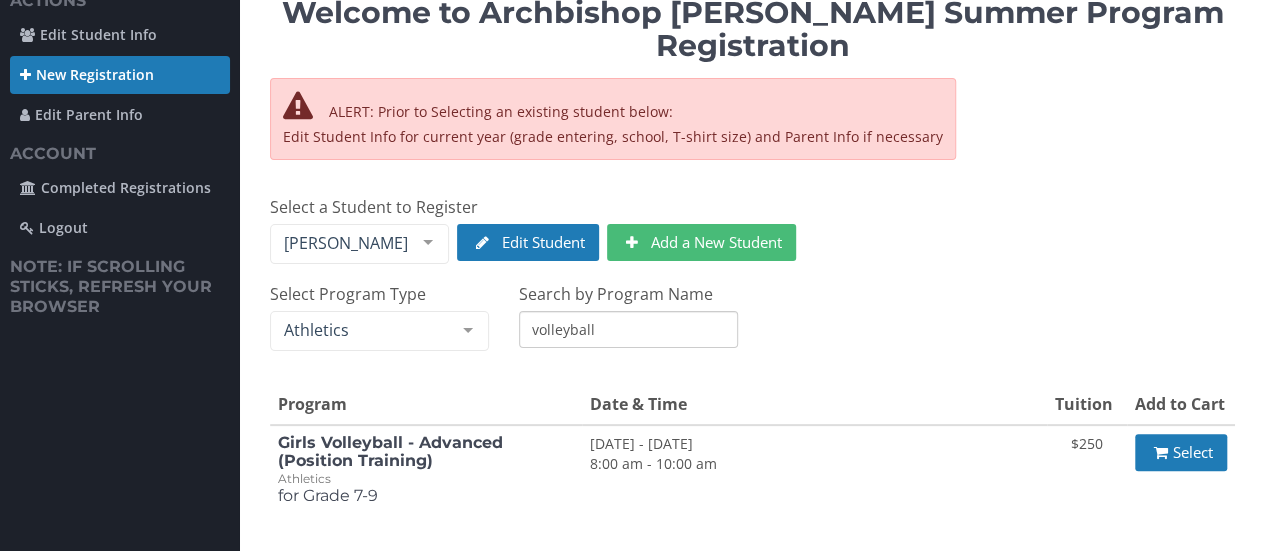click on "volleyball" at bounding box center (628, 329) 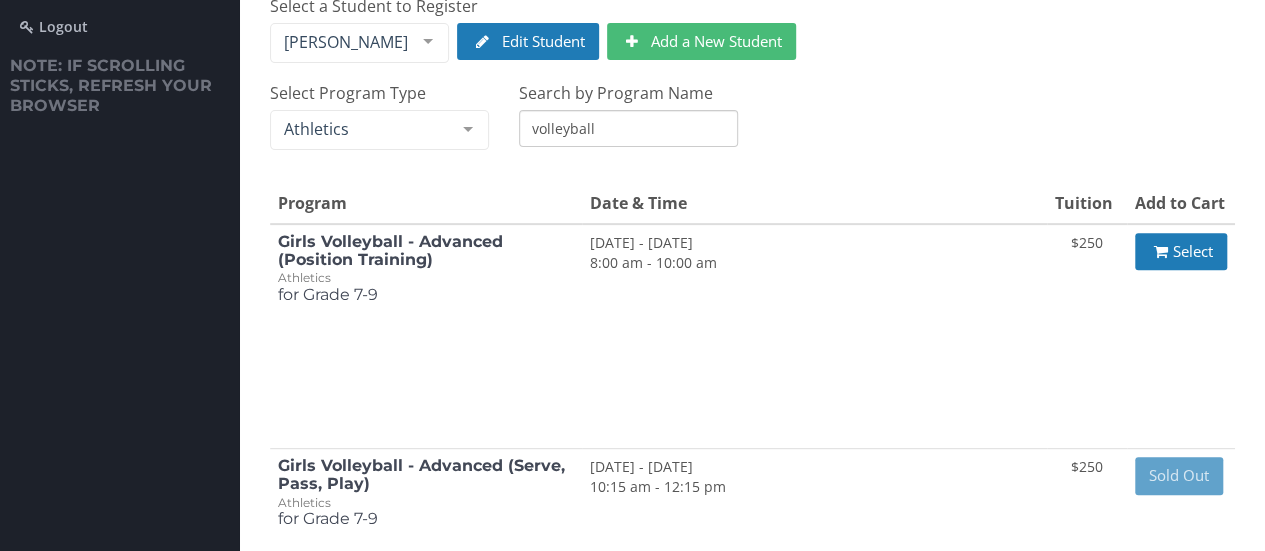scroll, scrollTop: 278, scrollLeft: 0, axis: vertical 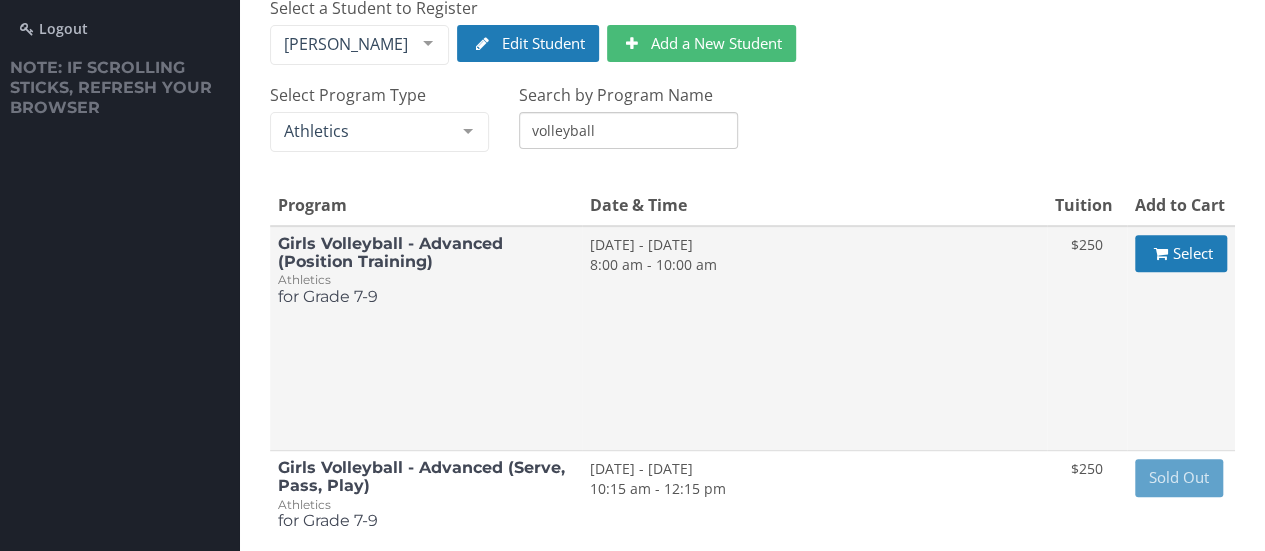 drag, startPoint x: 587, startPoint y: 204, endPoint x: 777, endPoint y: 220, distance: 190.6725 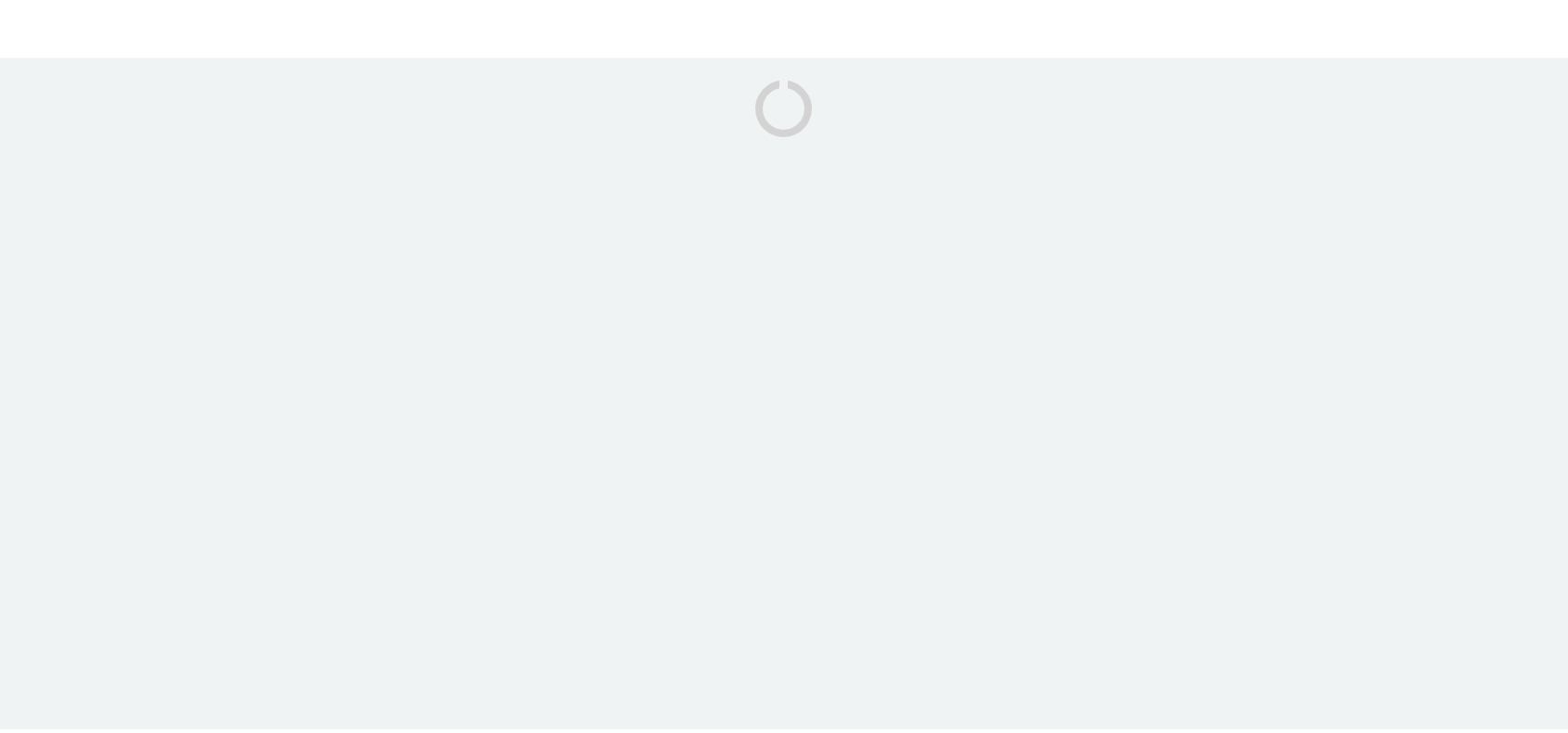 scroll, scrollTop: 0, scrollLeft: 0, axis: both 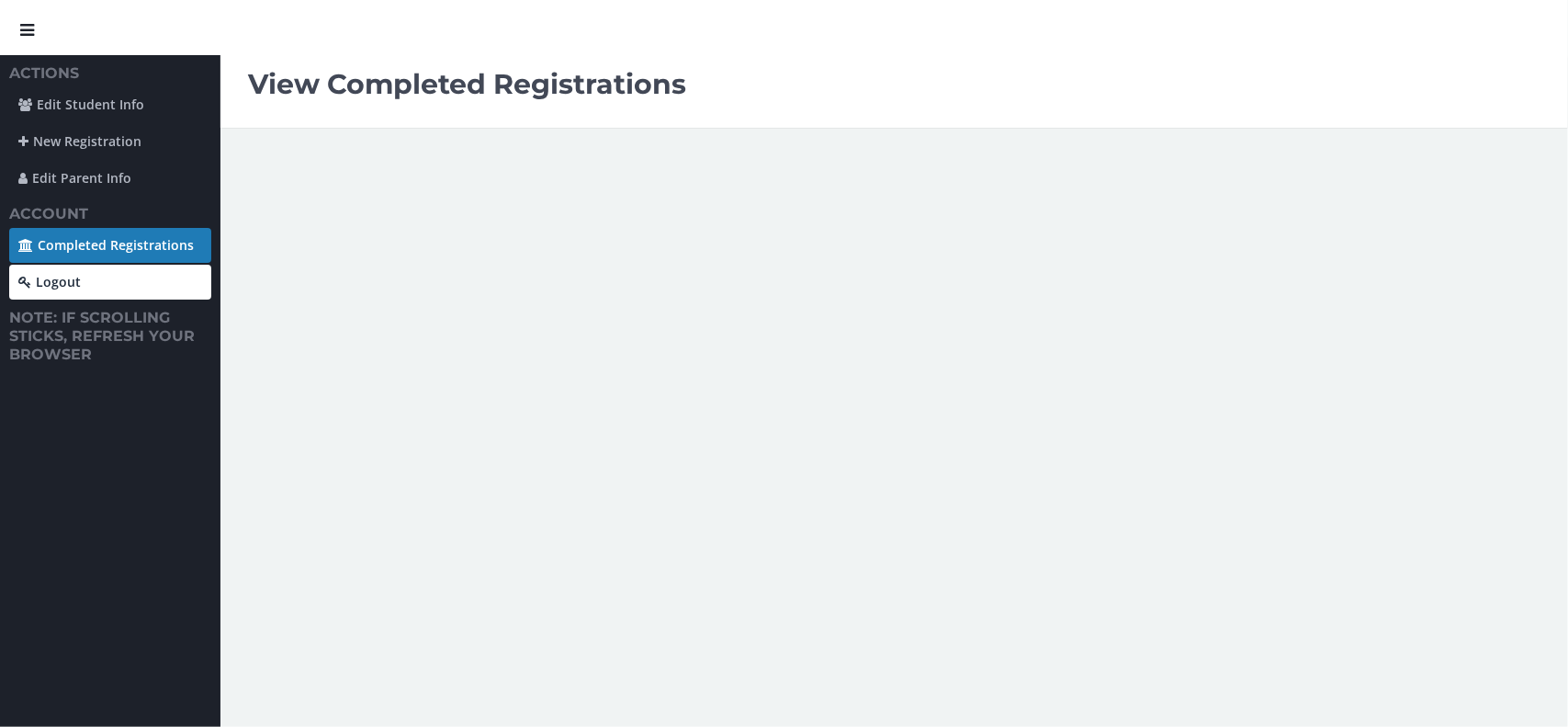 click on "Logout" at bounding box center [110, 282] 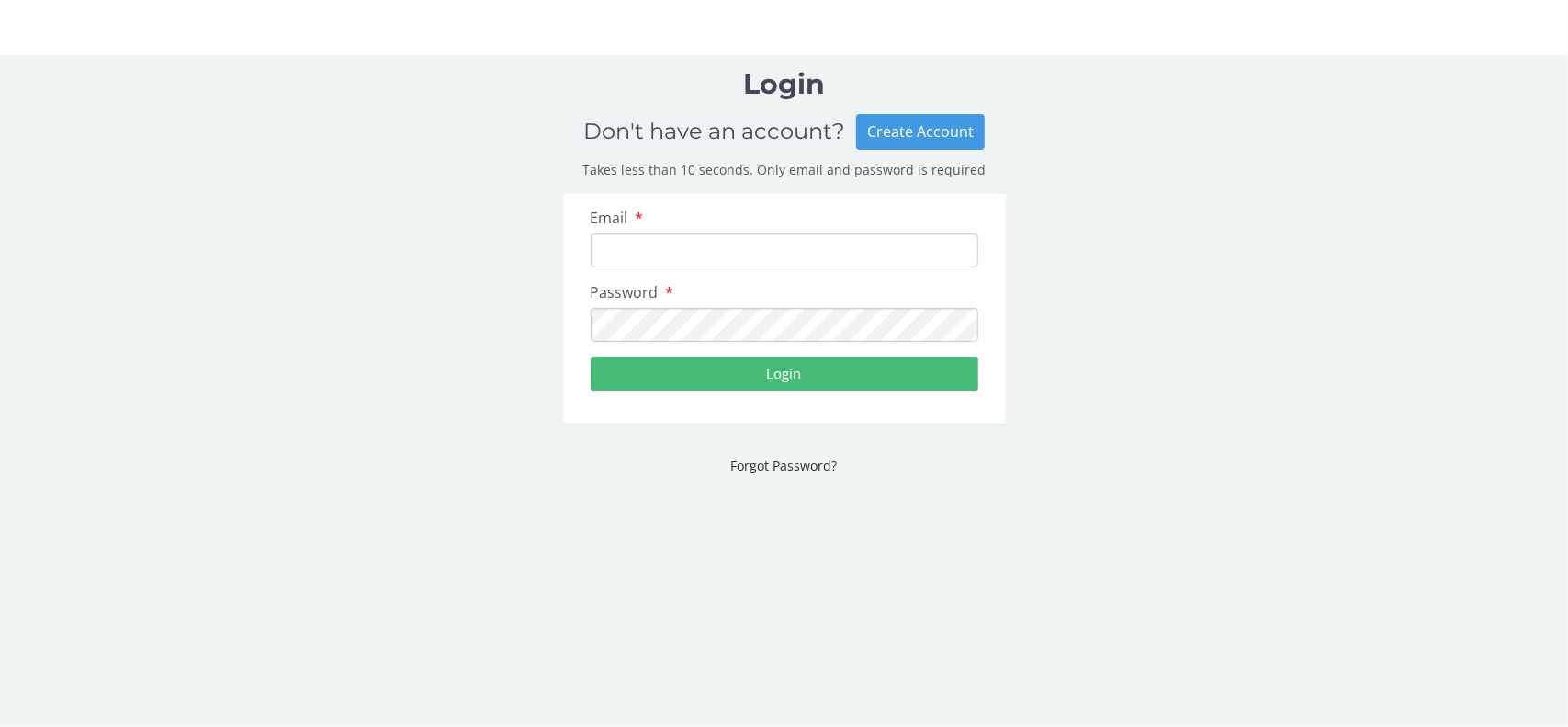 click on "Email           Password
Login" at bounding box center (784, 309) 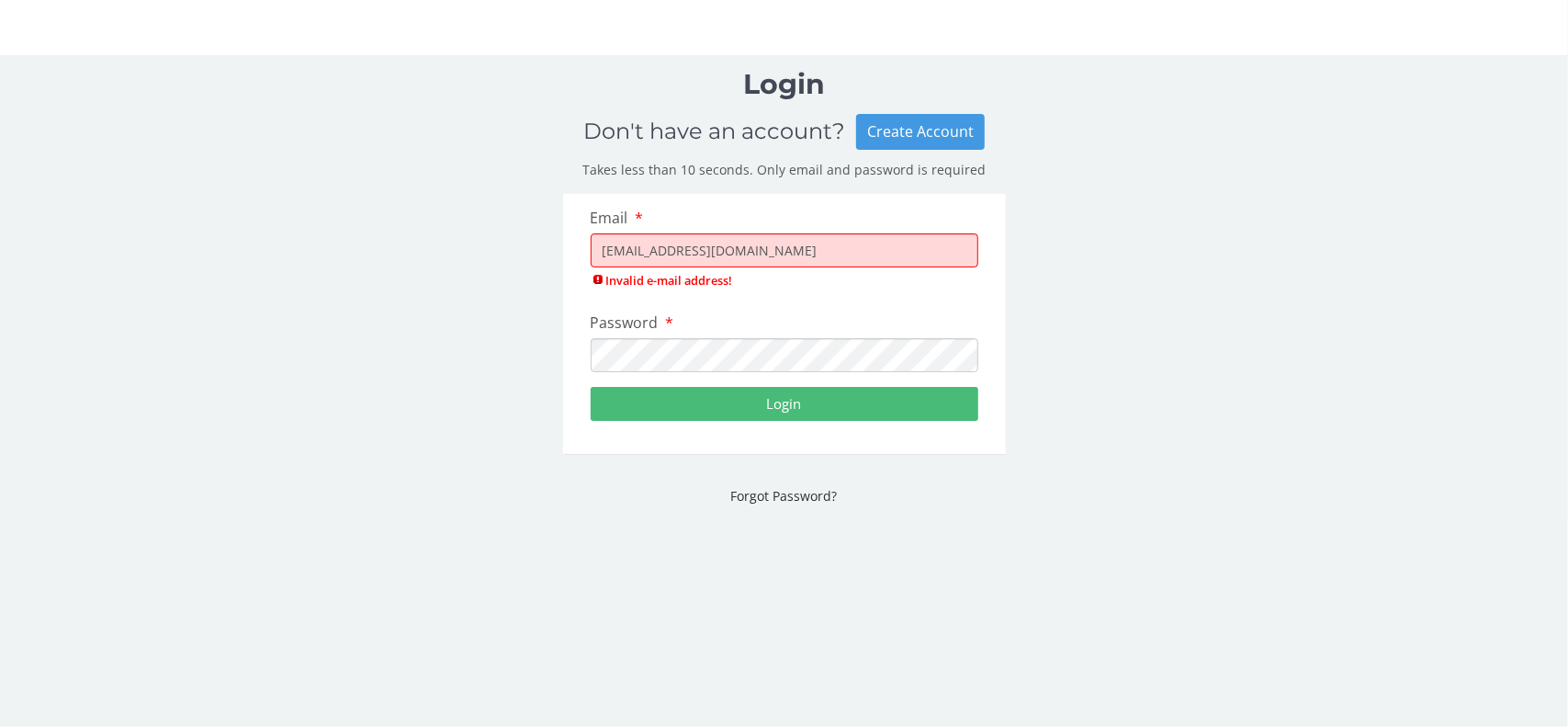 type on "corona408@gmail.com" 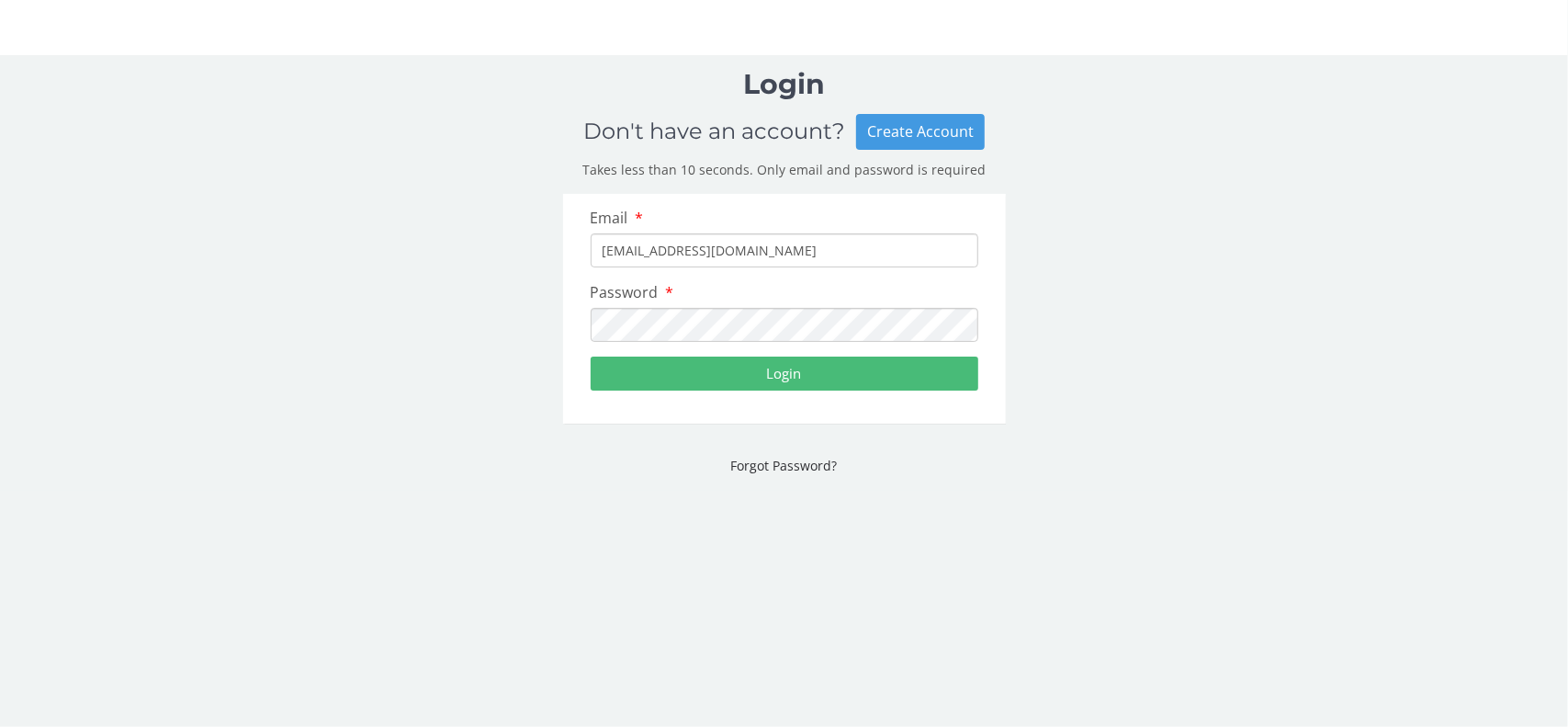 click on "Login" at bounding box center [784, 373] 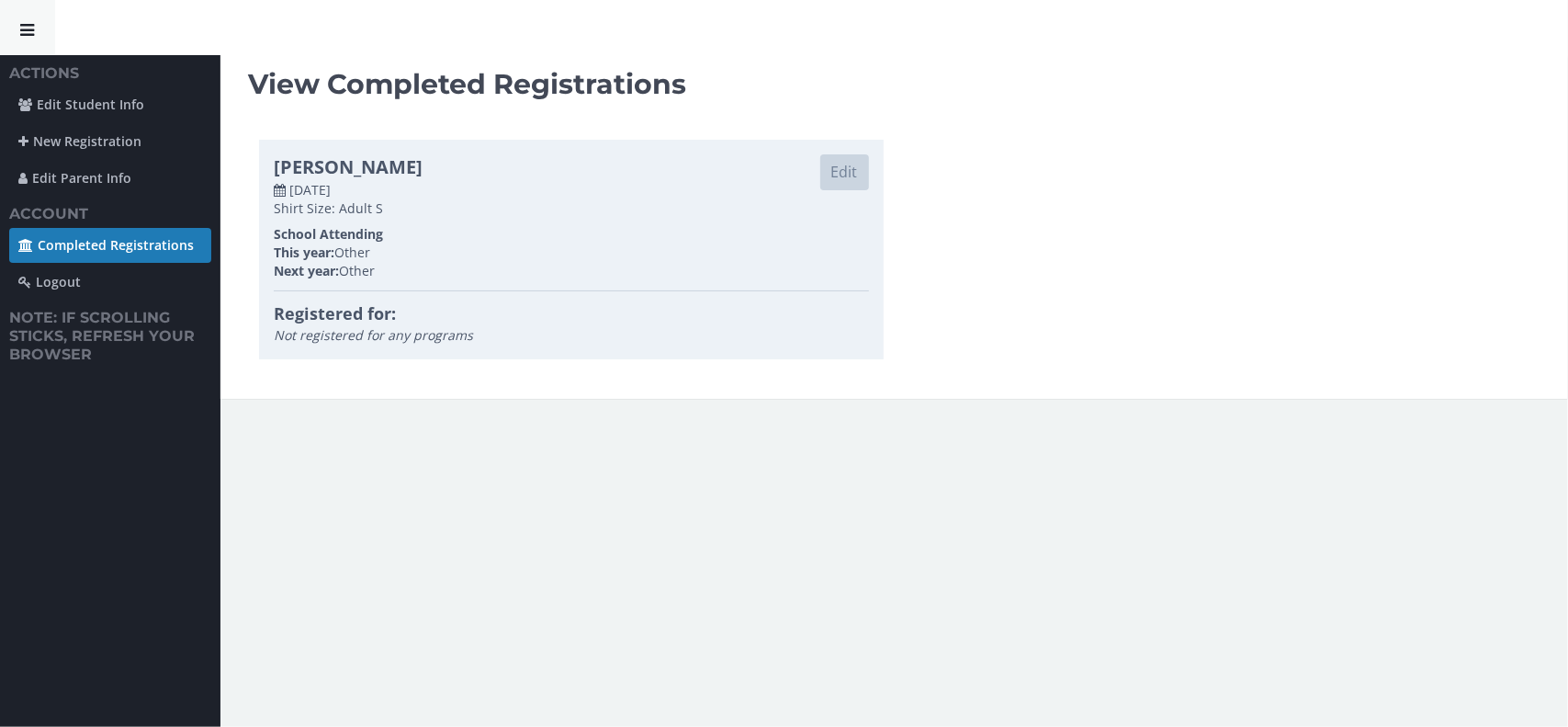 click at bounding box center [28, 28] 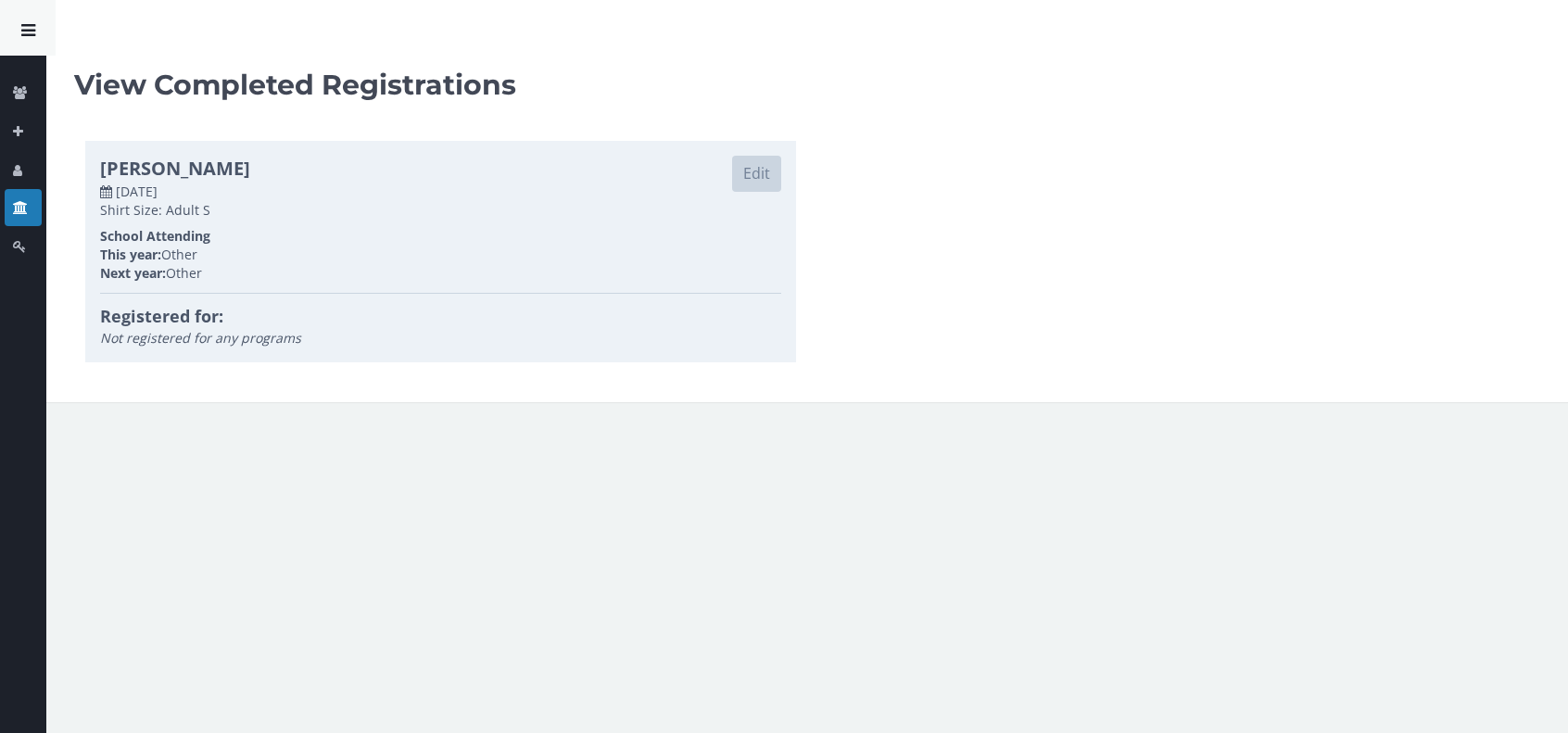 click at bounding box center [28, 31] 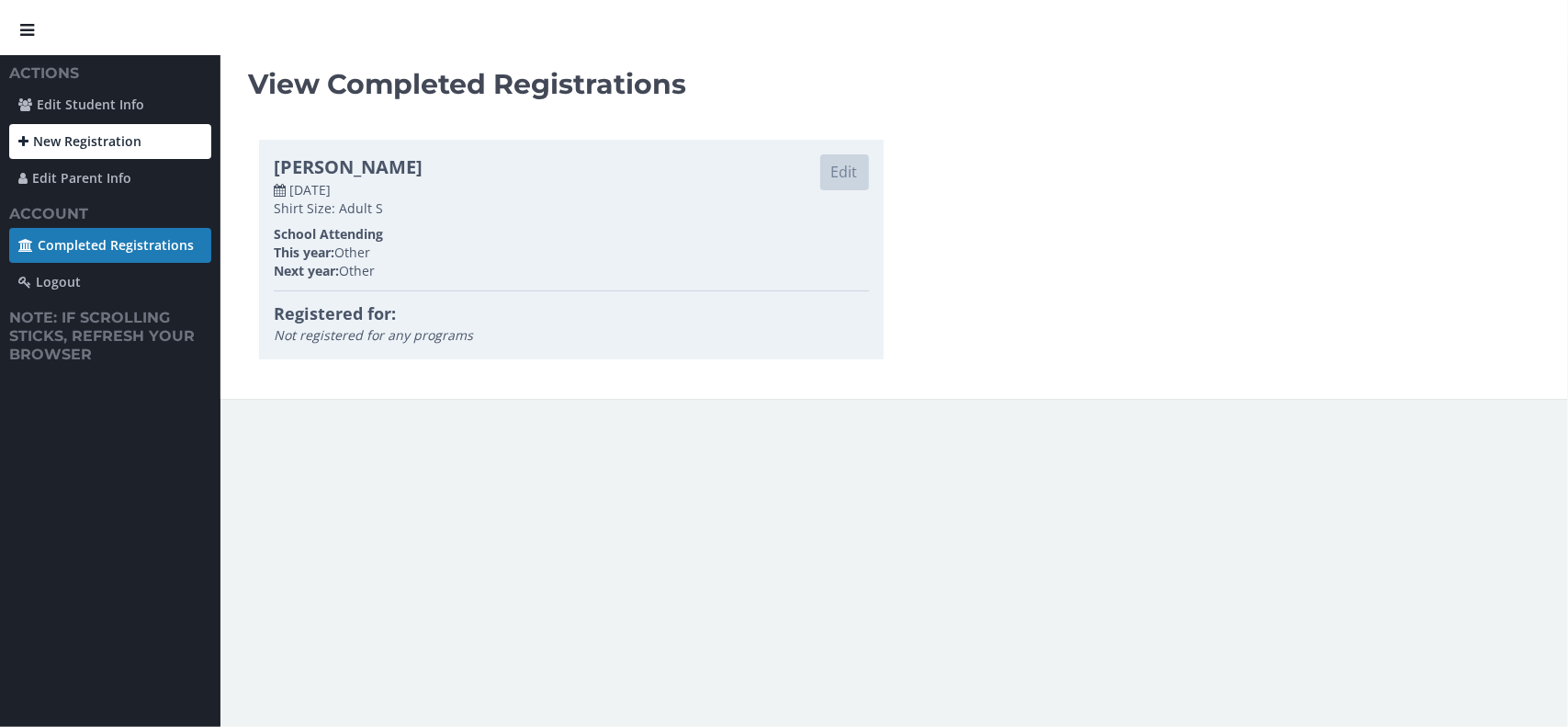 click on "New Registration" at bounding box center [110, 142] 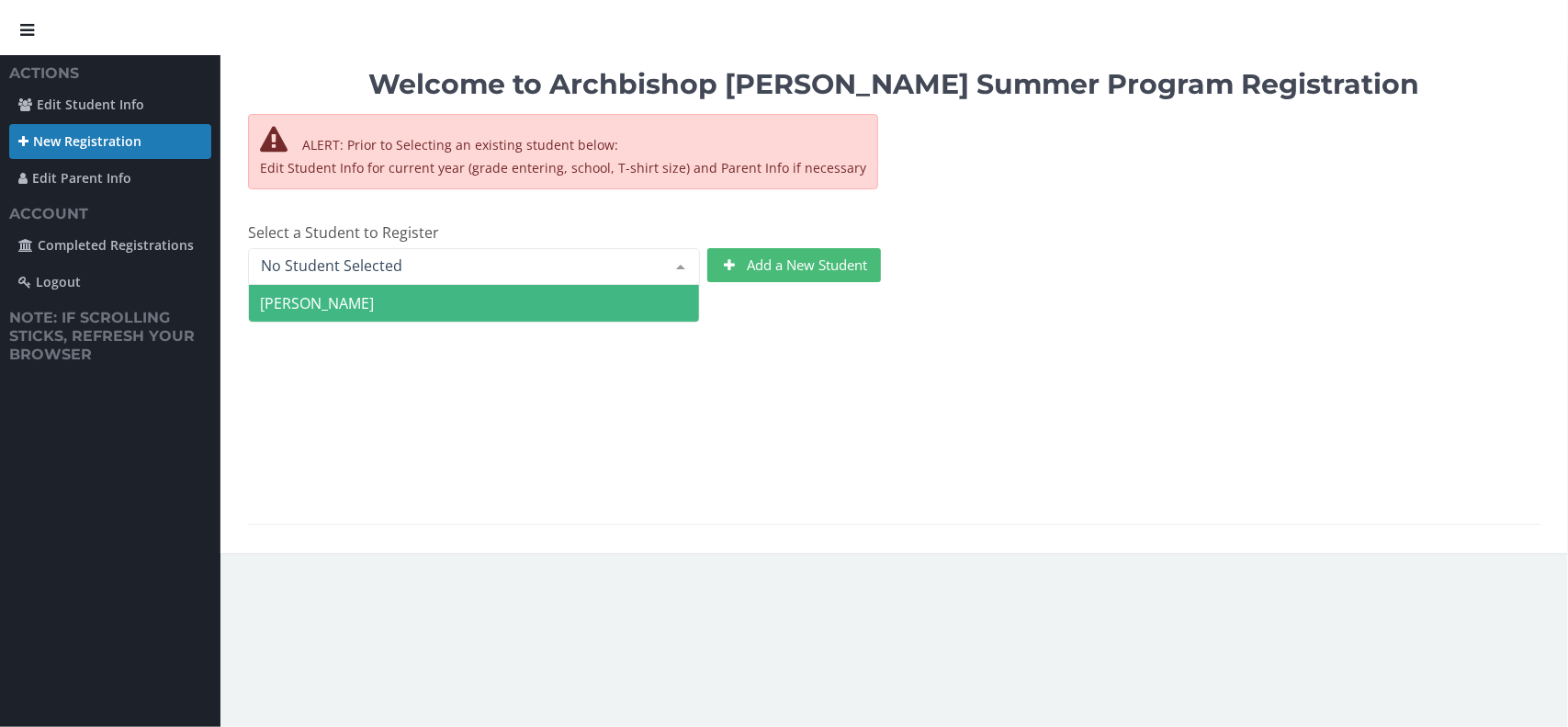 click at bounding box center (474, 267) 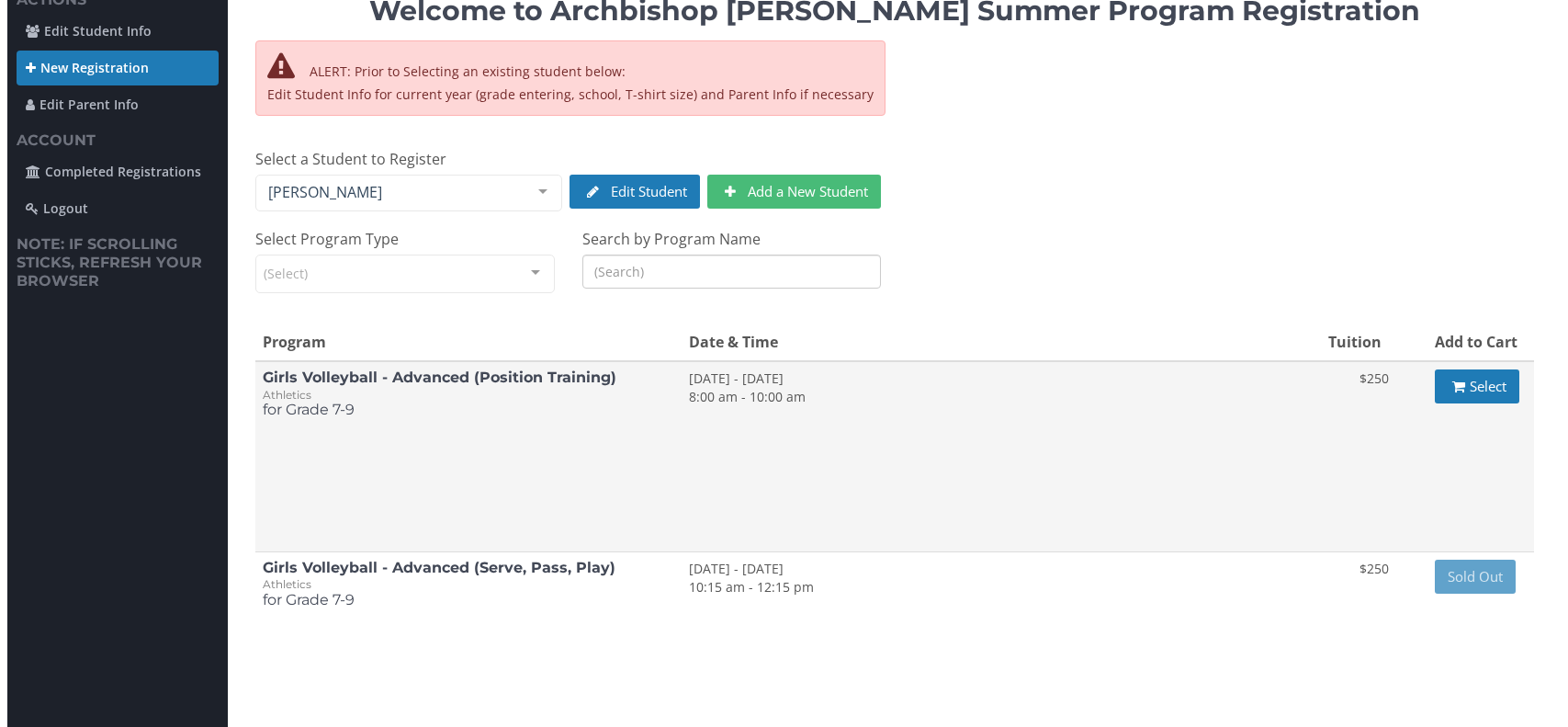scroll, scrollTop: 0, scrollLeft: 0, axis: both 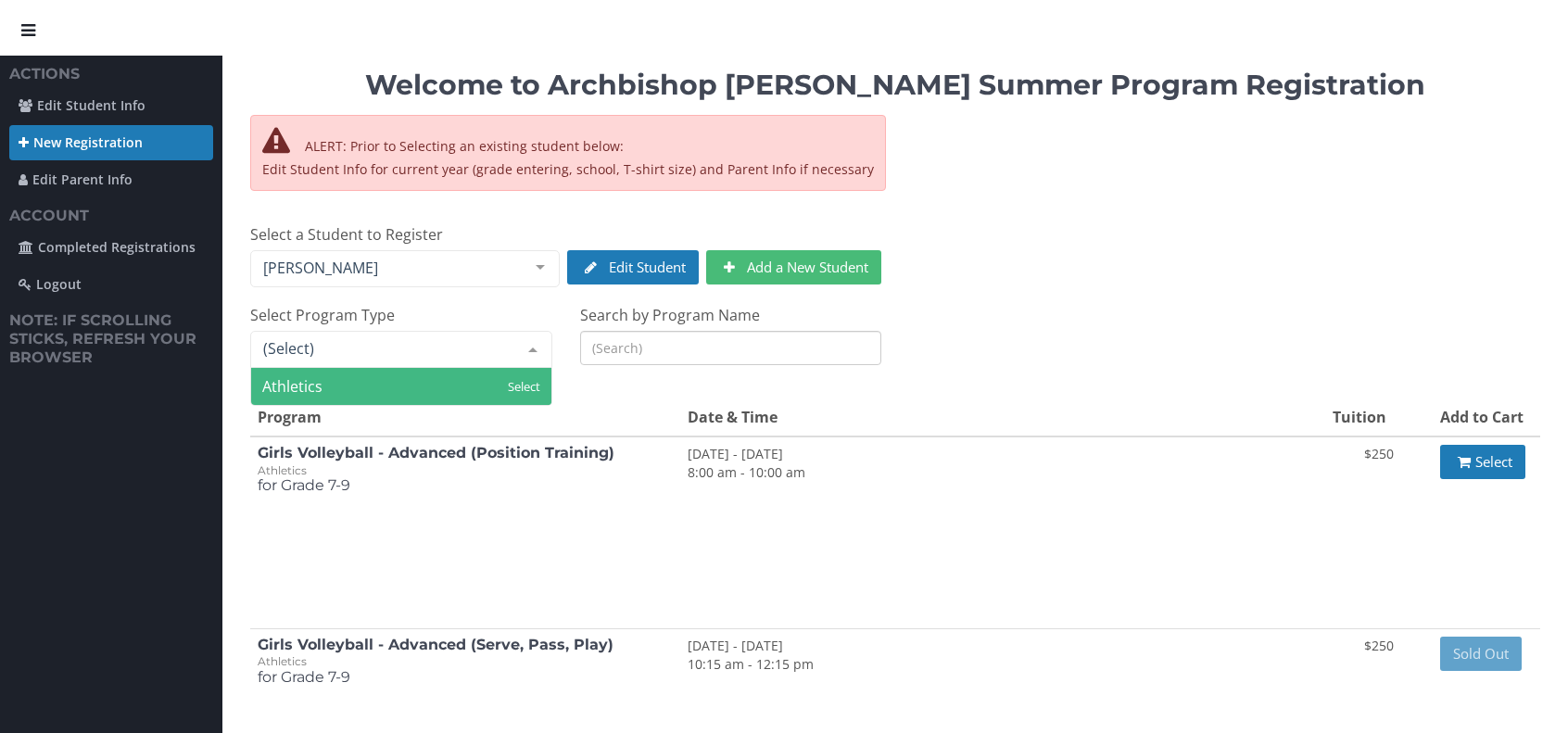 click at bounding box center [533, 349] 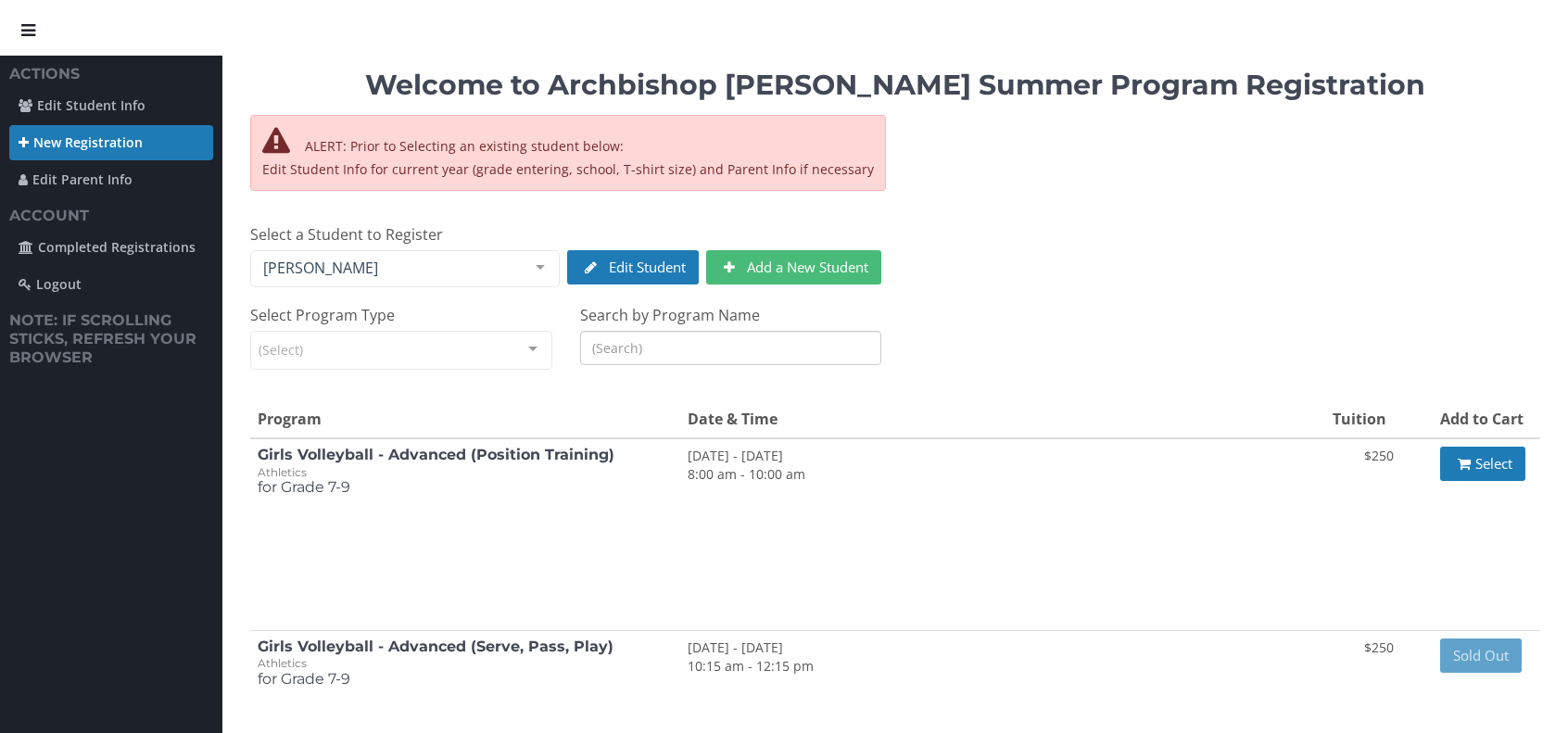 click on "Select a Student to Register              Isabella         Isabella     No elements found. Consider changing the search query.   List is empty.     Edit Student
Add a New Student
Edit
New Student" at bounding box center [565, 257] 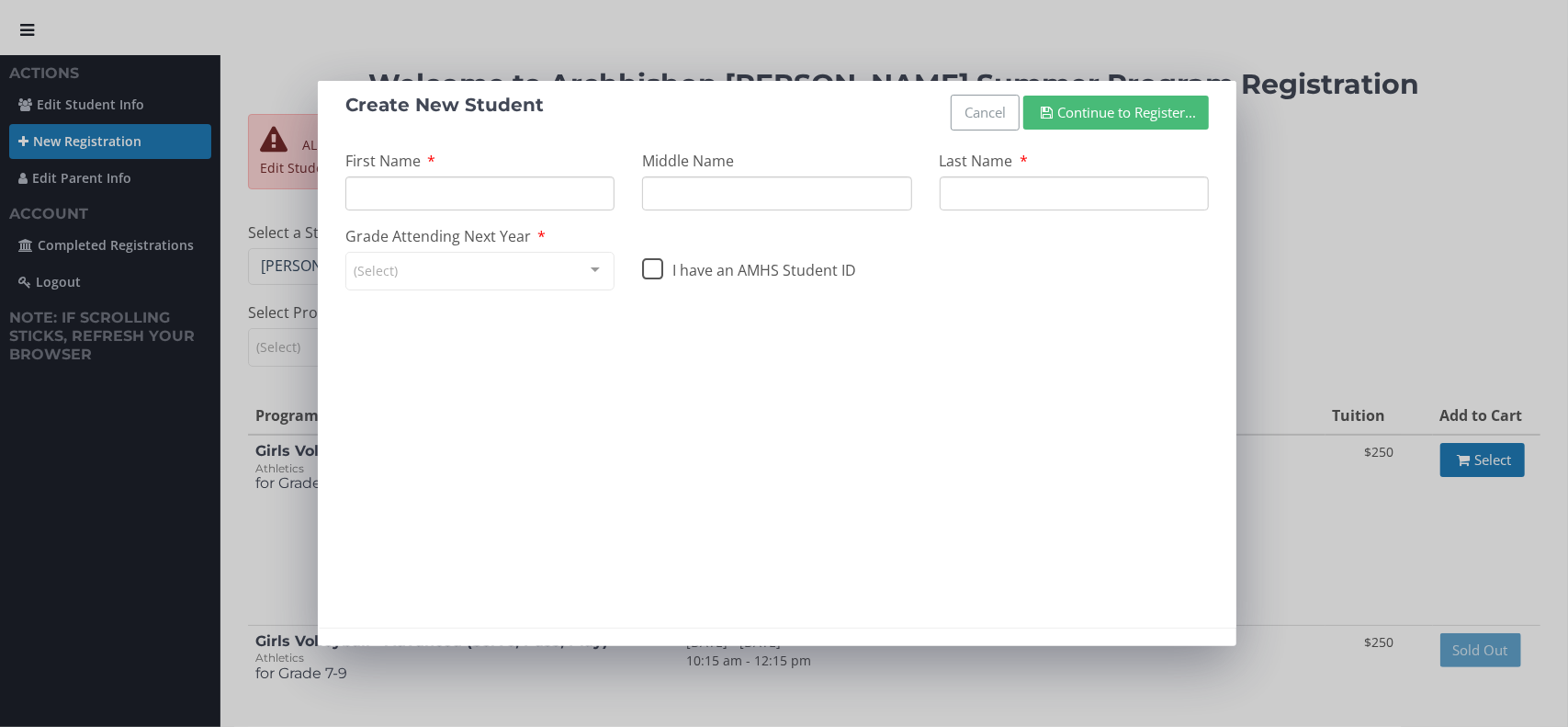 click on "First Name" at bounding box center [479, 193] 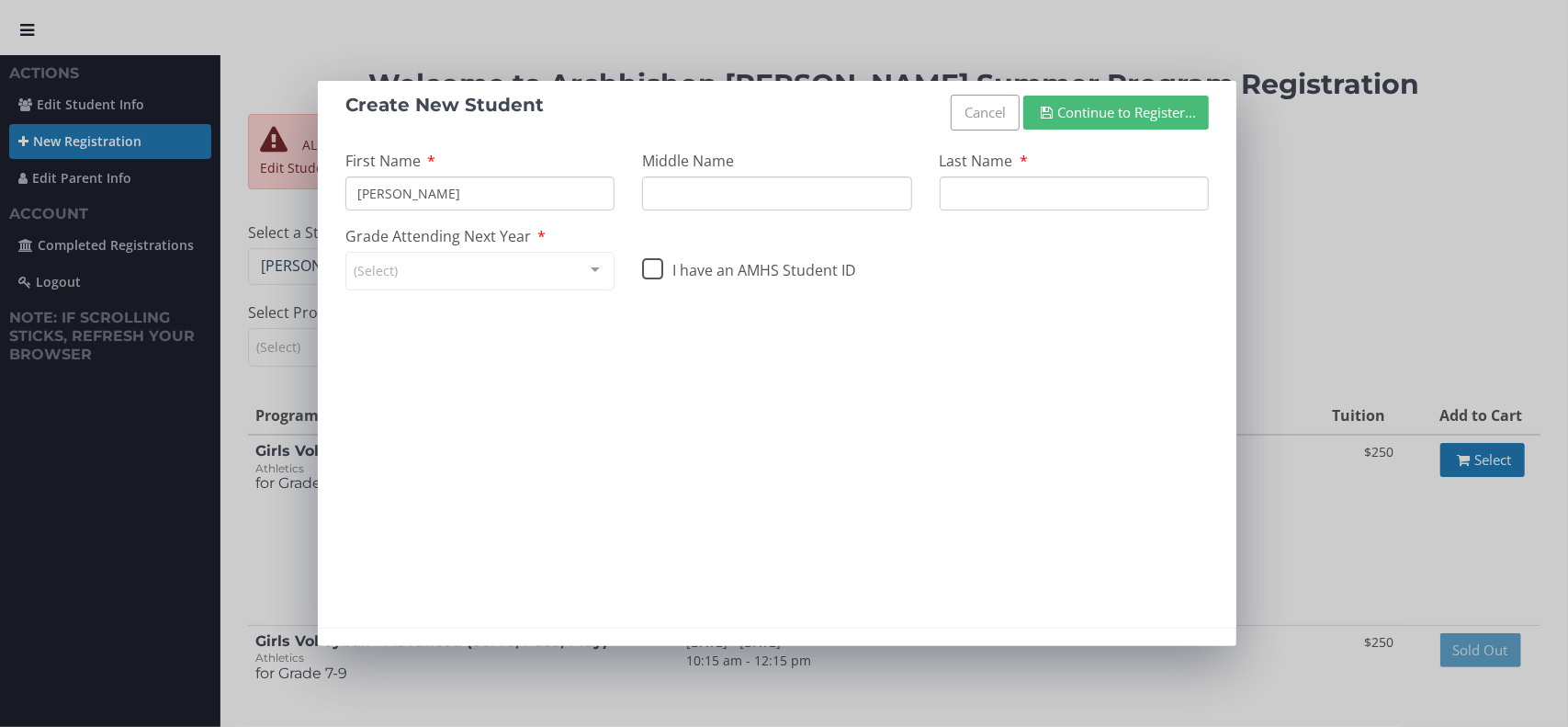 type on "[PERSON_NAME]" 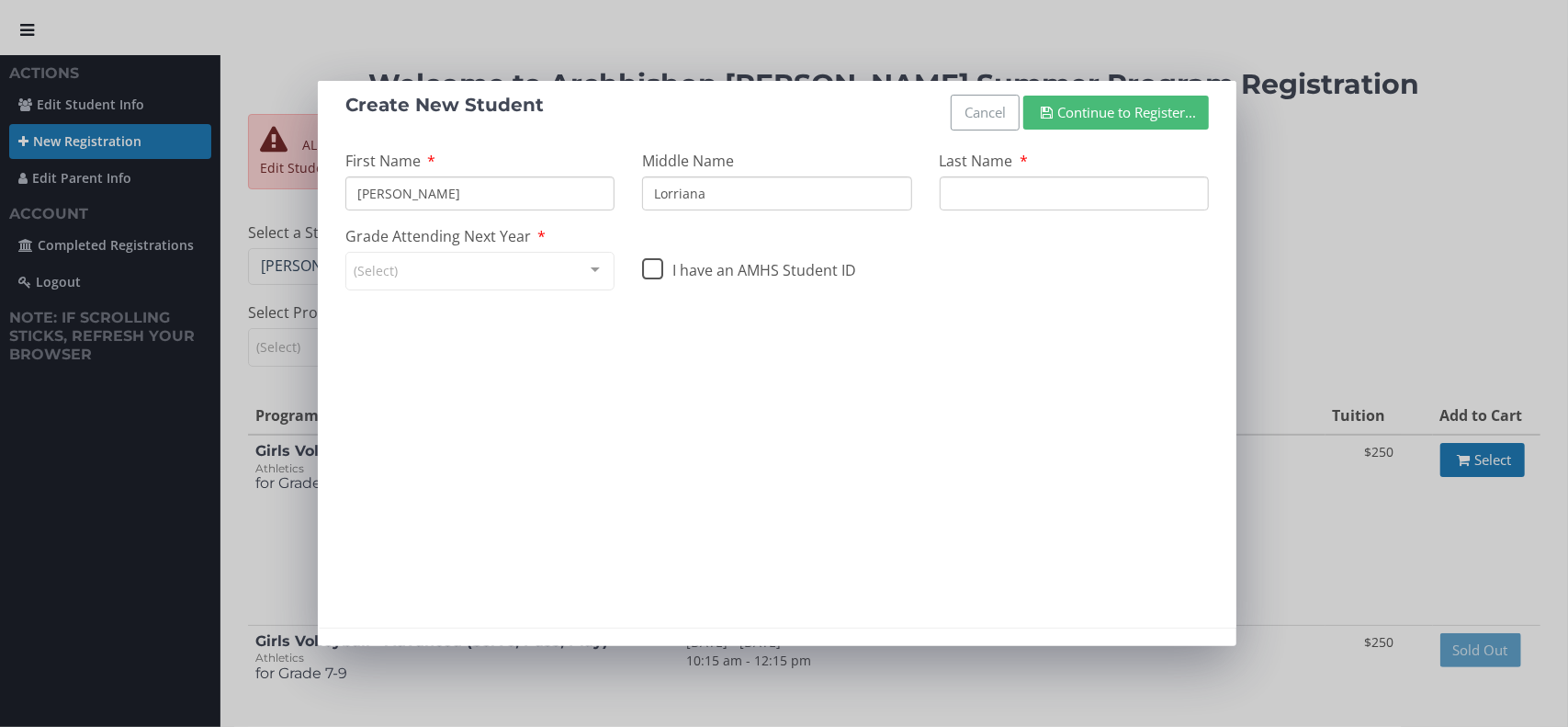 type on "Lorriana" 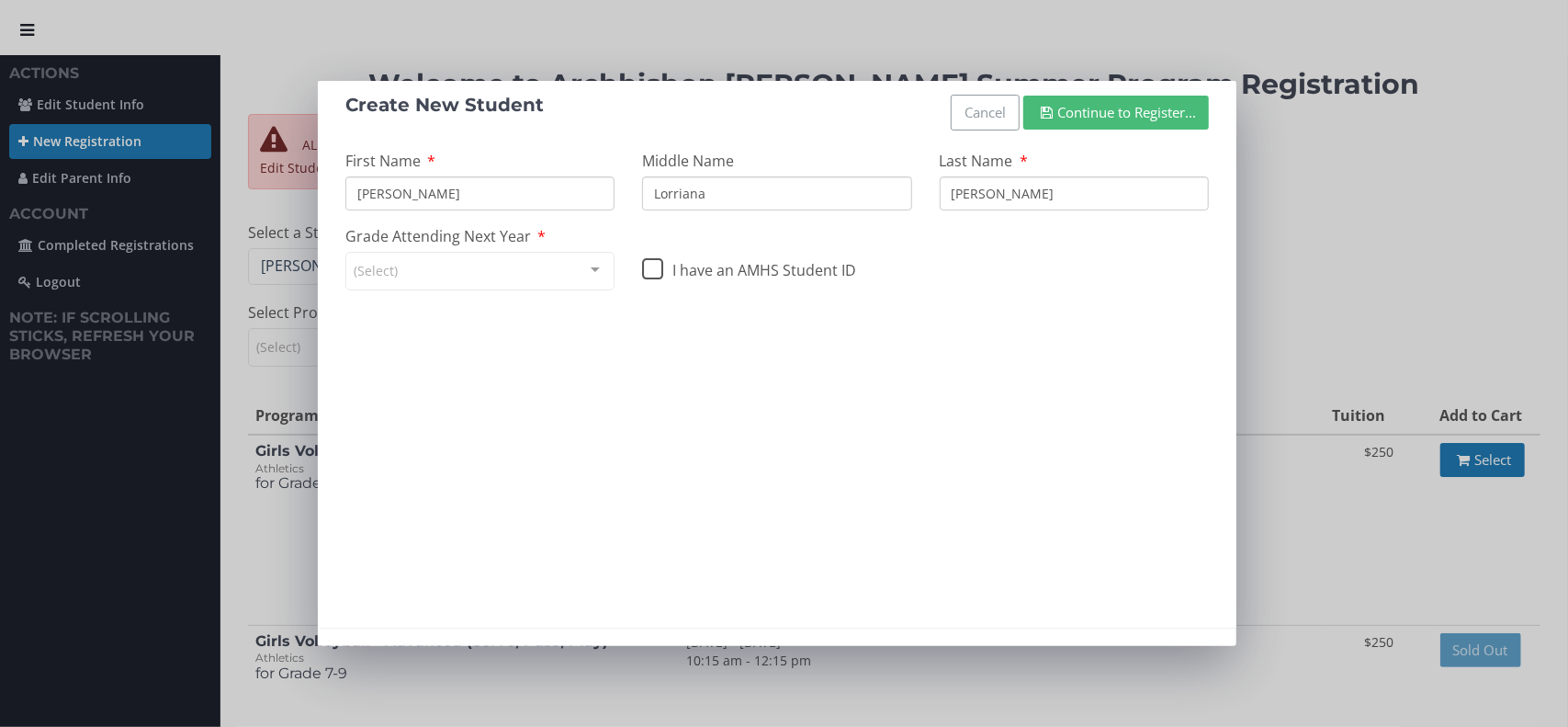 type on "[PERSON_NAME]" 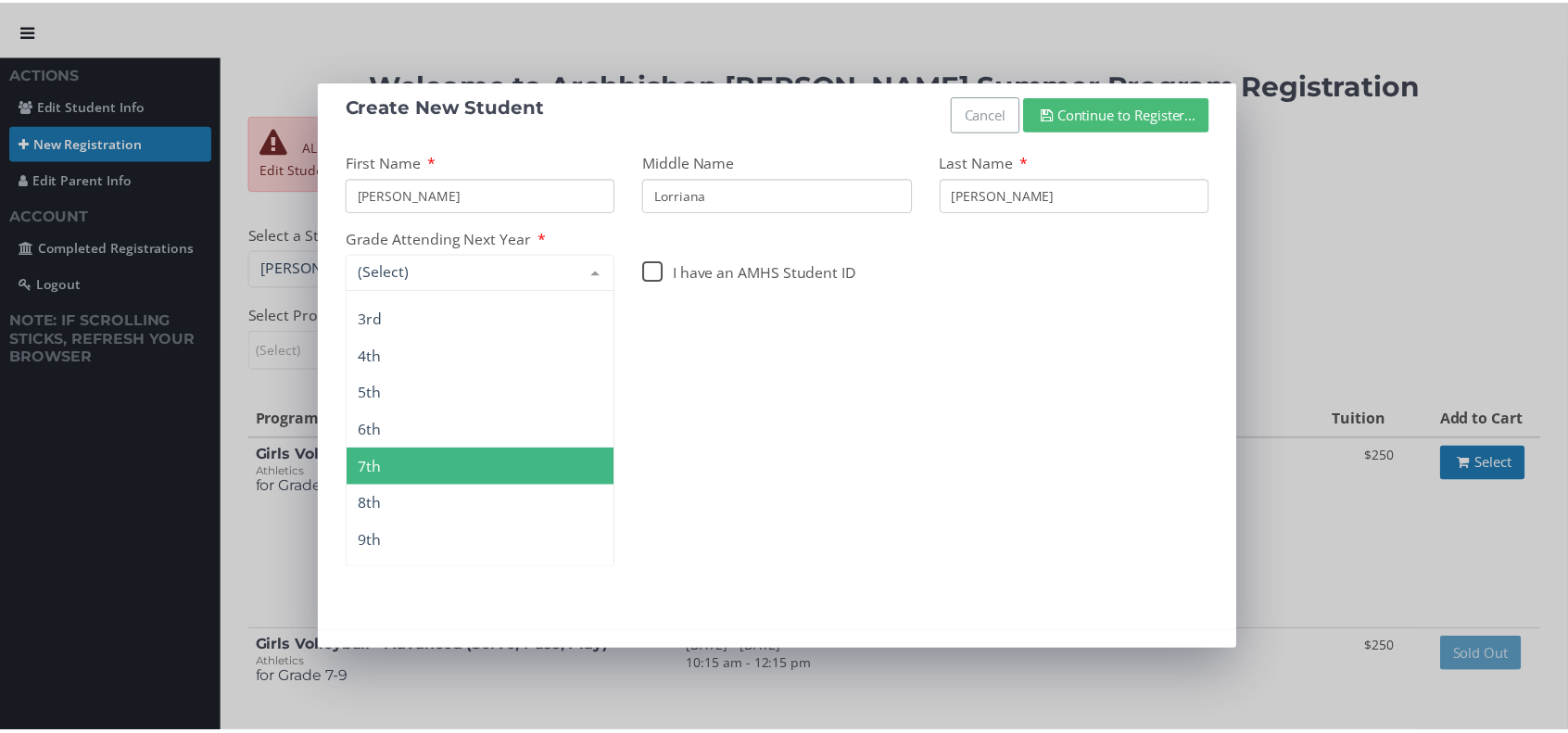 scroll, scrollTop: 93, scrollLeft: 0, axis: vertical 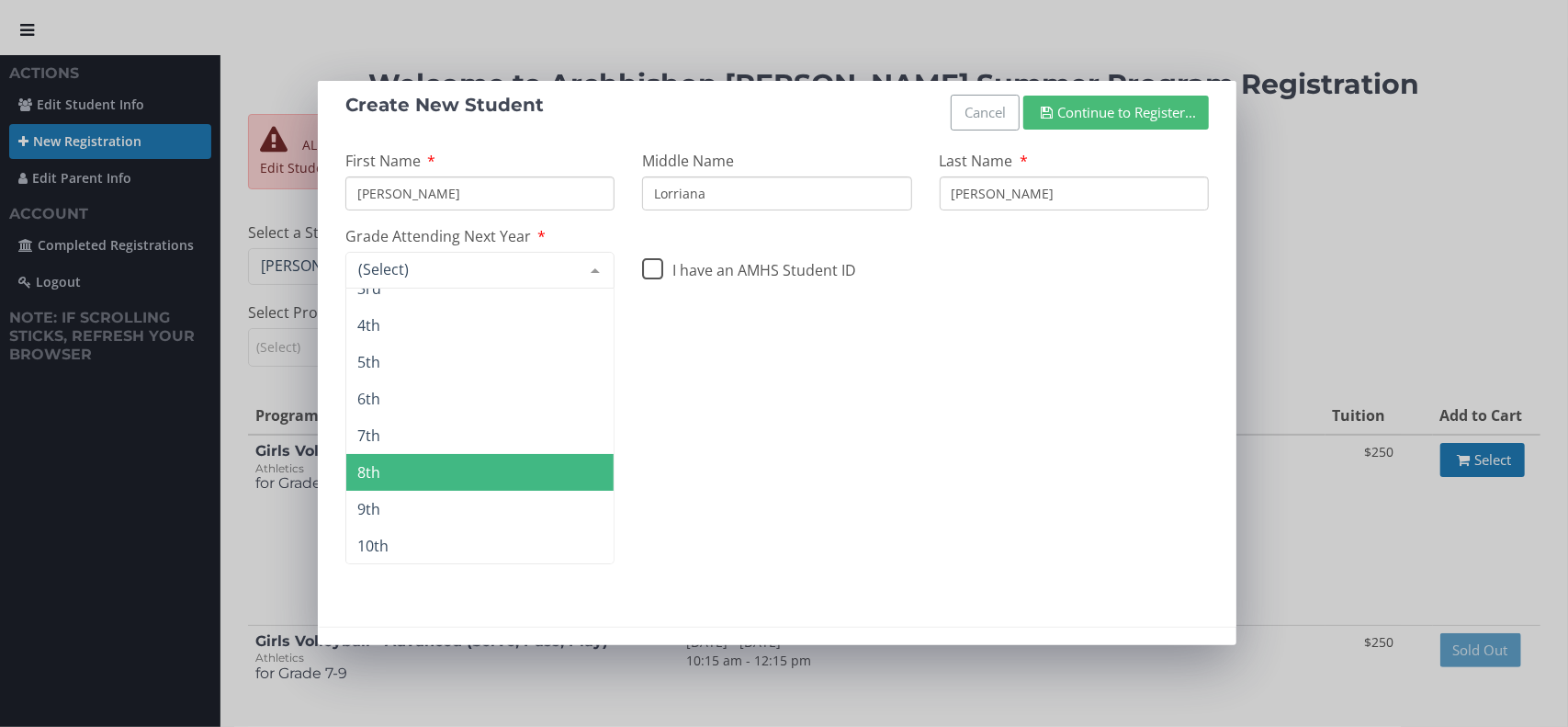 click on "8th" at bounding box center [479, 472] 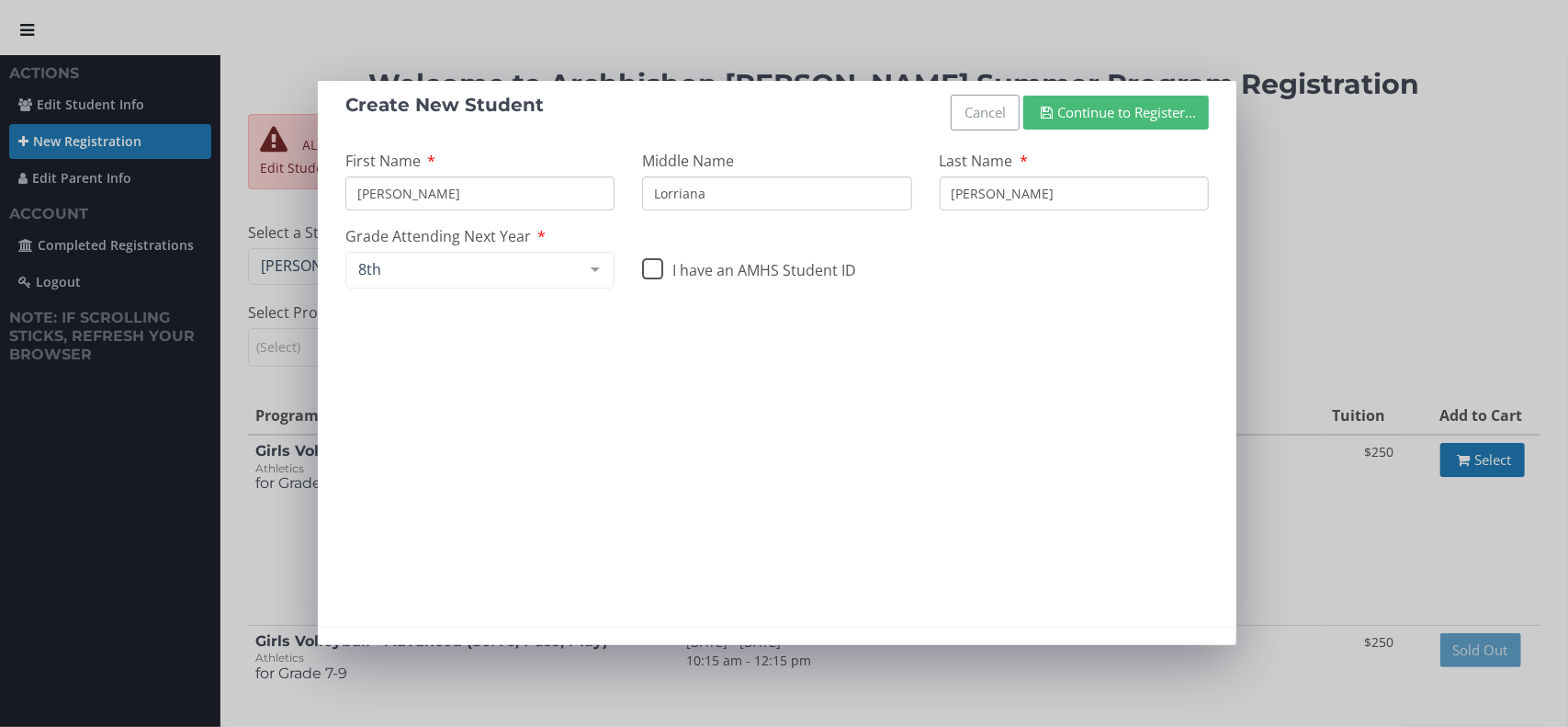 click on "Continue to Register..." at bounding box center [1116, 112] 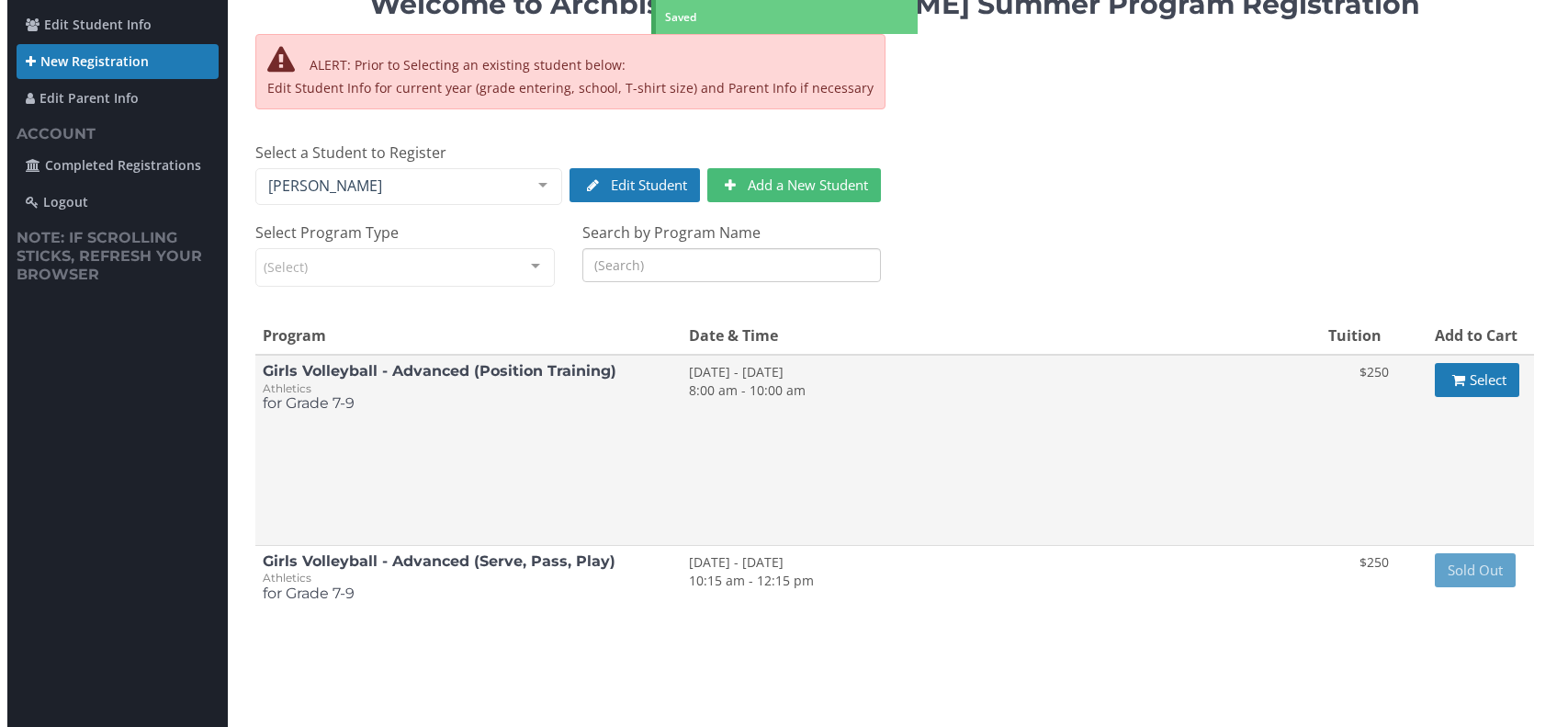 scroll, scrollTop: 0, scrollLeft: 0, axis: both 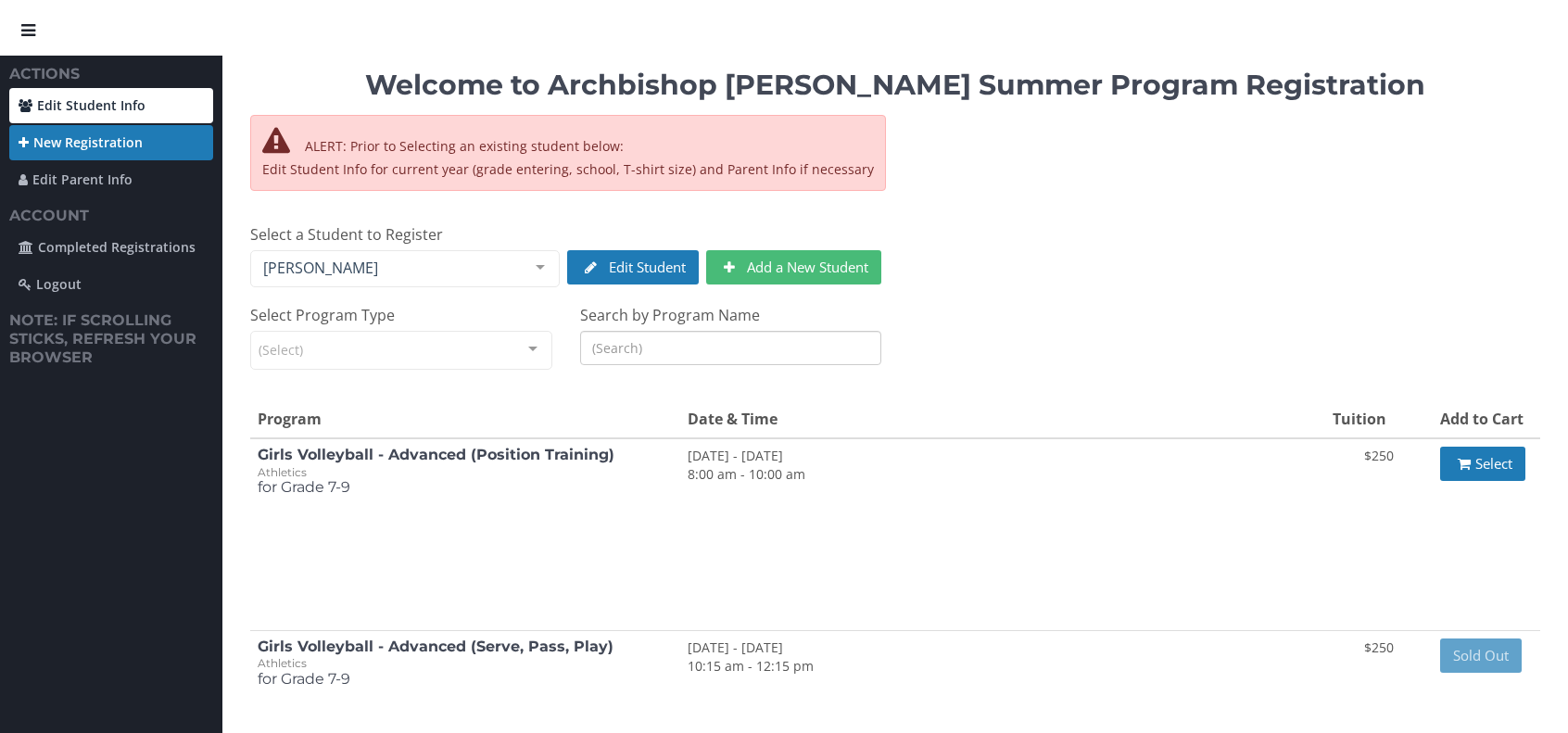 click on "Edit Student Info" at bounding box center (111, 106) 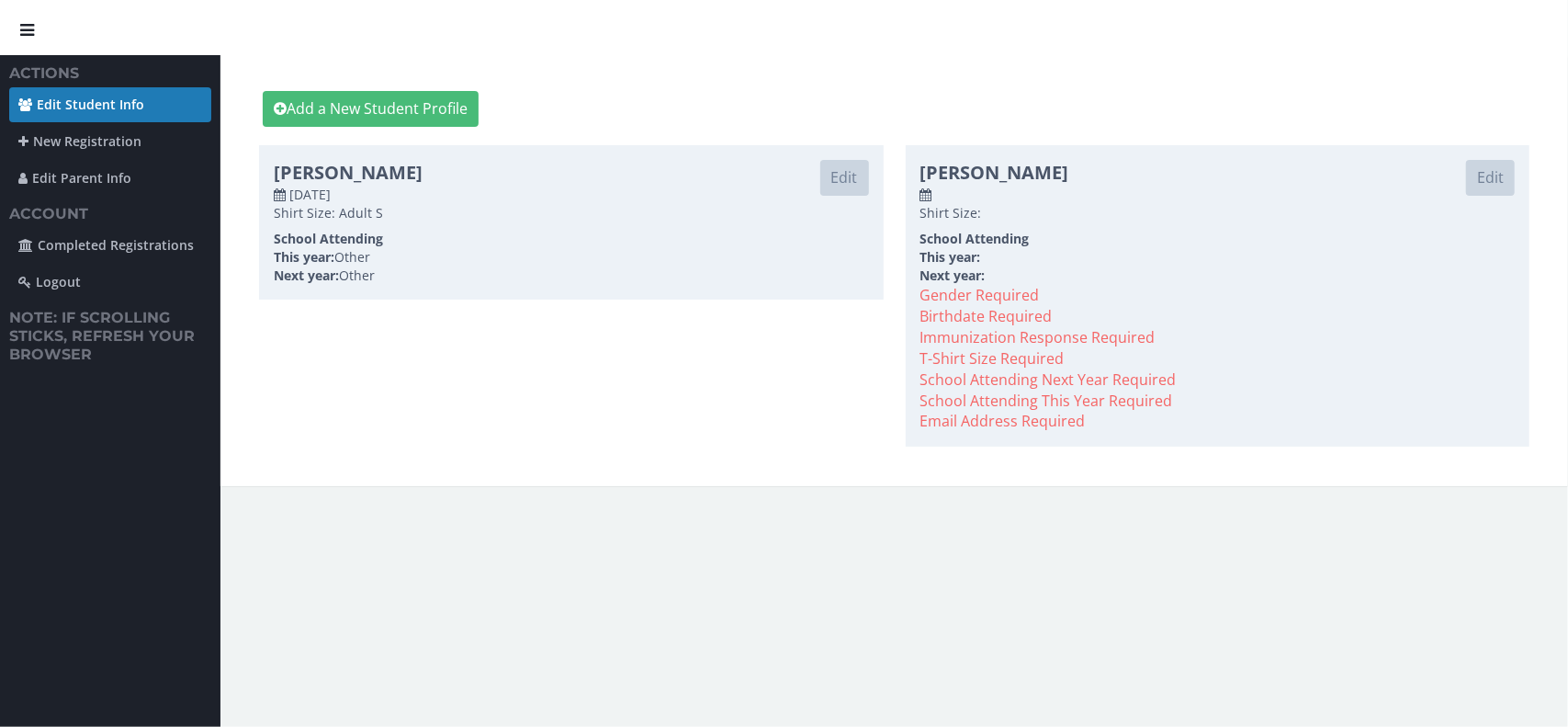 click on "Isabella  Torres" at bounding box center [995, 173] 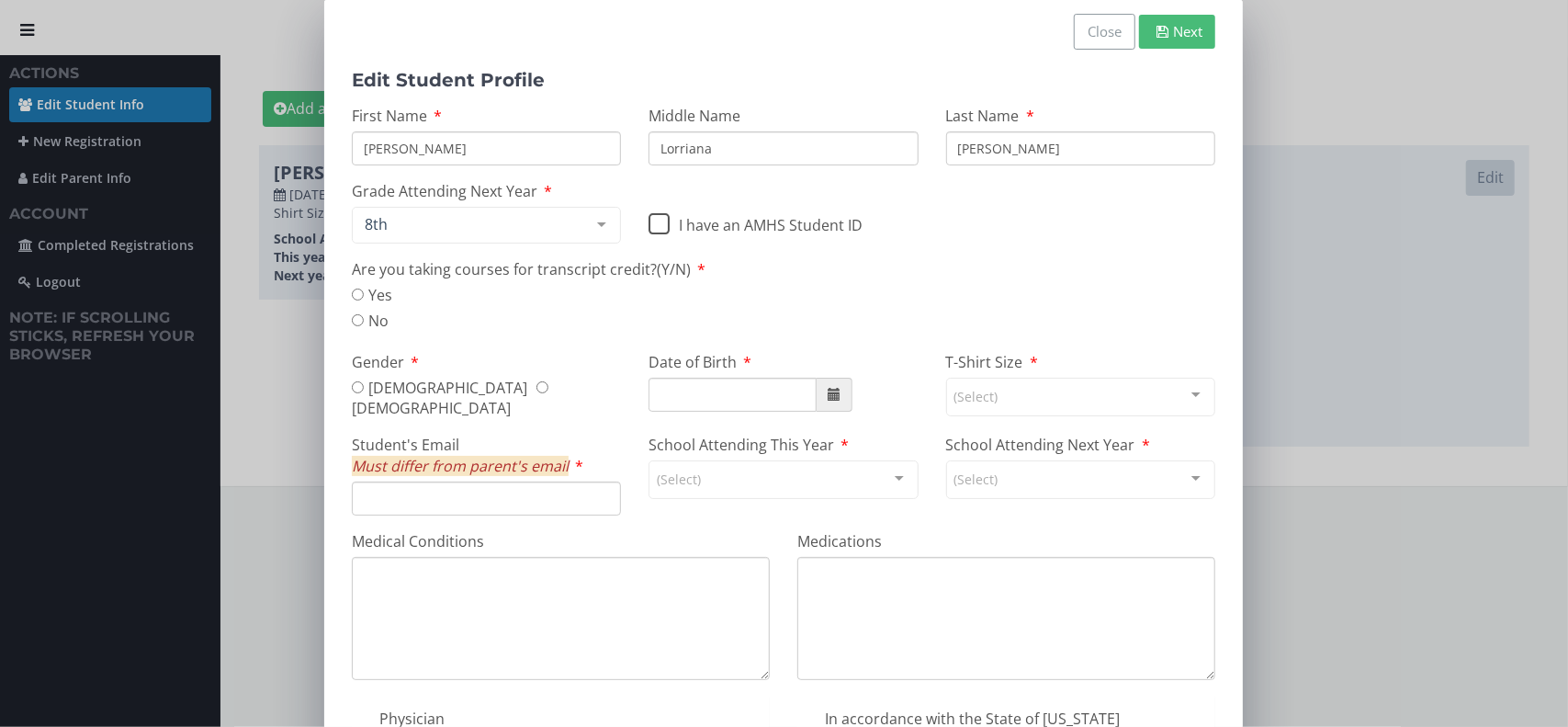 click on "Next" at bounding box center [1177, 31] 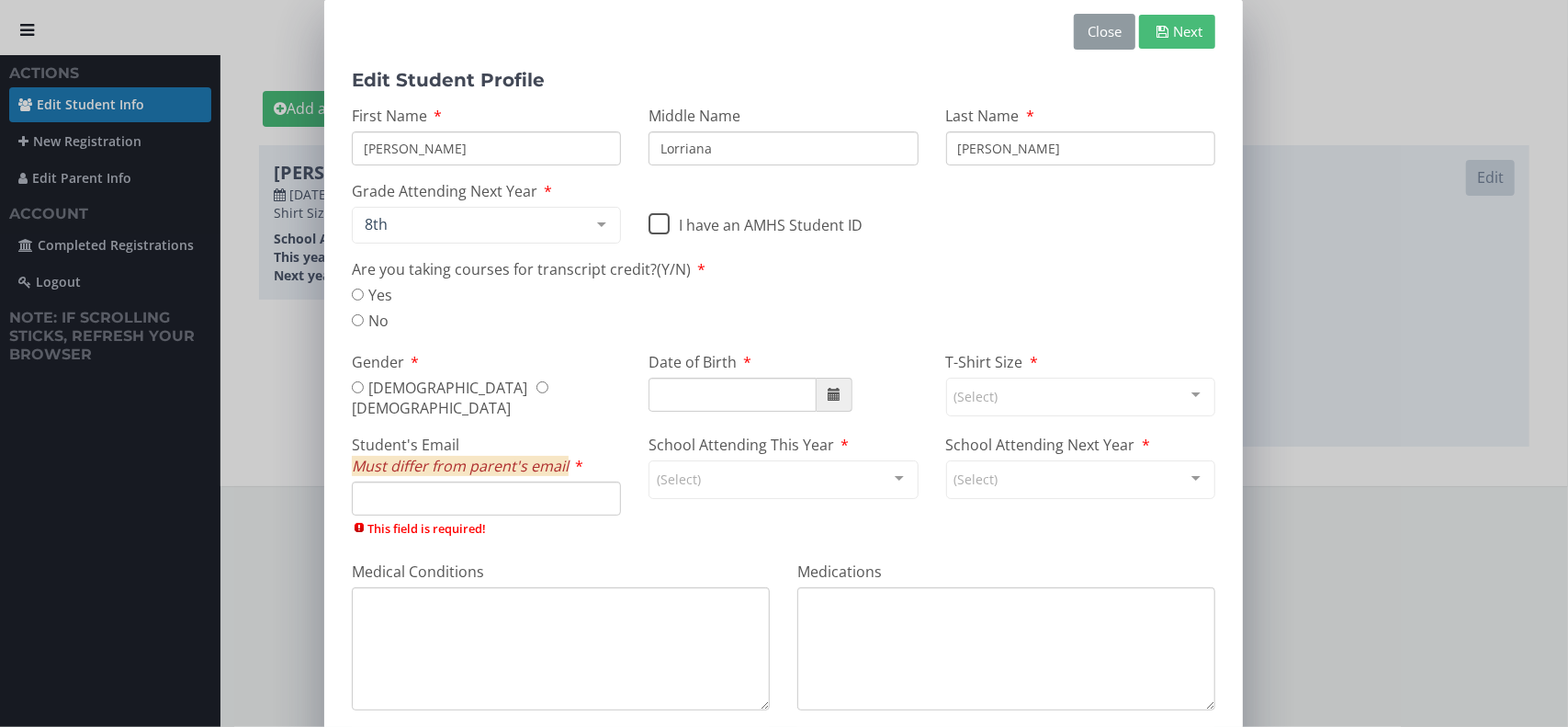click on "Close" at bounding box center [1104, 31] 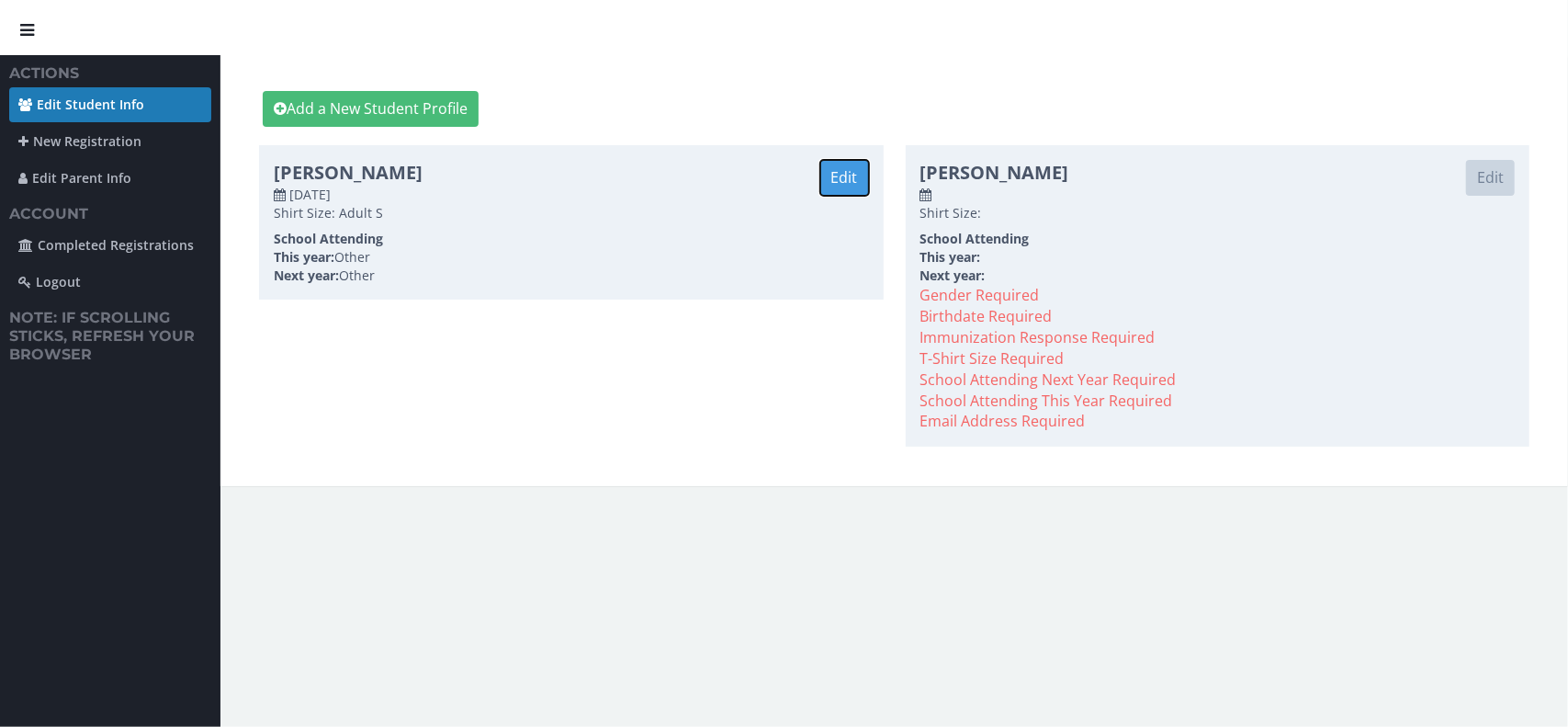 click on "Edit" at bounding box center [844, 177] 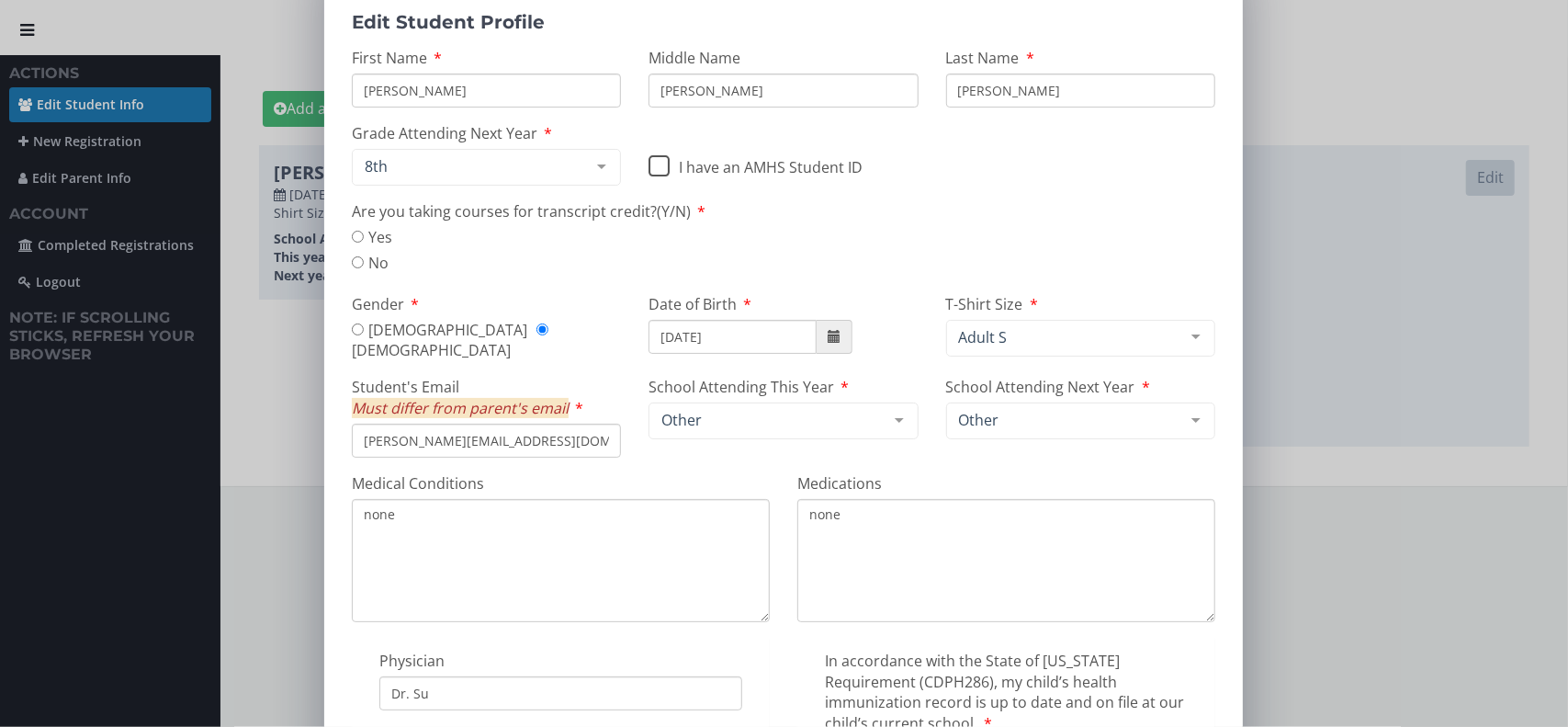 scroll, scrollTop: 0, scrollLeft: 0, axis: both 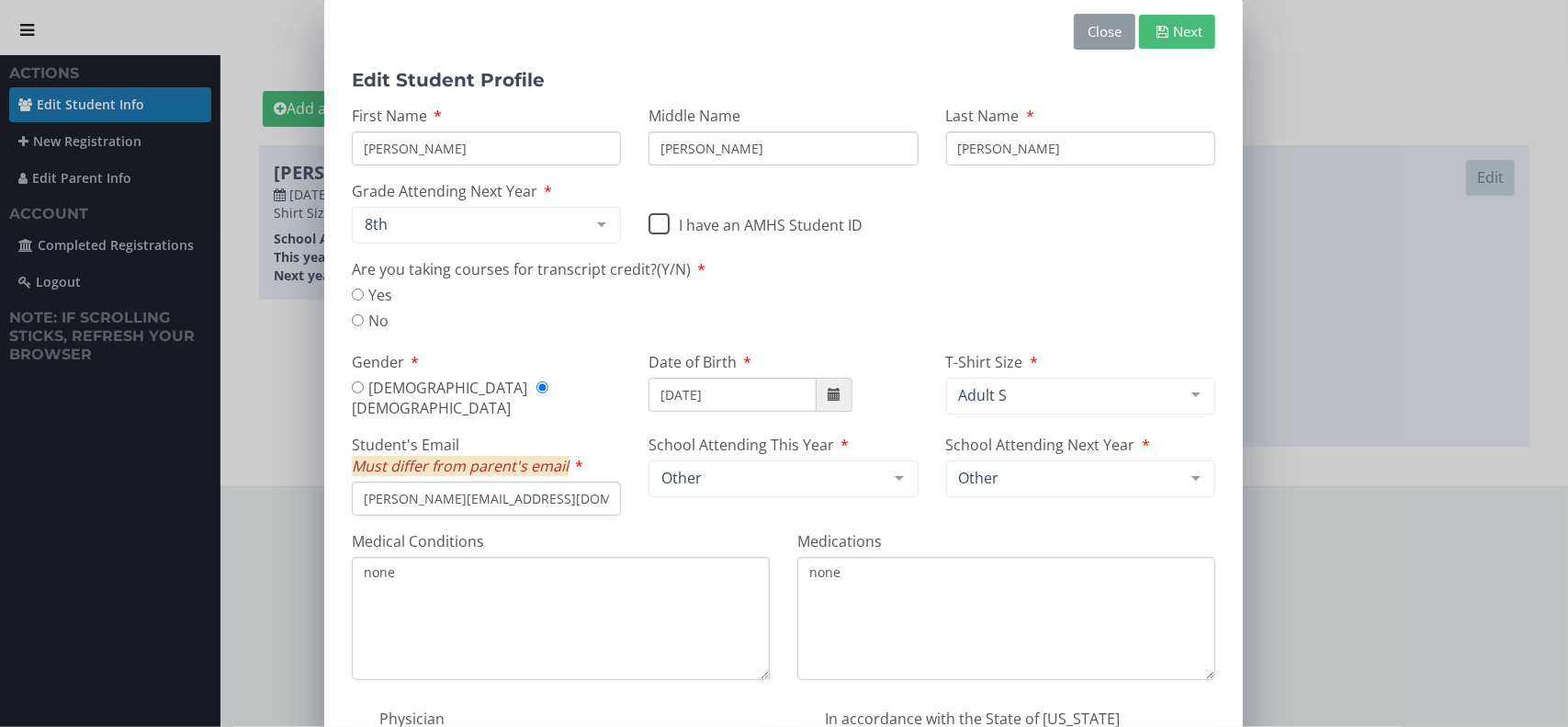 click on "Close" at bounding box center [1104, 31] 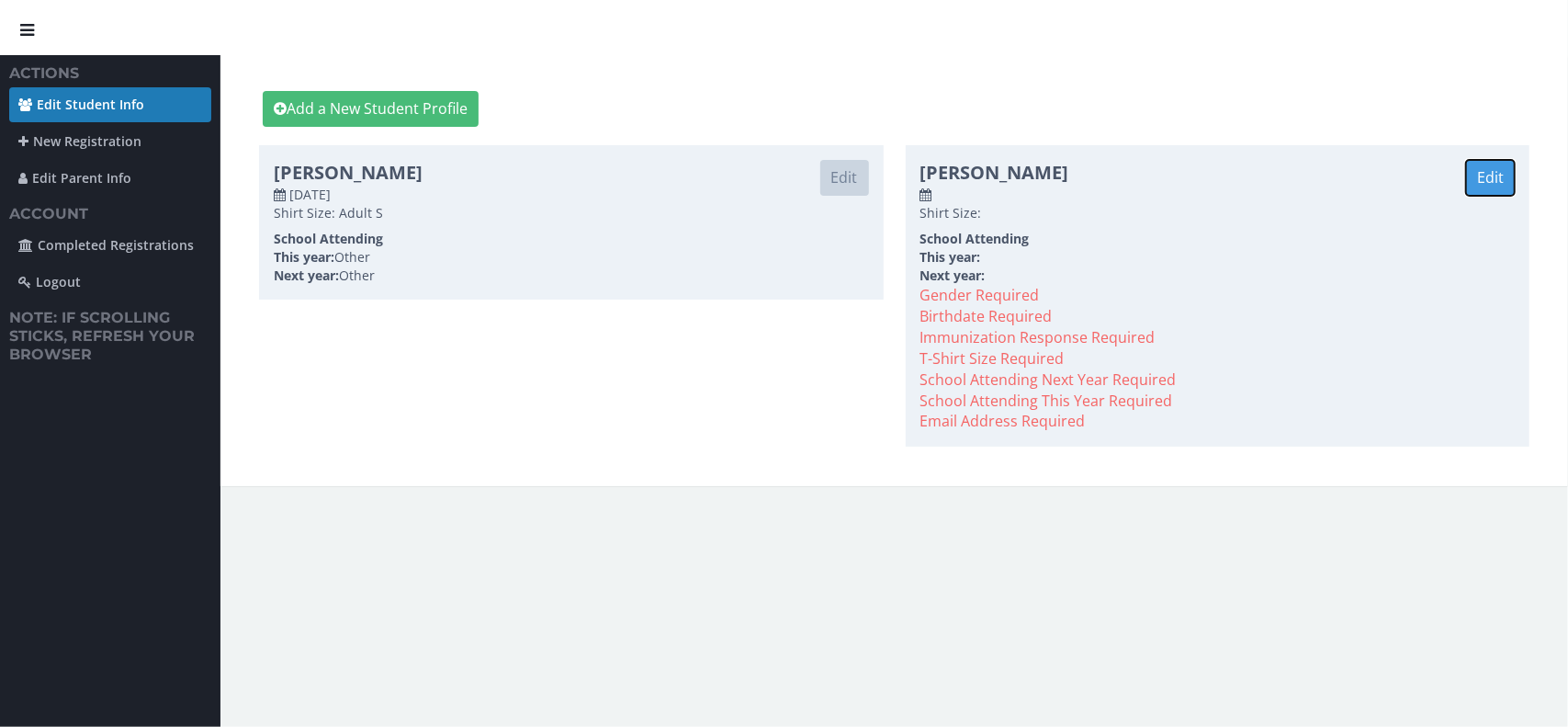 click on "Edit" at bounding box center [1490, 177] 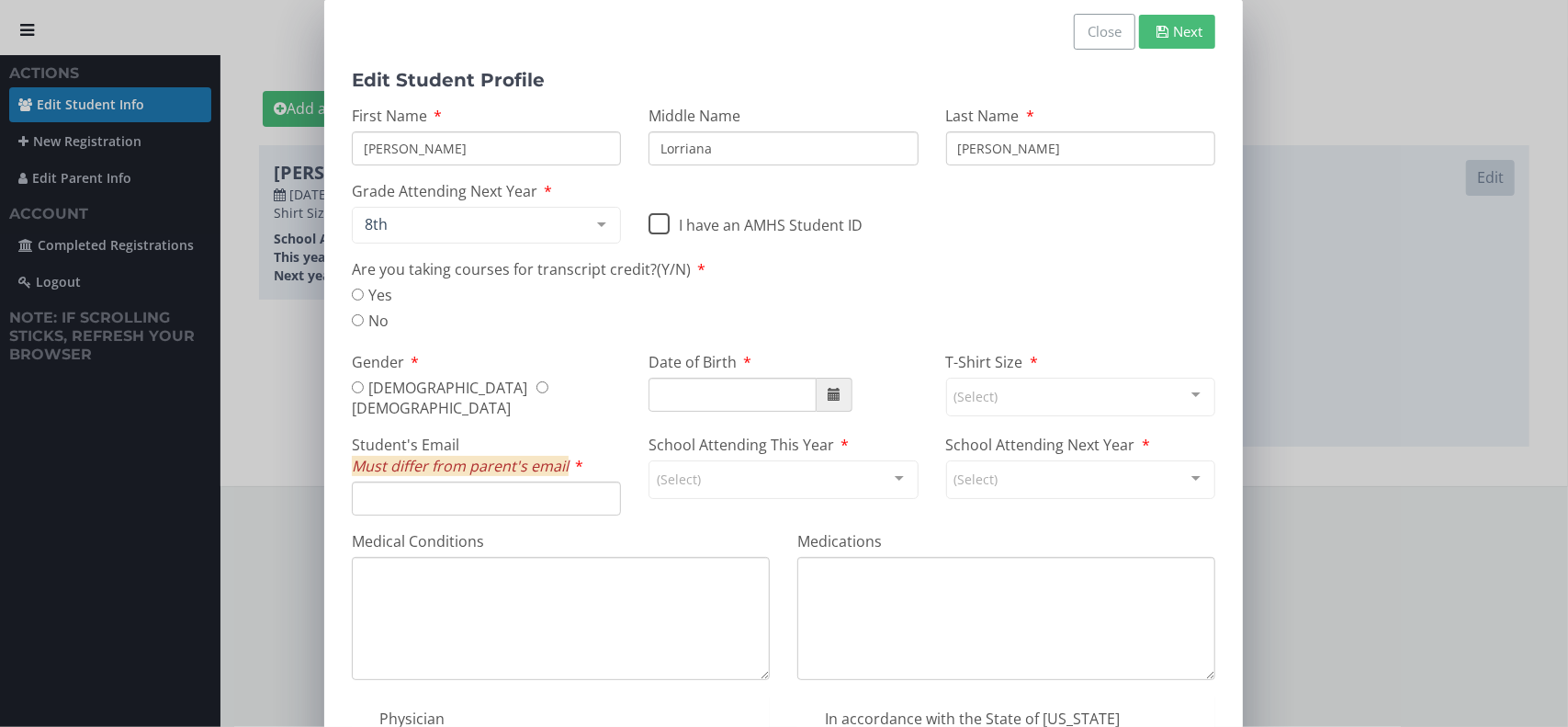 click on "[PERSON_NAME]" at bounding box center (486, 148) 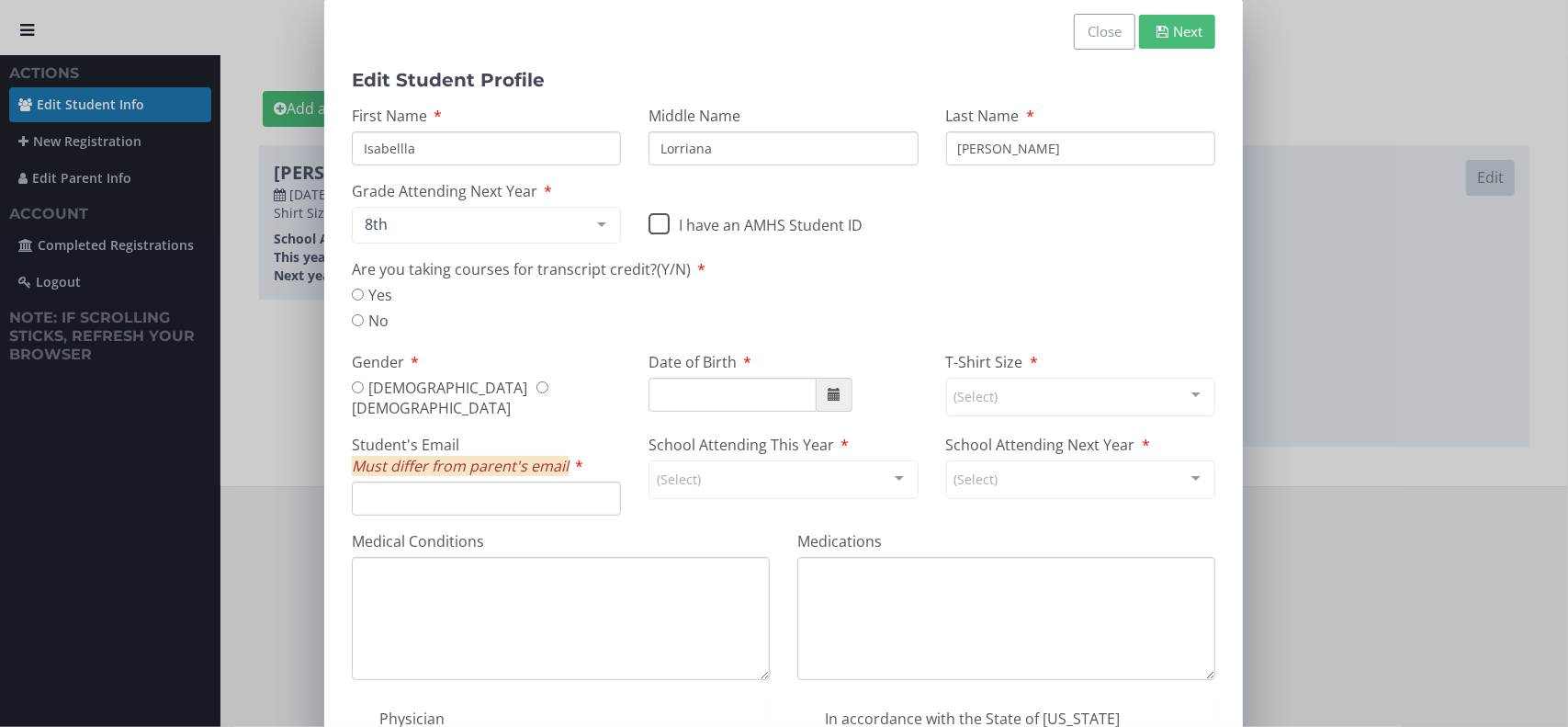 type on "Isabellla" 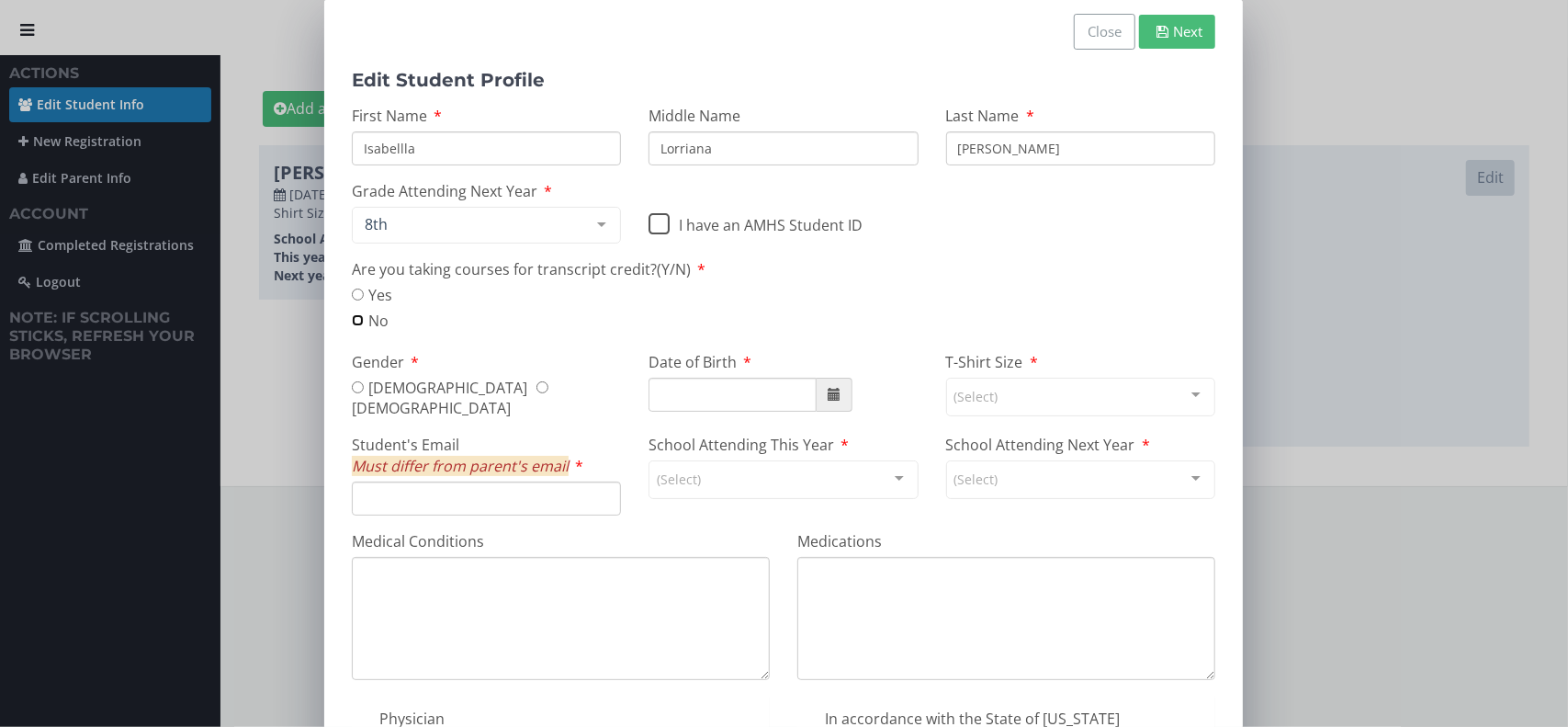 click on "No" at bounding box center (357, 320) 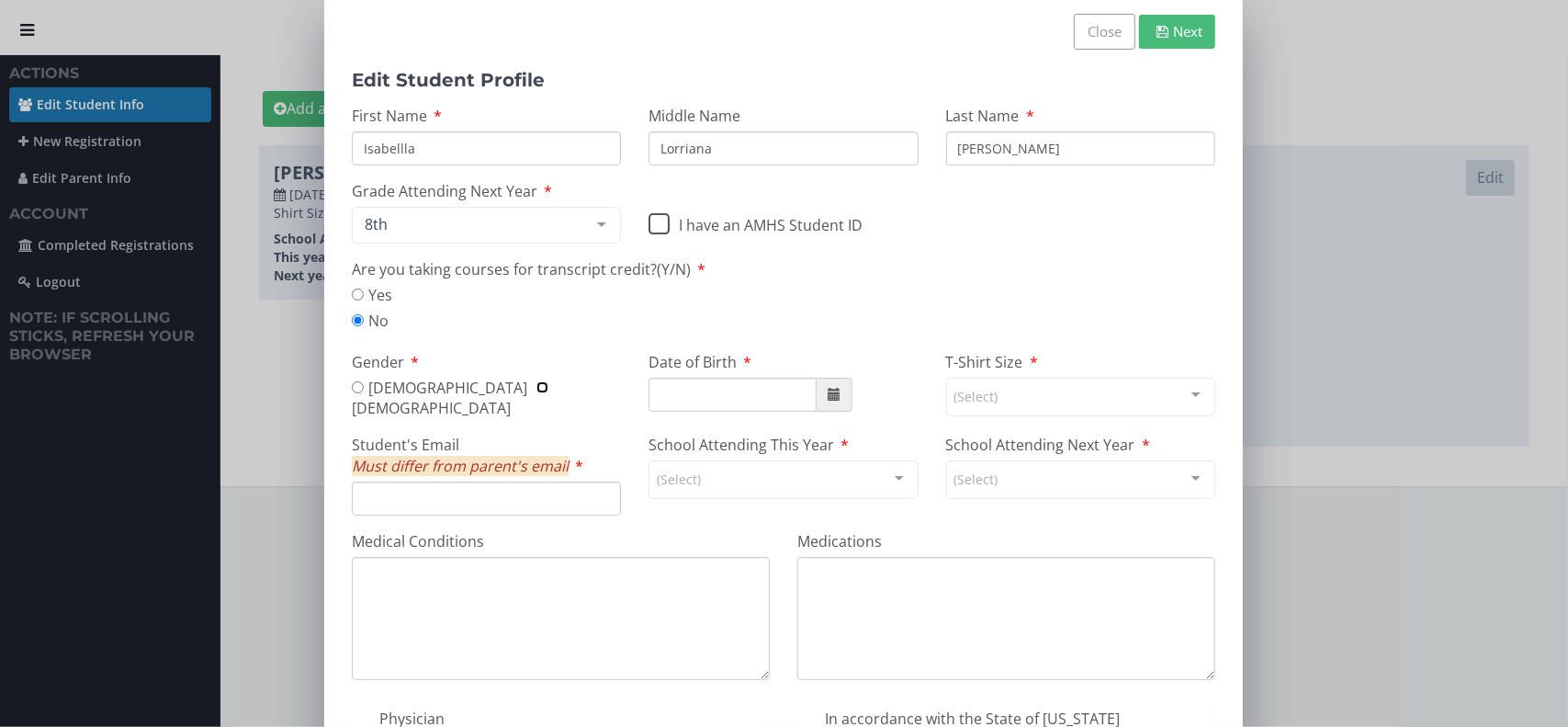 click on "[DEMOGRAPHIC_DATA]" at bounding box center [542, 387] 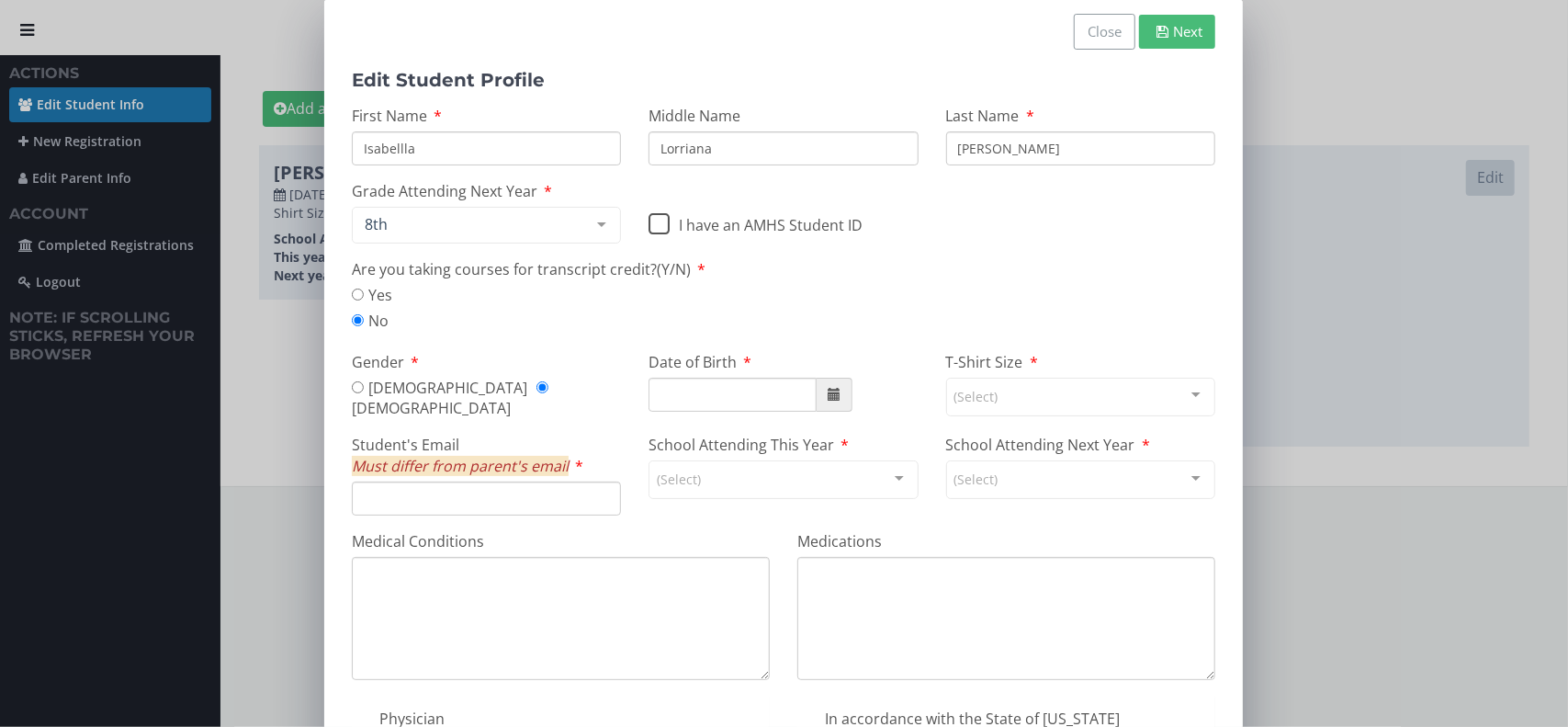 click on "Date of Birth" at bounding box center [732, 394] 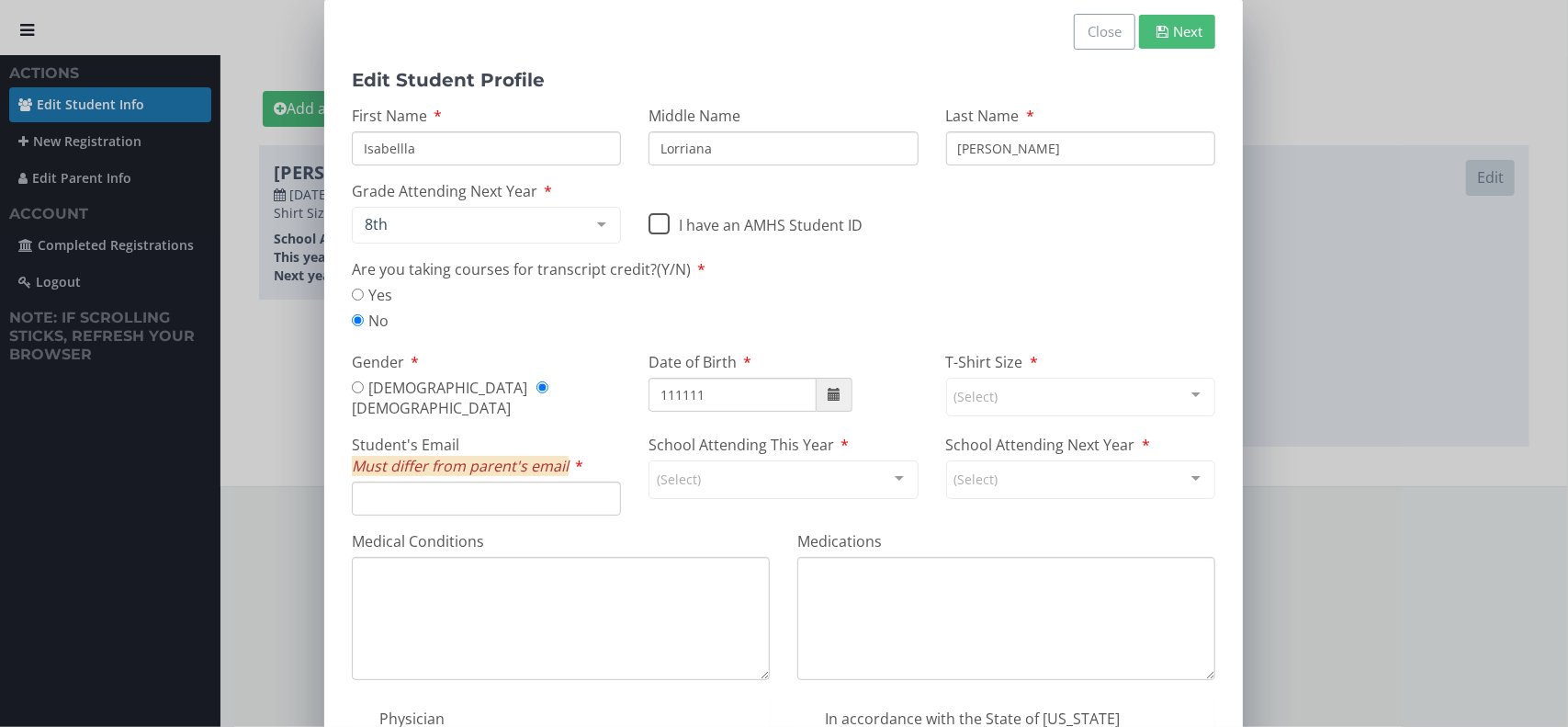 type on "[DATE]" 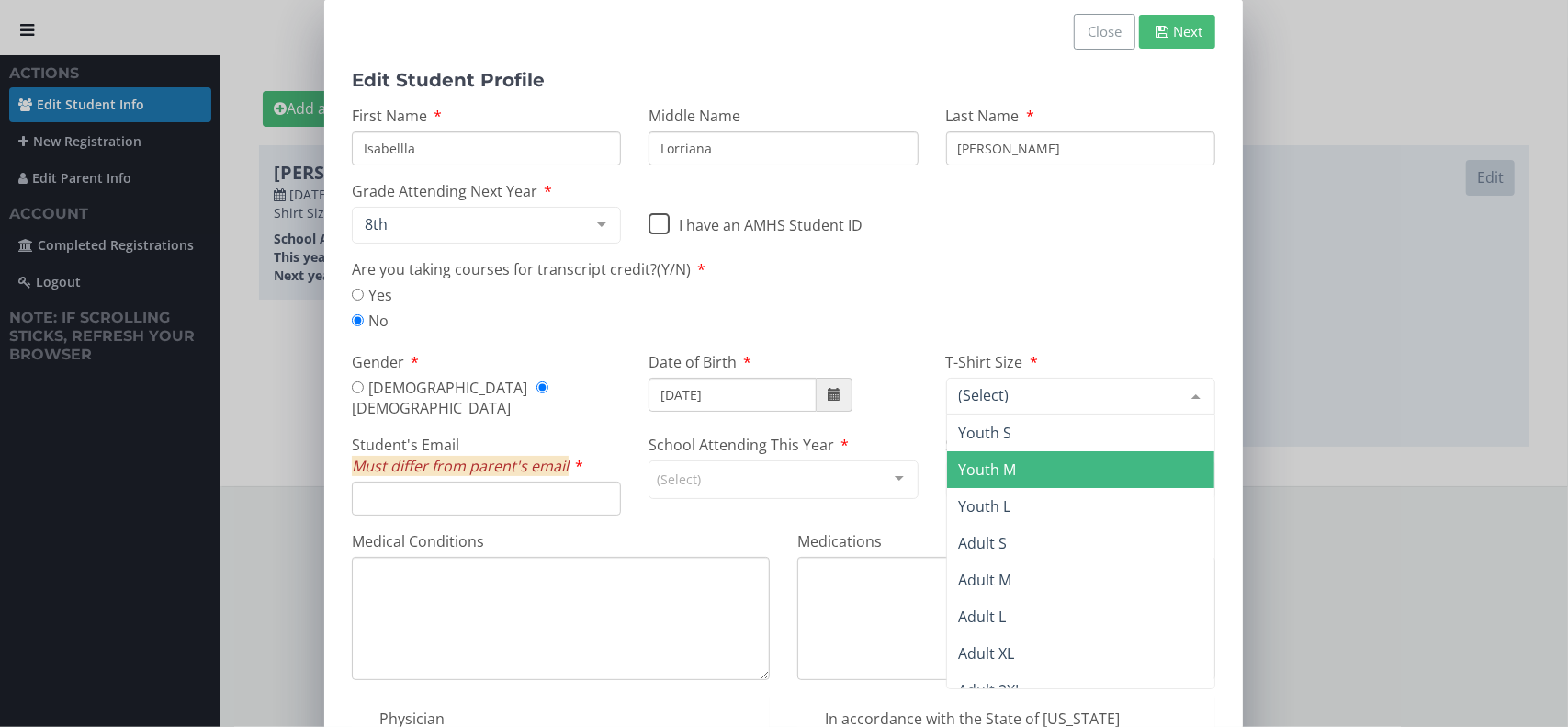 click on "Youth M" at bounding box center (1080, 470) 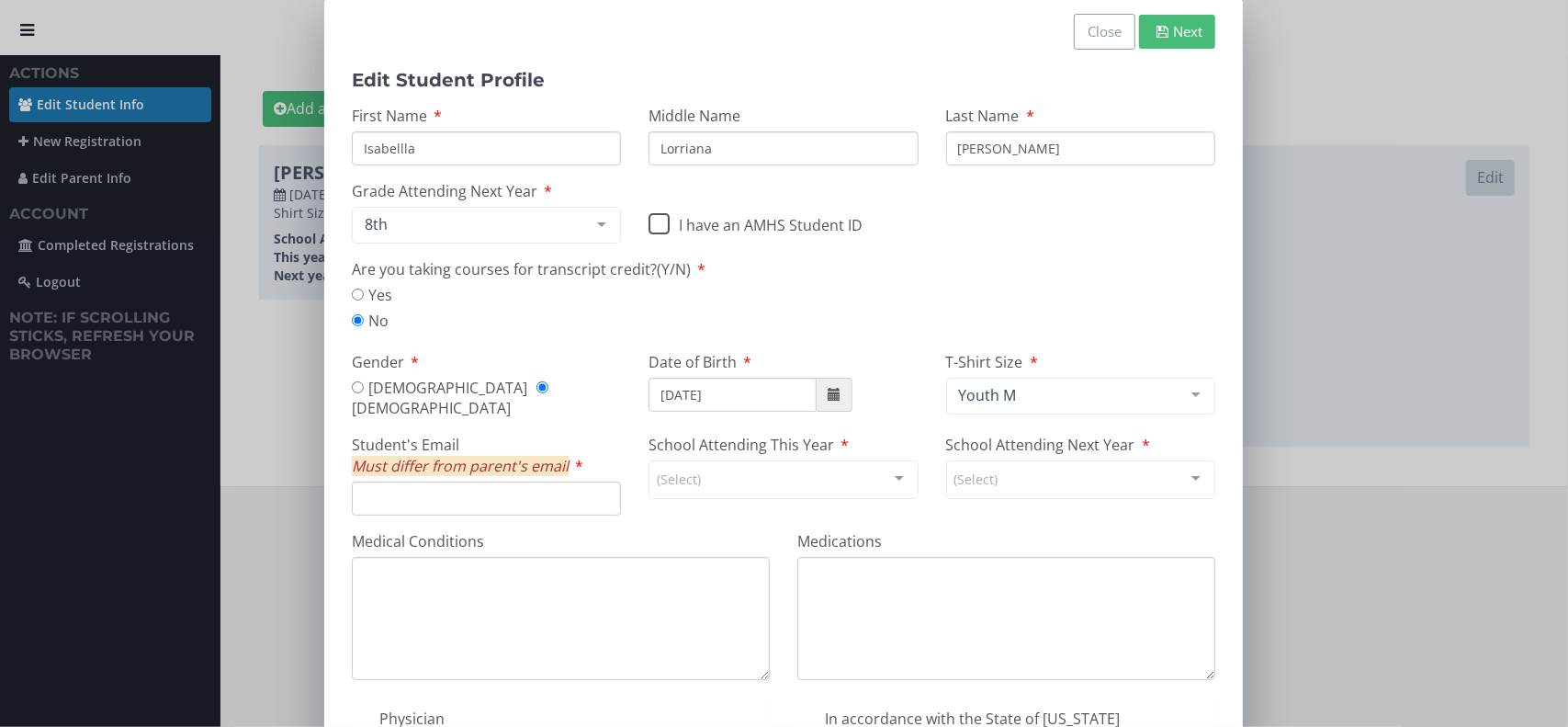 click on "Student's Email  Must differ from parent's email" at bounding box center (486, 498) 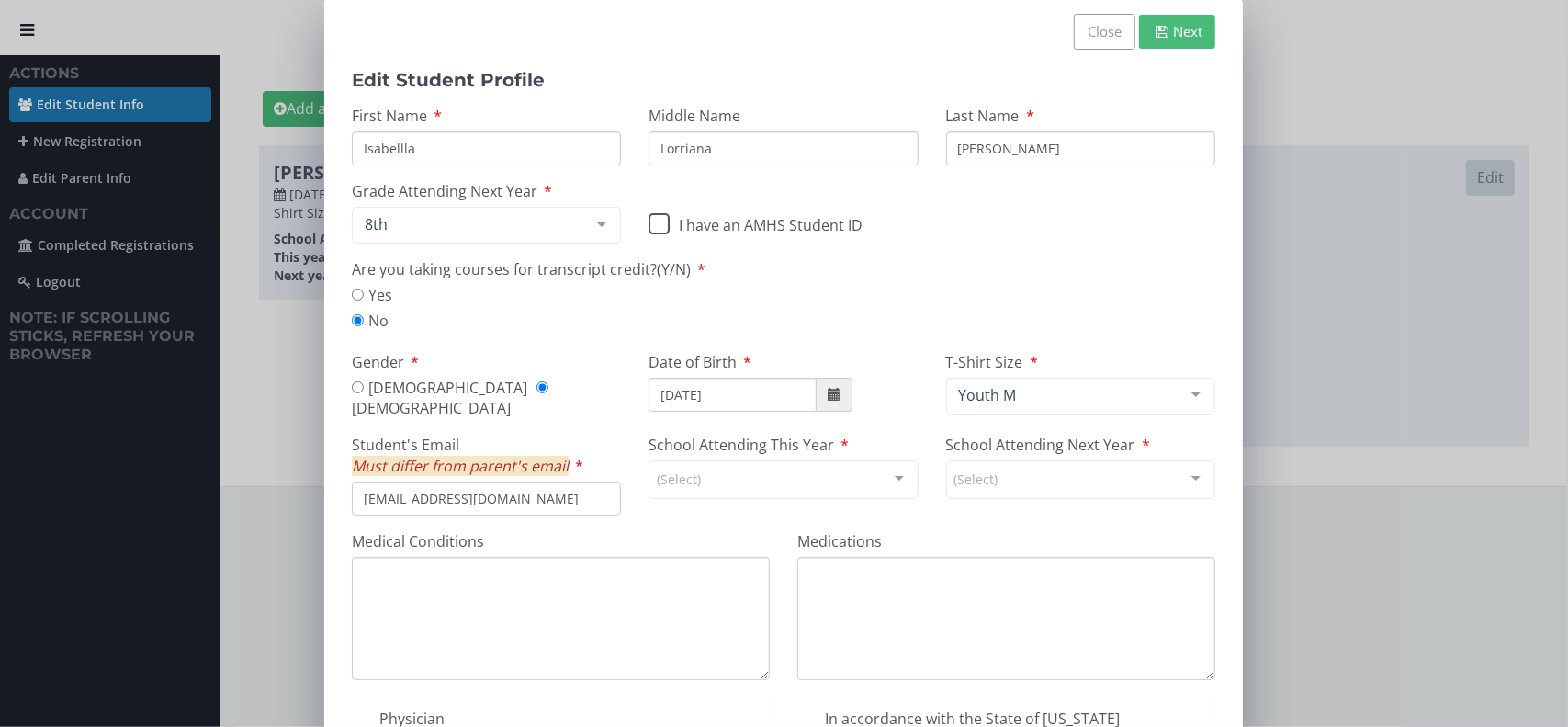 type on "[EMAIL_ADDRESS][DOMAIN_NAME]" 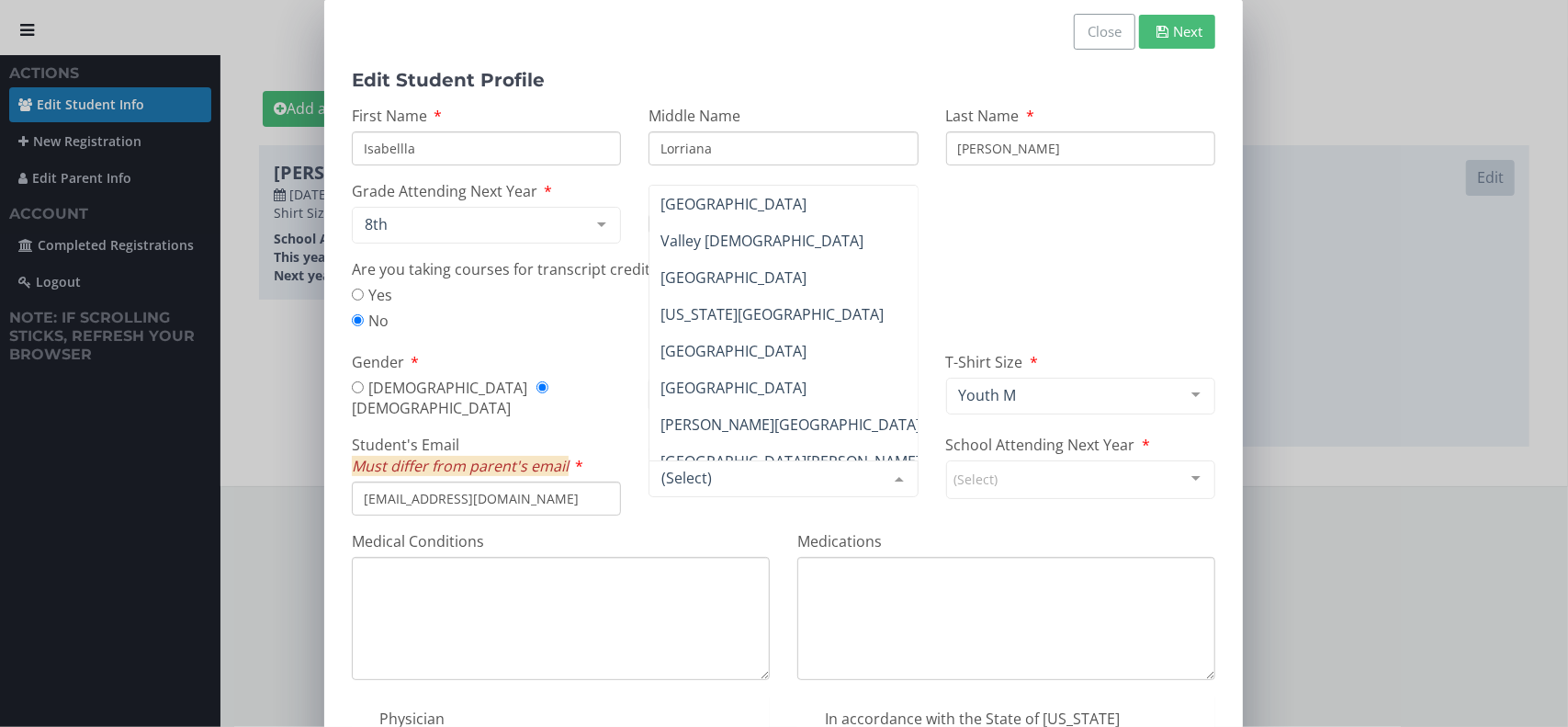 scroll, scrollTop: 5437, scrollLeft: 0, axis: vertical 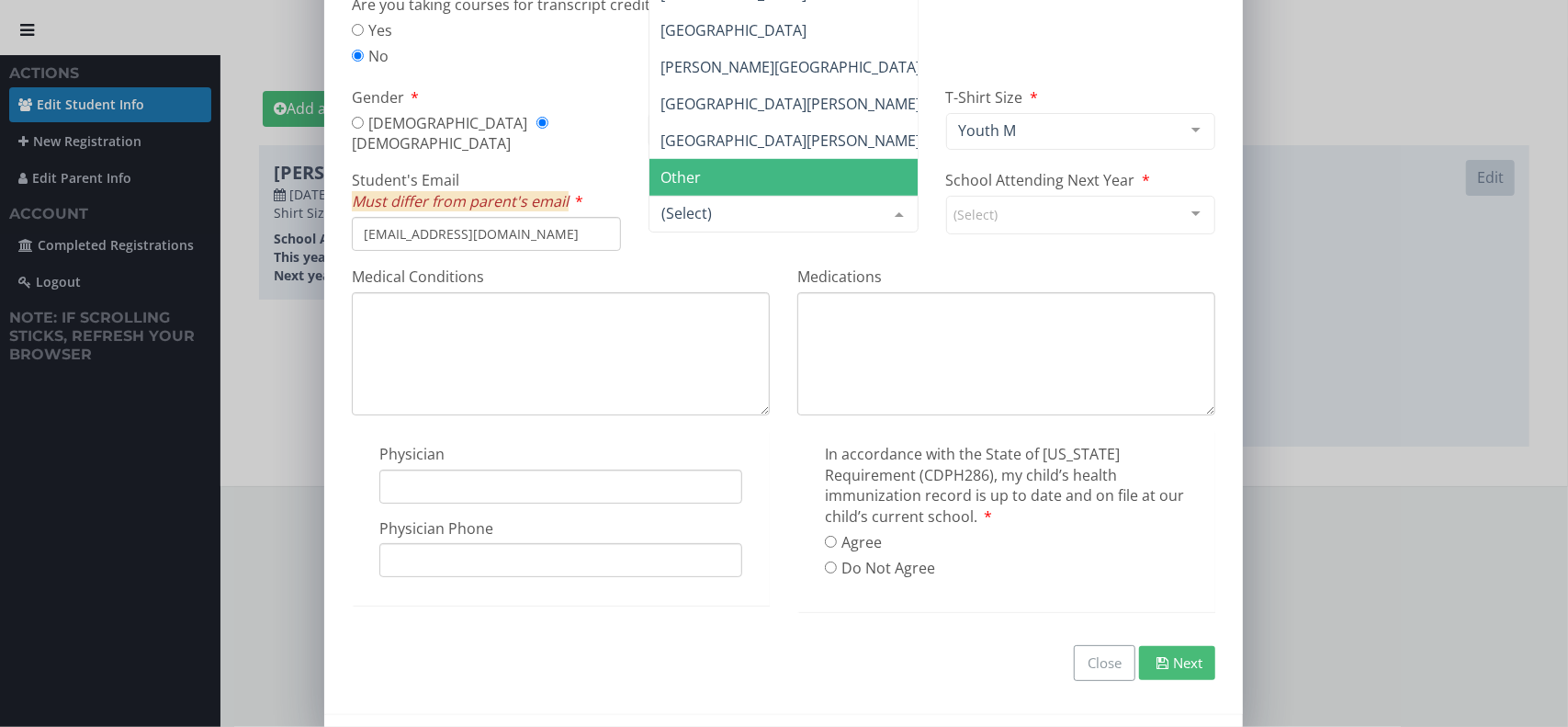 click on "Other" at bounding box center (924, 177) 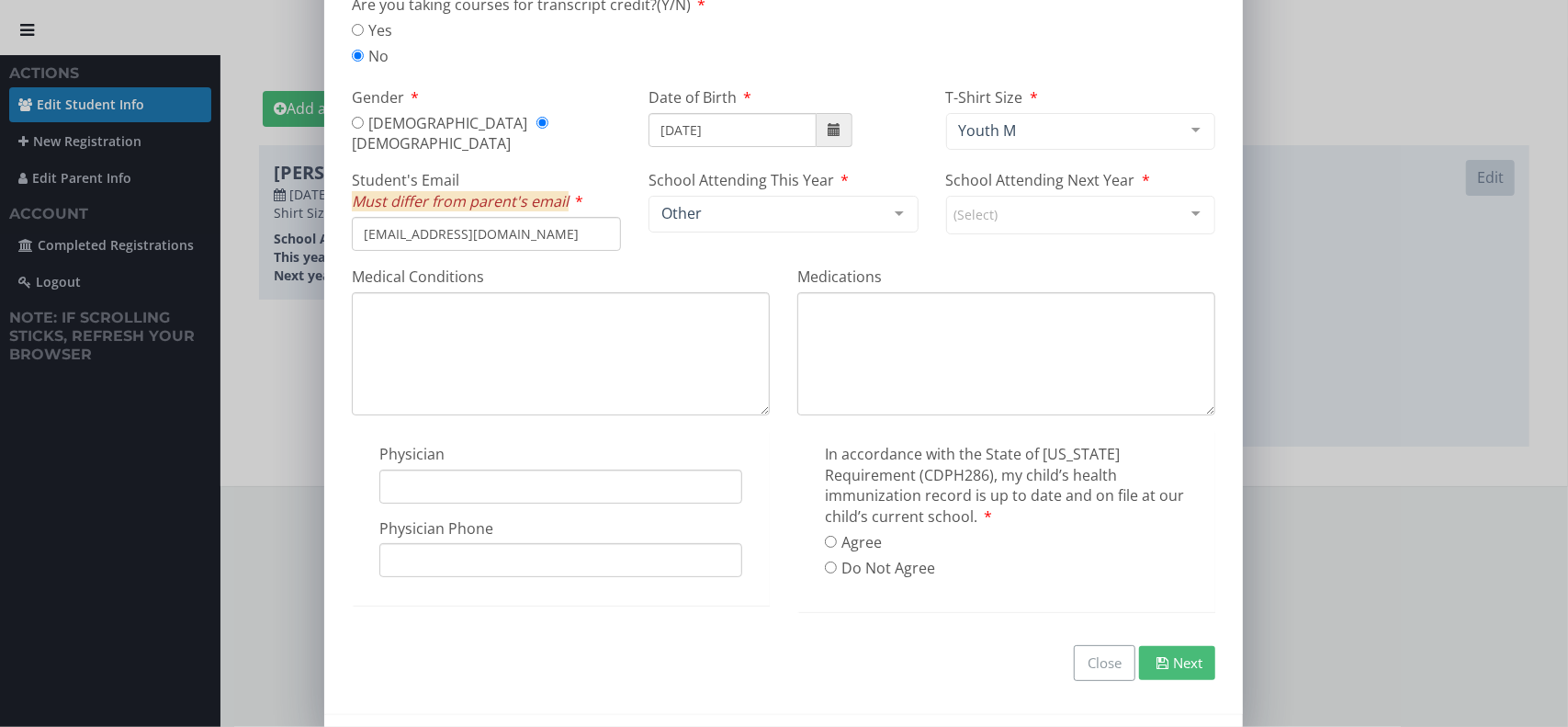 click on "(Select)" at bounding box center [1080, 215] 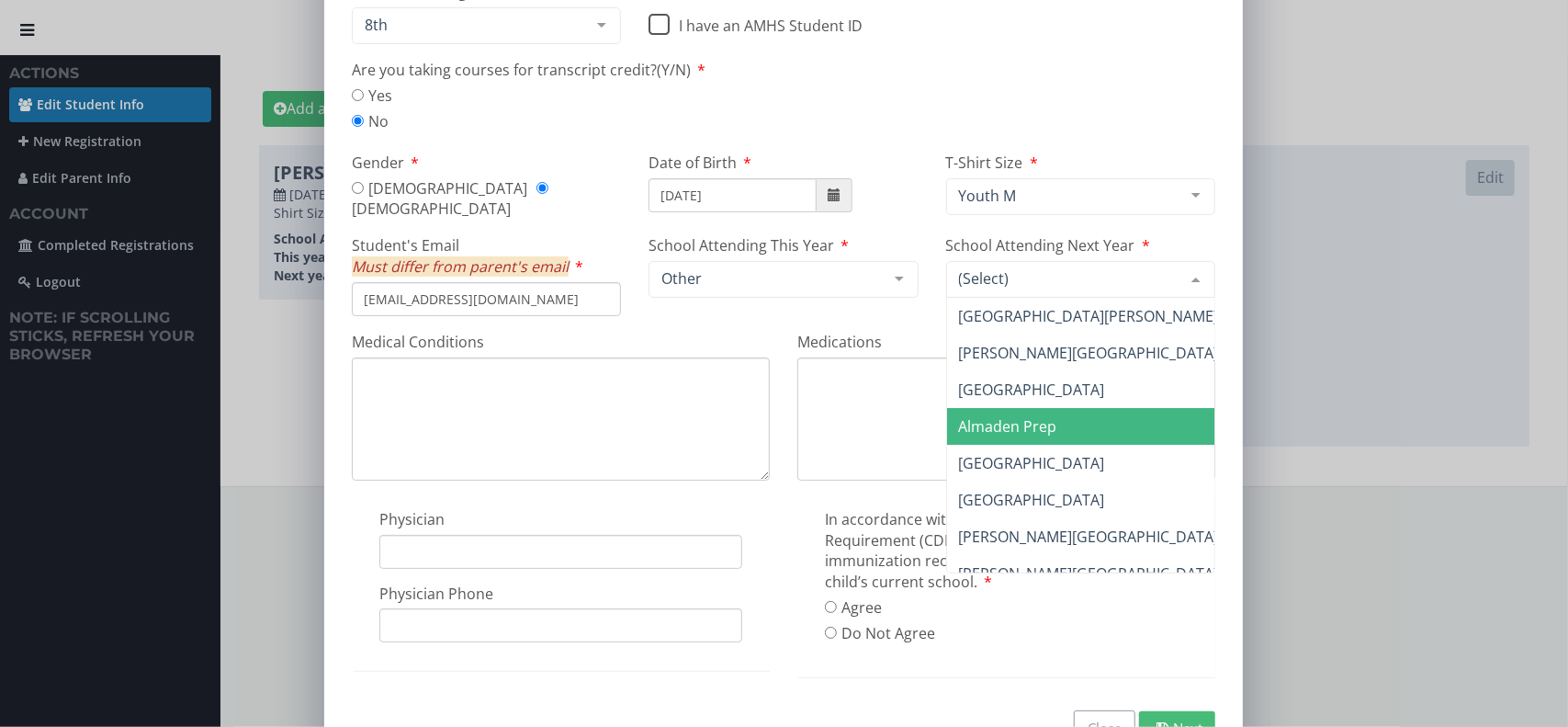 scroll, scrollTop: 265, scrollLeft: 0, axis: vertical 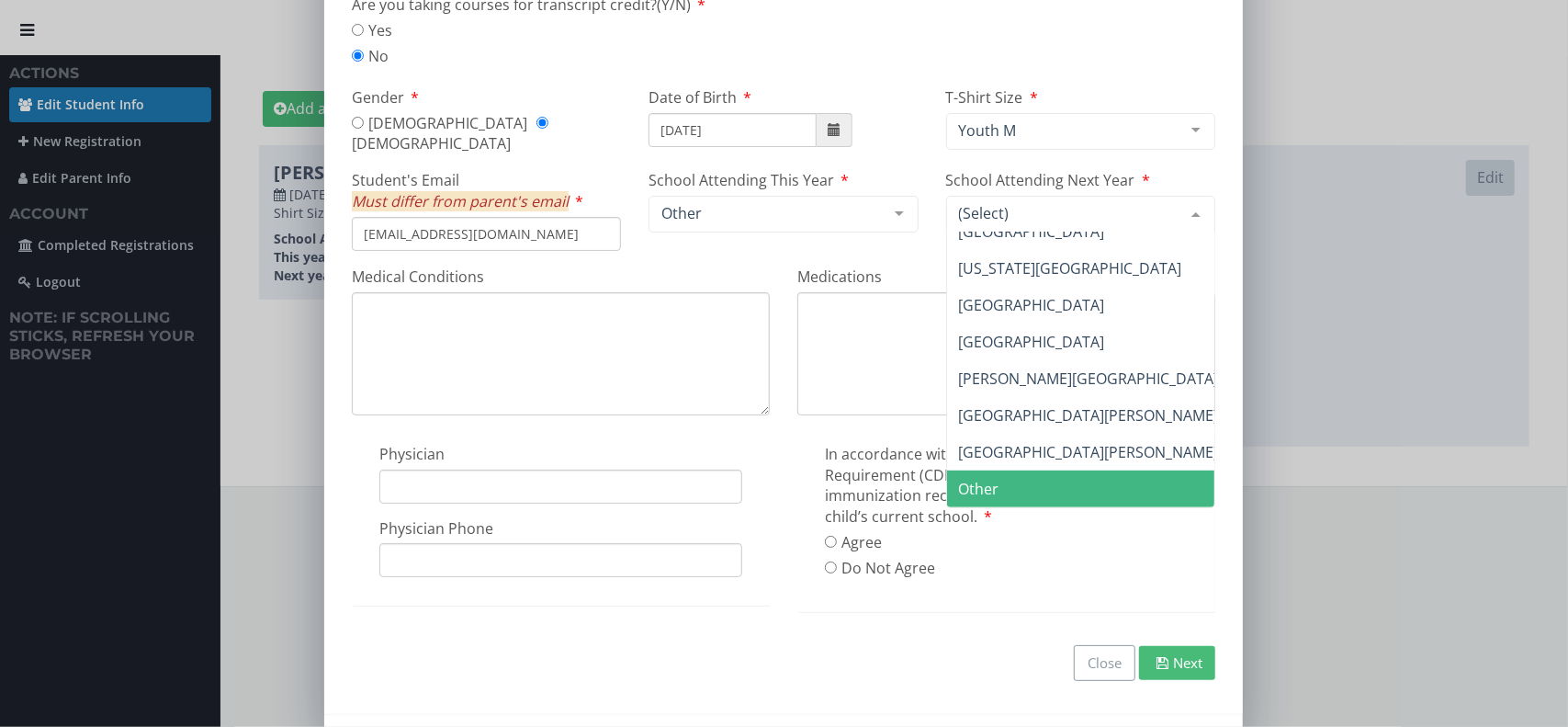 click on "Other" at bounding box center (978, 489) 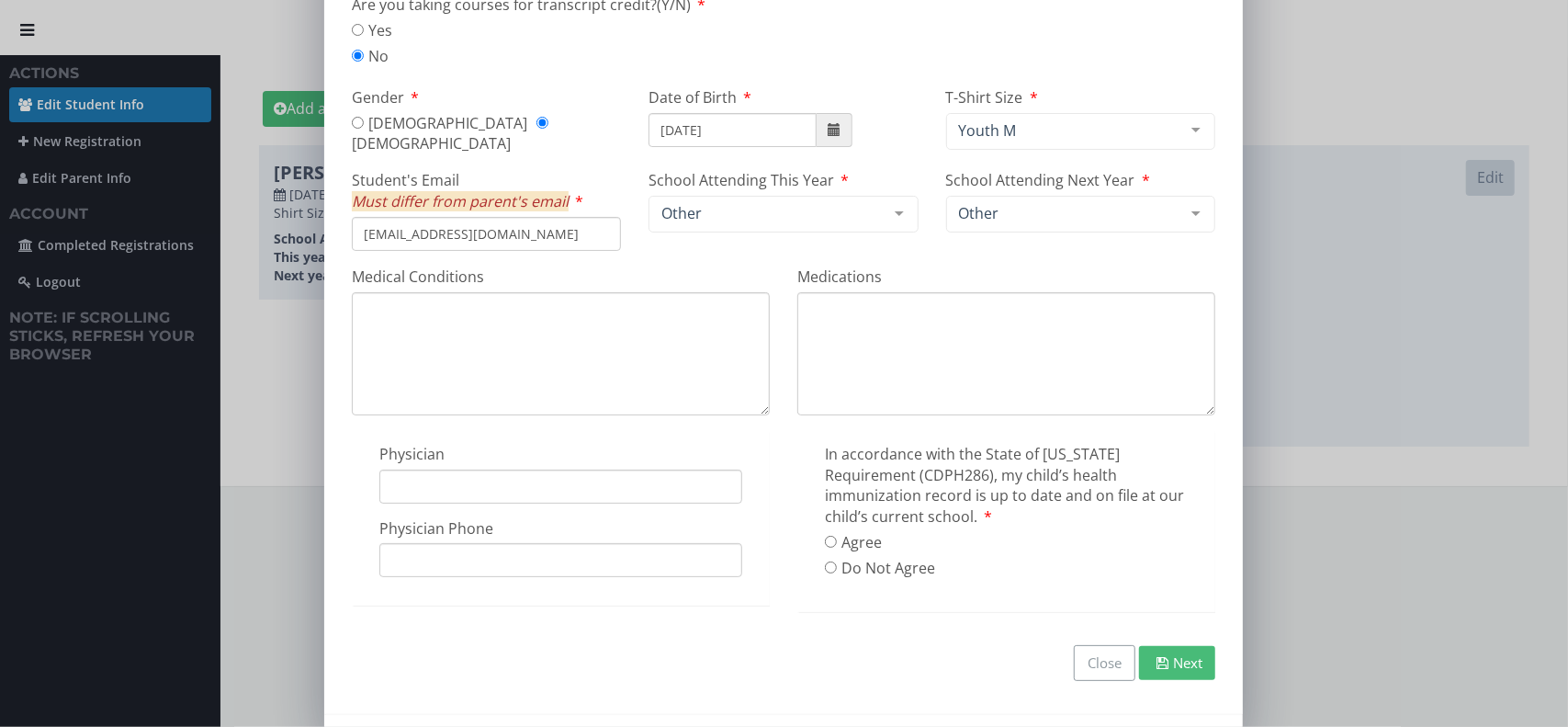 scroll, scrollTop: 81, scrollLeft: 0, axis: vertical 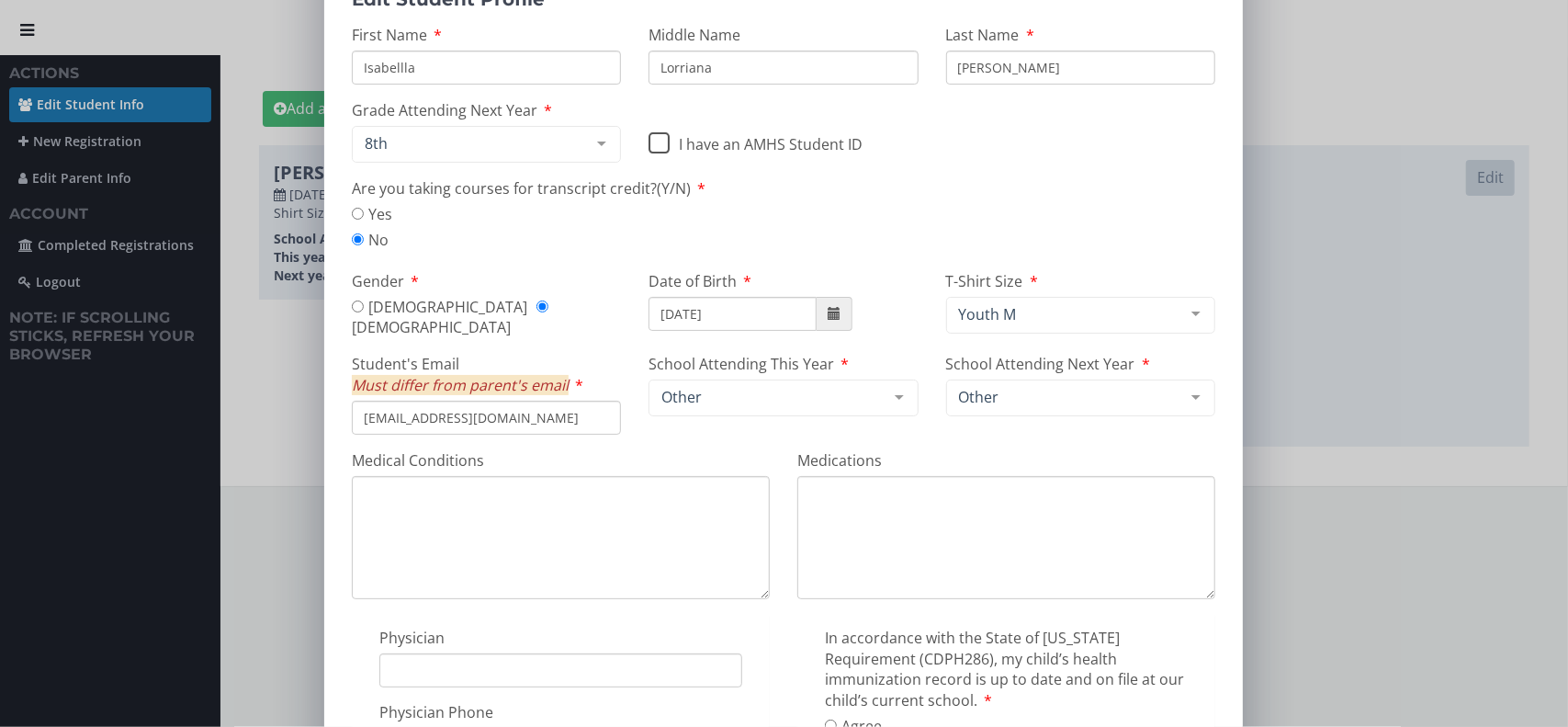 click on "Medical Conditions" at bounding box center (560, 538) 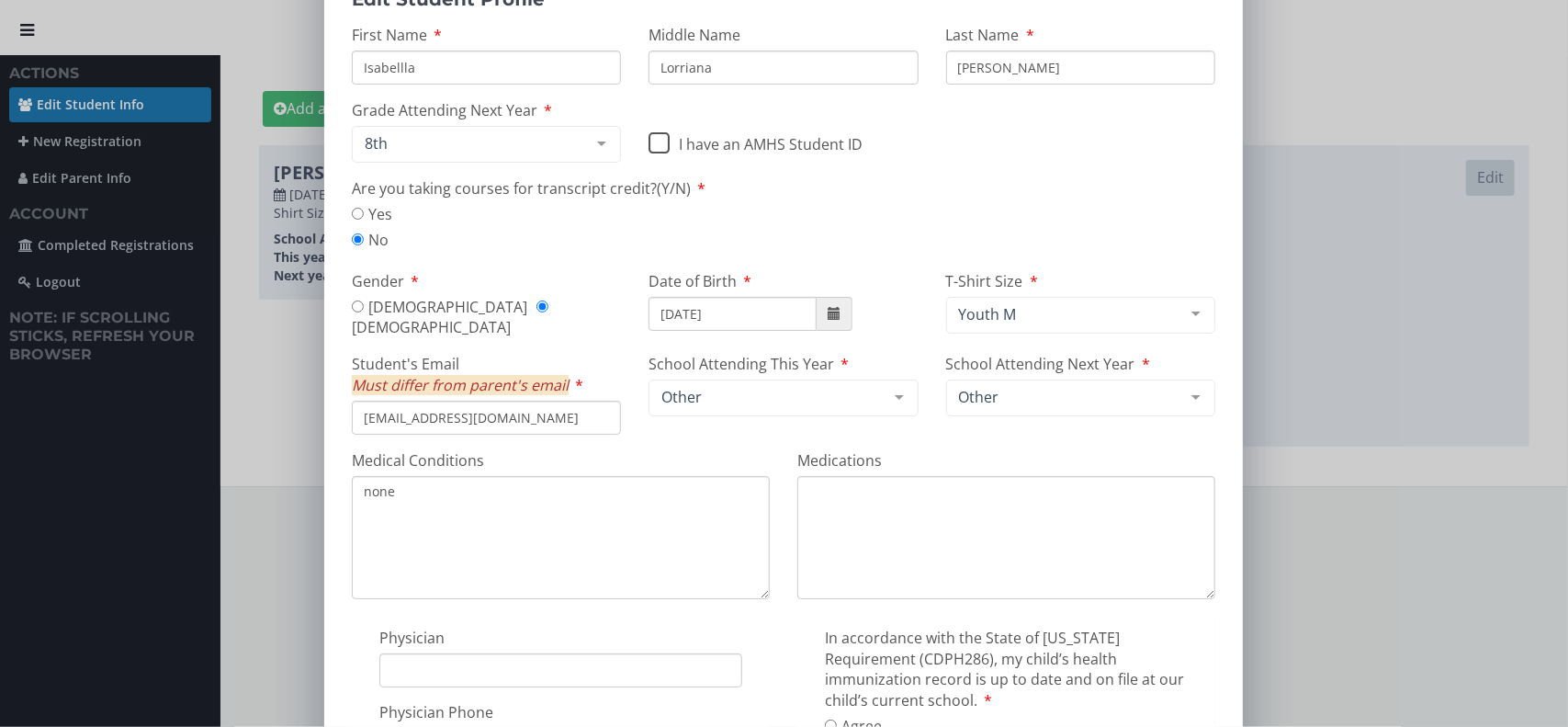 type on "none" 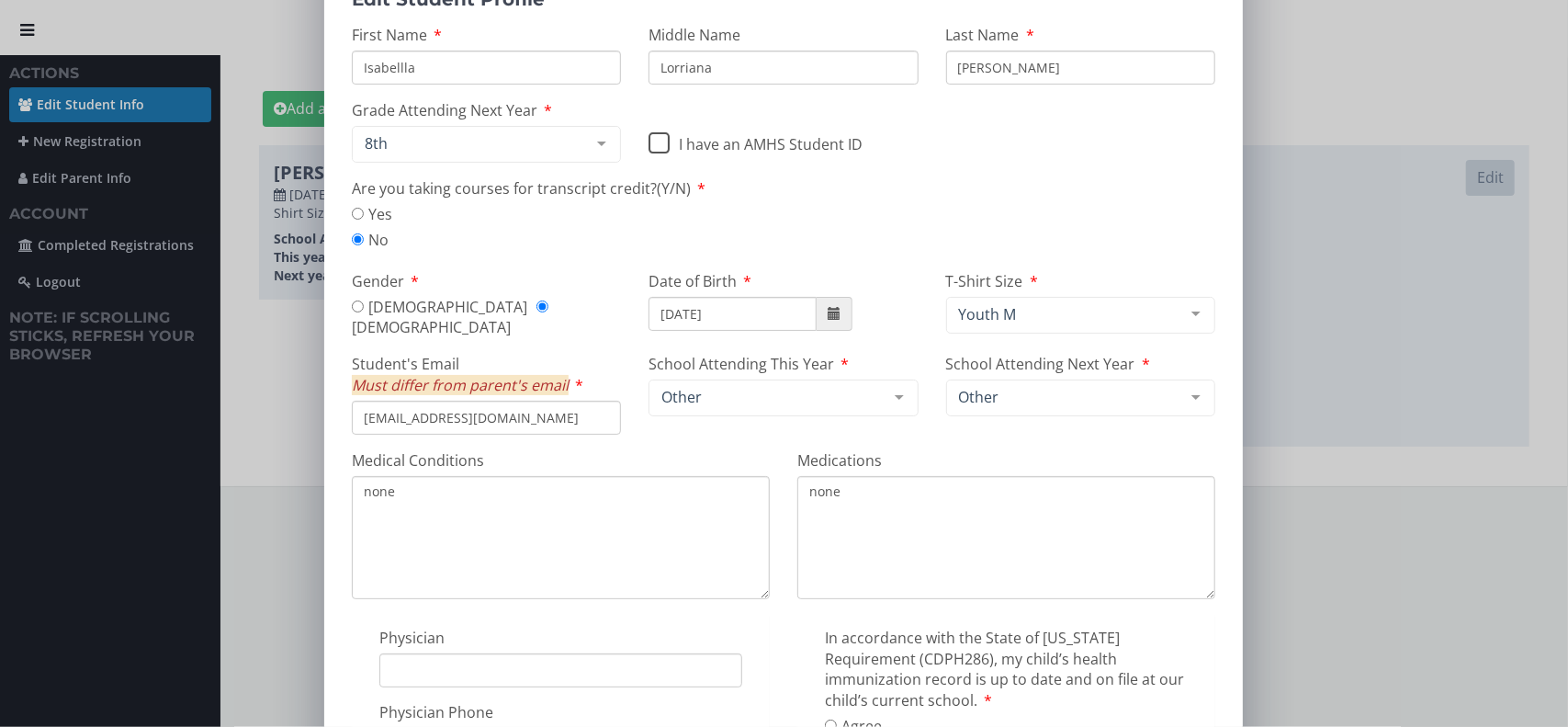 type on "none" 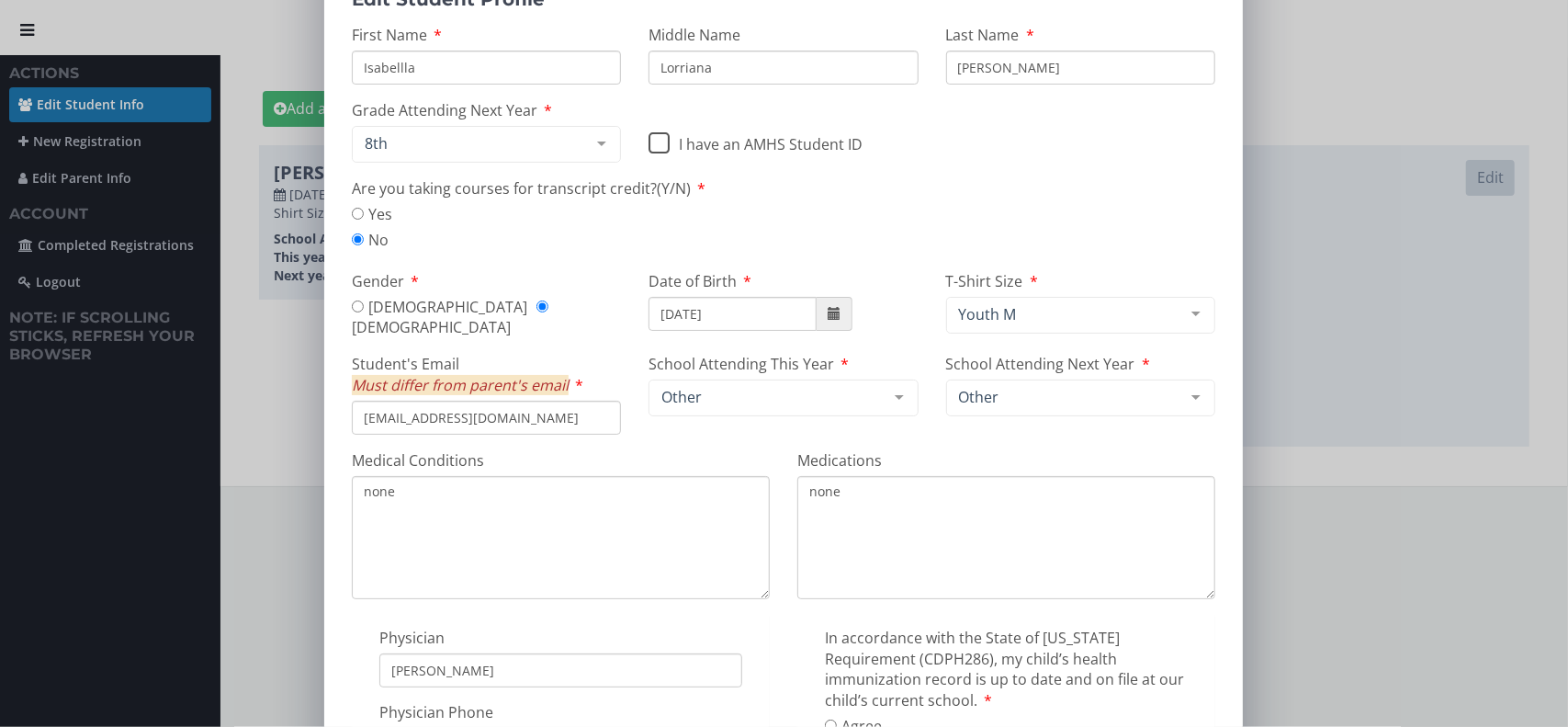 type on "[PERSON_NAME]" 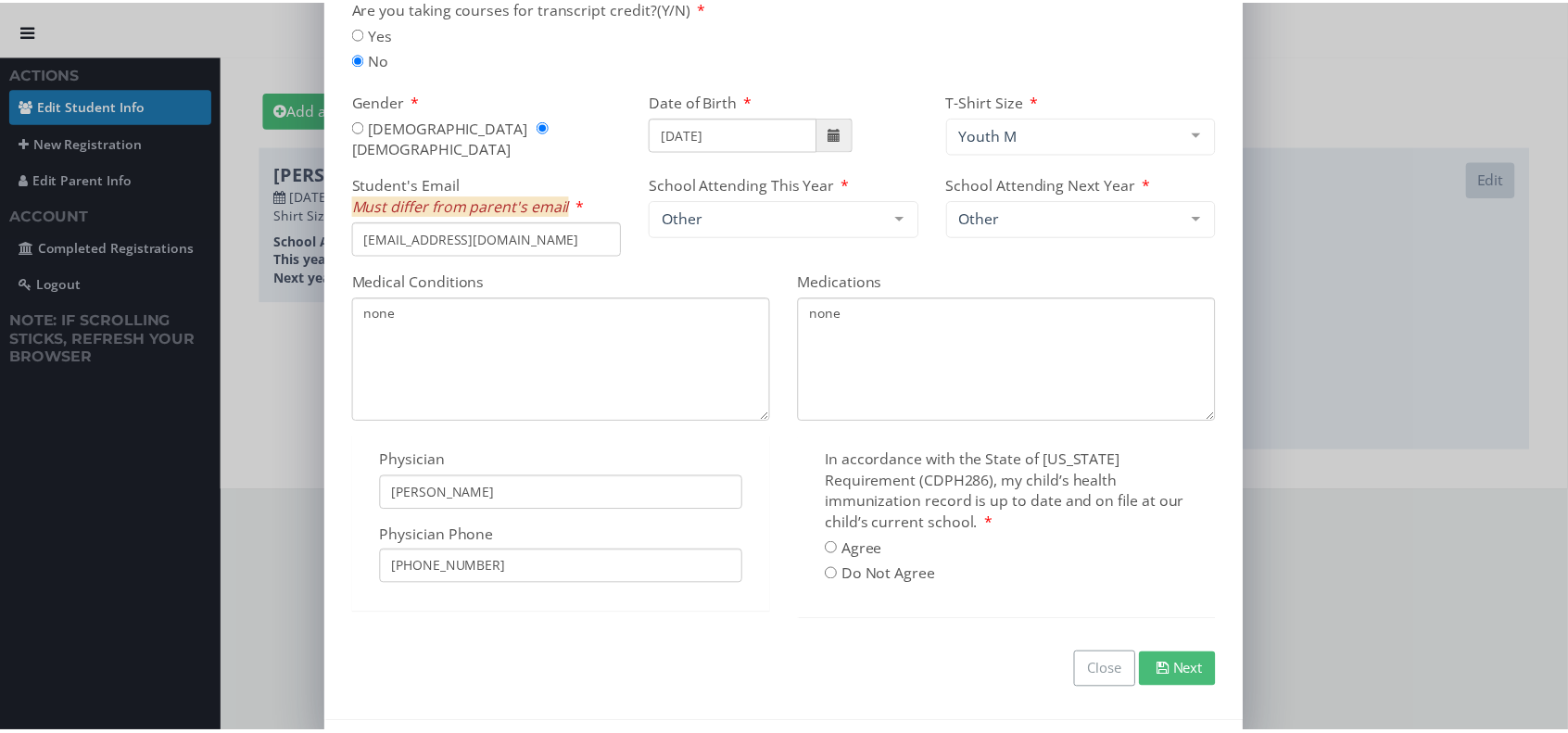 scroll, scrollTop: 267, scrollLeft: 0, axis: vertical 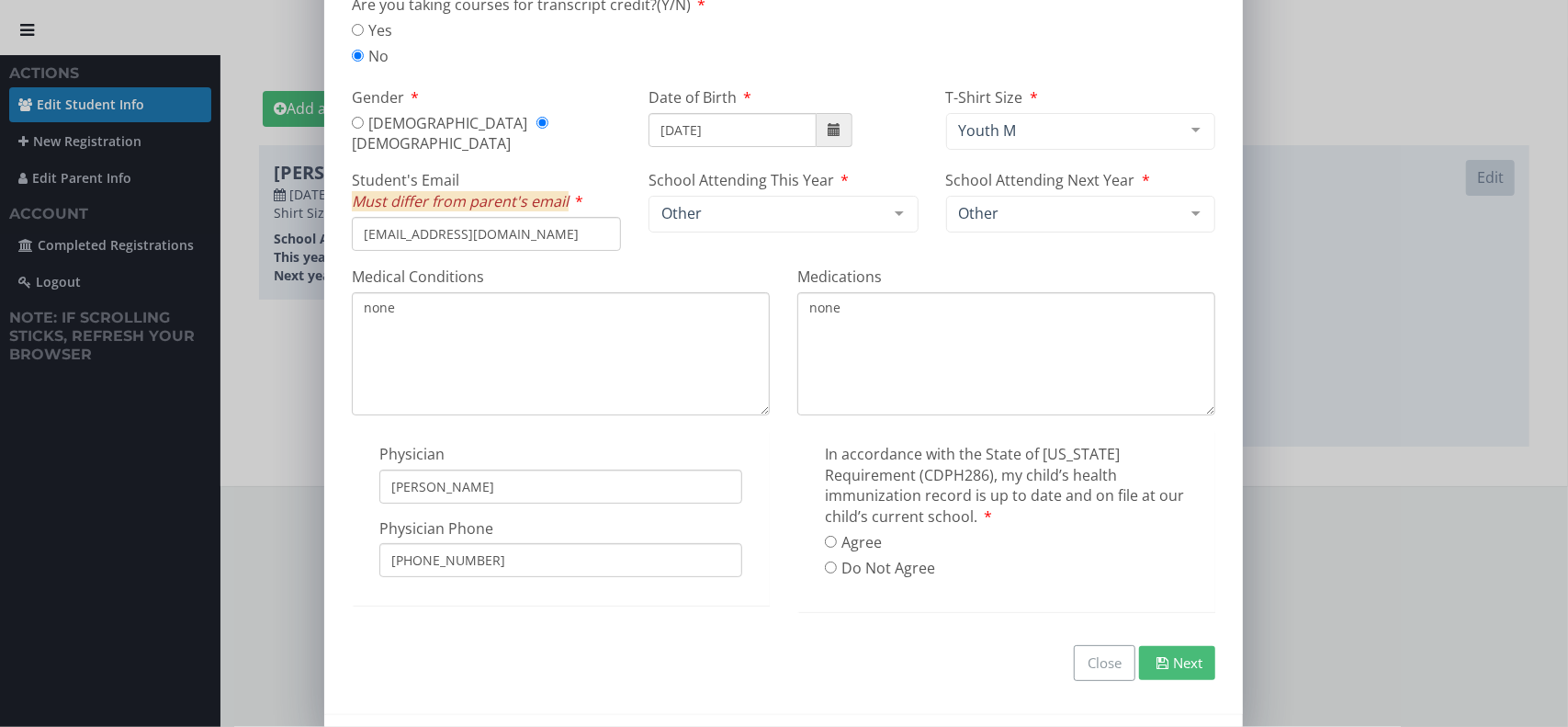 type on "[PHONE_NUMBER]" 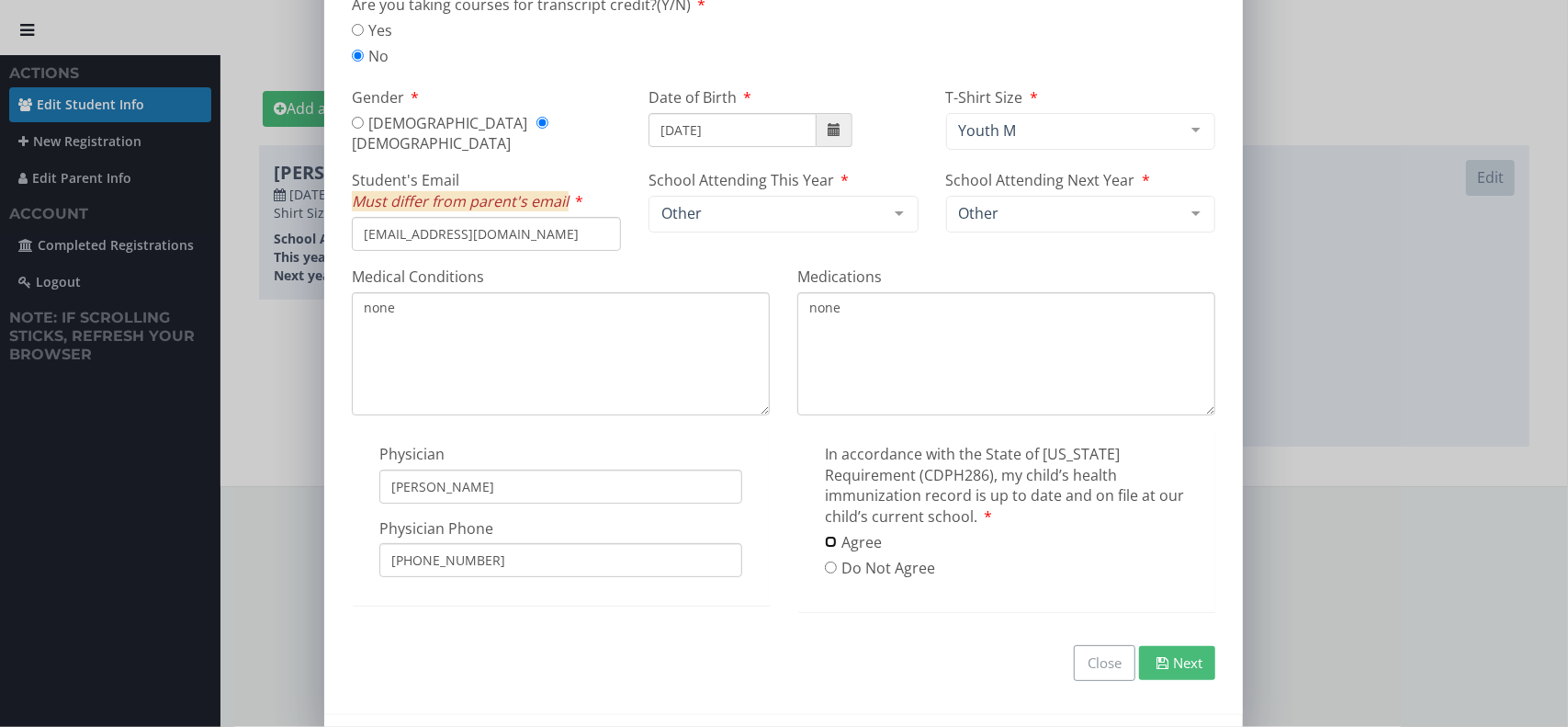 click on "Agree" at bounding box center [830, 541] 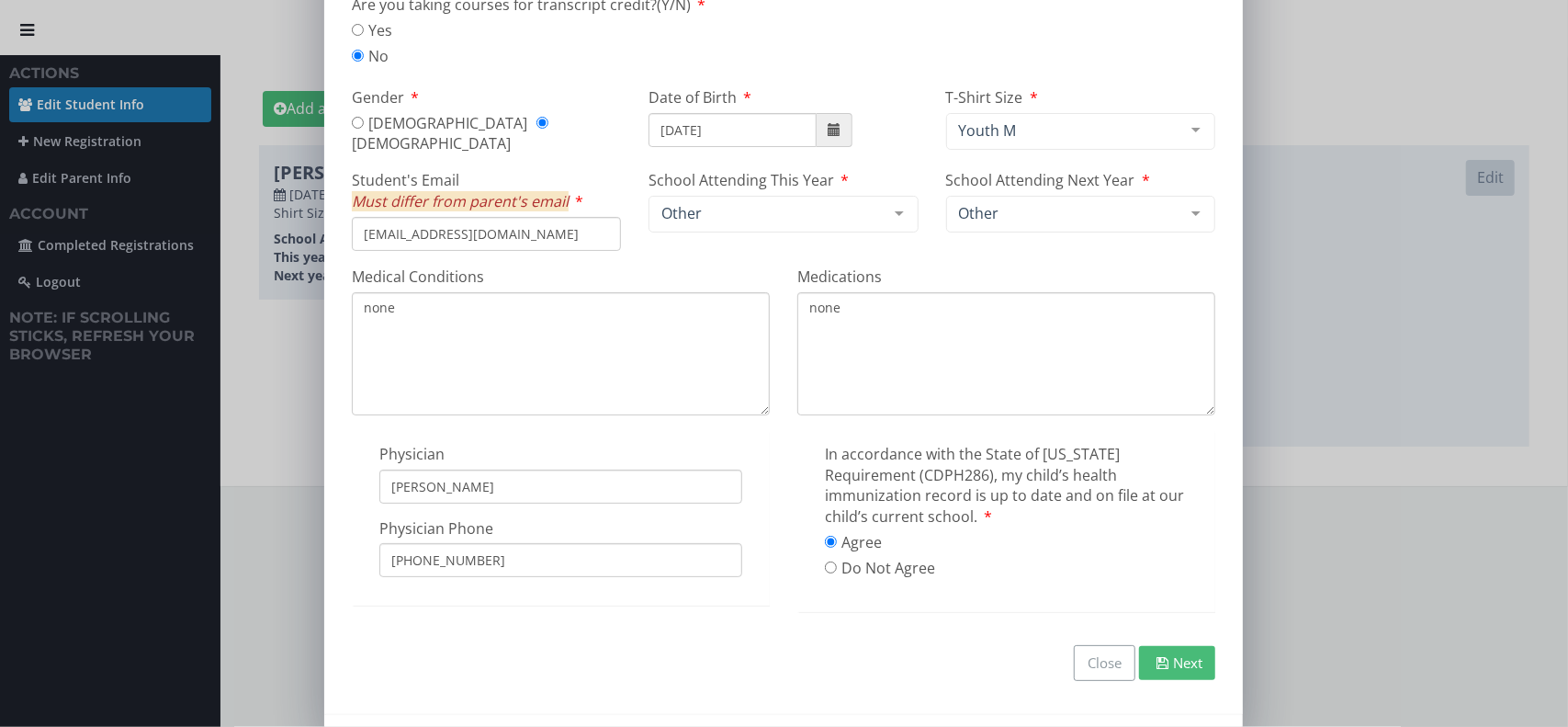 click on "Next" at bounding box center [1177, 663] 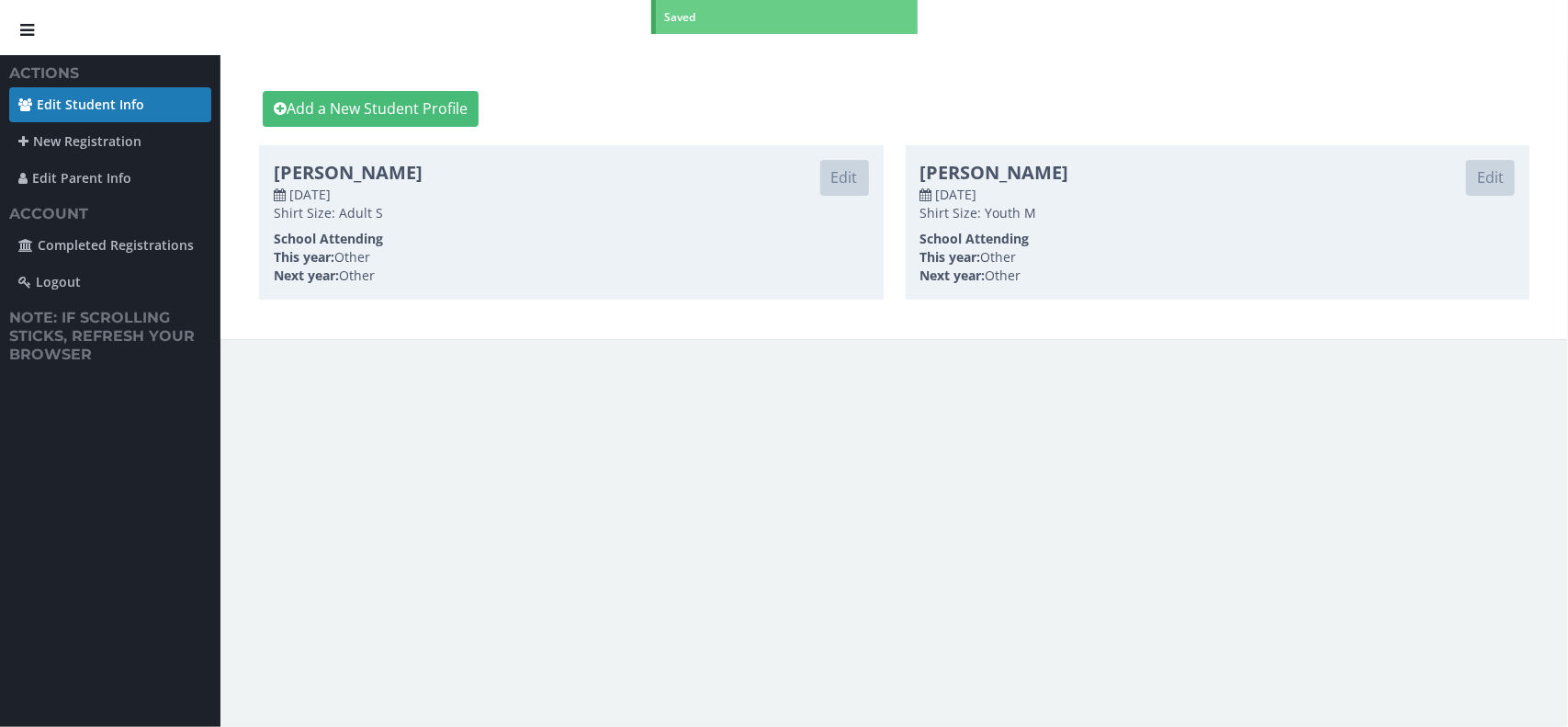 click on "[DATE]" at bounding box center [1218, 195] 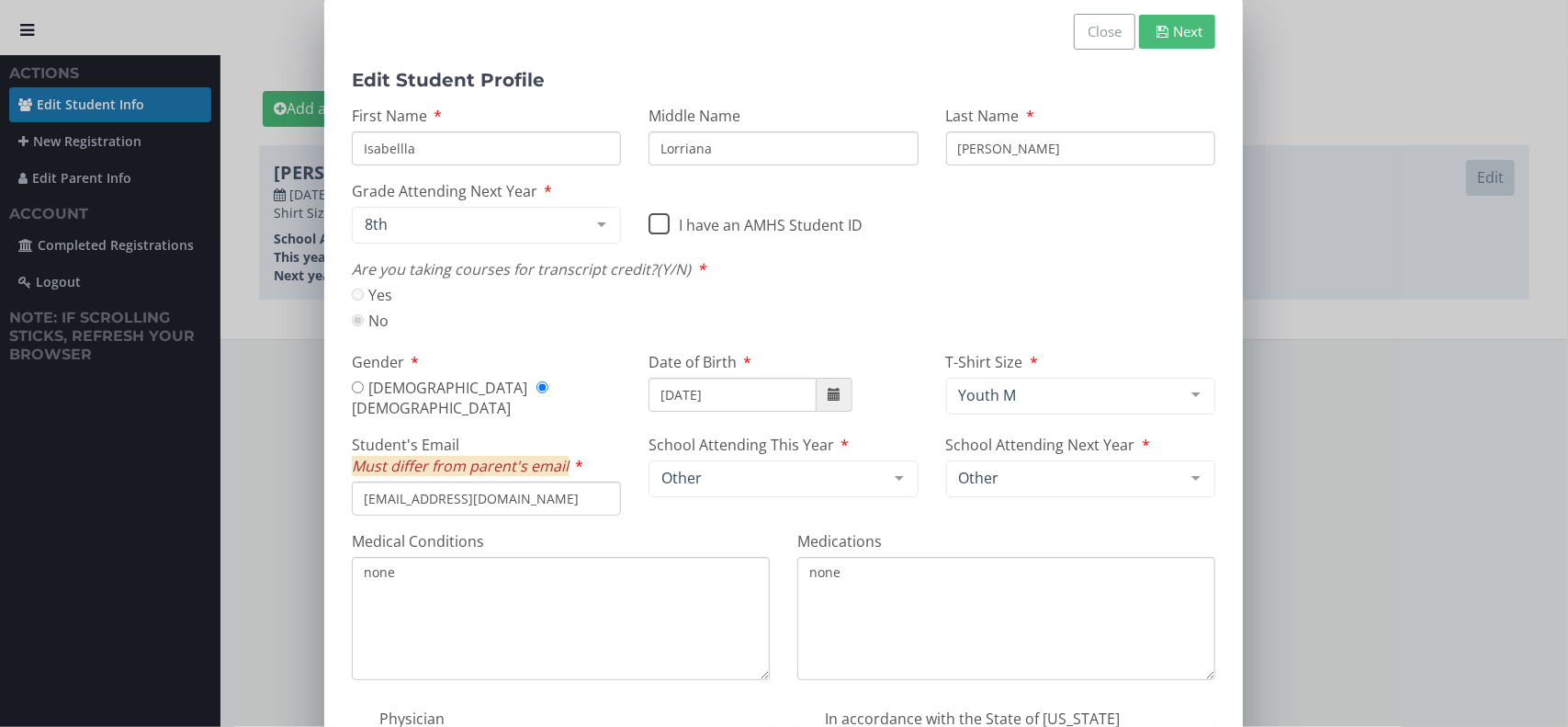 click on "Close
Next
Close
Next
Edit Student Profile               First Name     Isabellla       Middle Name     Lorriana       Last Name     Torres               Grade Attending Next Year                8th         1st   2nd   3rd   4th   5th   6th   7th   8th   9th   10th   11th   12th       List is empty.               I have an AMHS Student ID       Are you taking courses for transcript credit?(Y/N)     Yes No               Gender     Male Female       Date of Birth     11/11/2011       T-Shirt Size                Youth M         Youth S   Youth M   Youth L   Adult S   Adult M   Adult L   Adult XL   Adult 2XL   Adult 3XL       List is empty.                 Student's Email  Must differ from parent's email     dmibells@yahoo.com       School Attending This Year                Other         Archbishop Mitty High School   Adrian Wilcox High School   Almaden Country School" at bounding box center (784, 498) 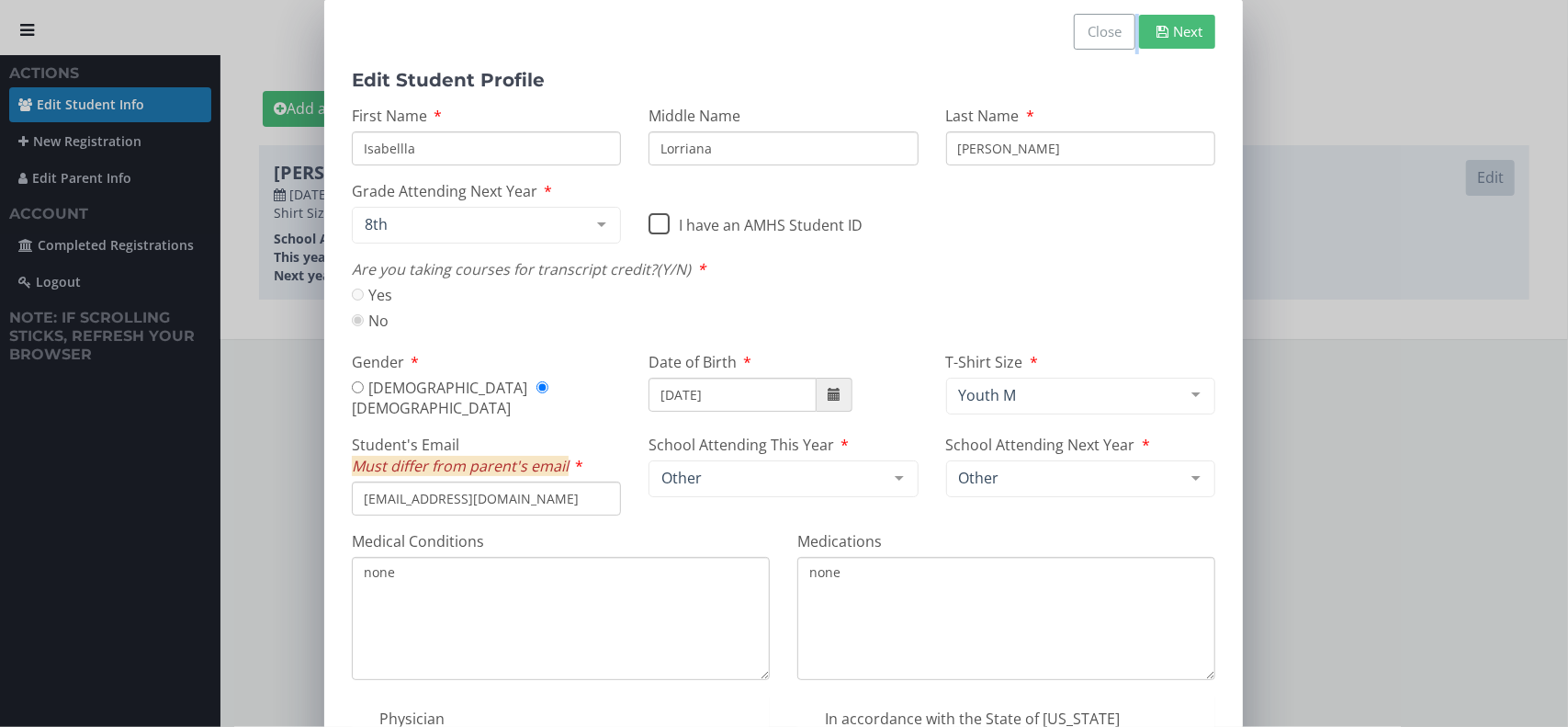 click on "Close
Next
Close
Next
Edit Student Profile               First Name     Isabellla       Middle Name     Lorriana       Last Name     Torres               Grade Attending Next Year                8th         1st   2nd   3rd   4th   5th   6th   7th   8th   9th   10th   11th   12th       List is empty.               I have an AMHS Student ID       Are you taking courses for transcript credit?(Y/N)     Yes No               Gender     Male Female       Date of Birth     11/11/2011       T-Shirt Size                Youth M         Youth S   Youth M   Youth L   Adult S   Adult M   Adult L   Adult XL   Adult 2XL   Adult 3XL       List is empty.                 Student's Email  Must differ from parent's email     dmibells@yahoo.com       School Attending This Year                Other         Archbishop Mitty High School   Adrian Wilcox High School   Almaden Country School" at bounding box center [784, 498] 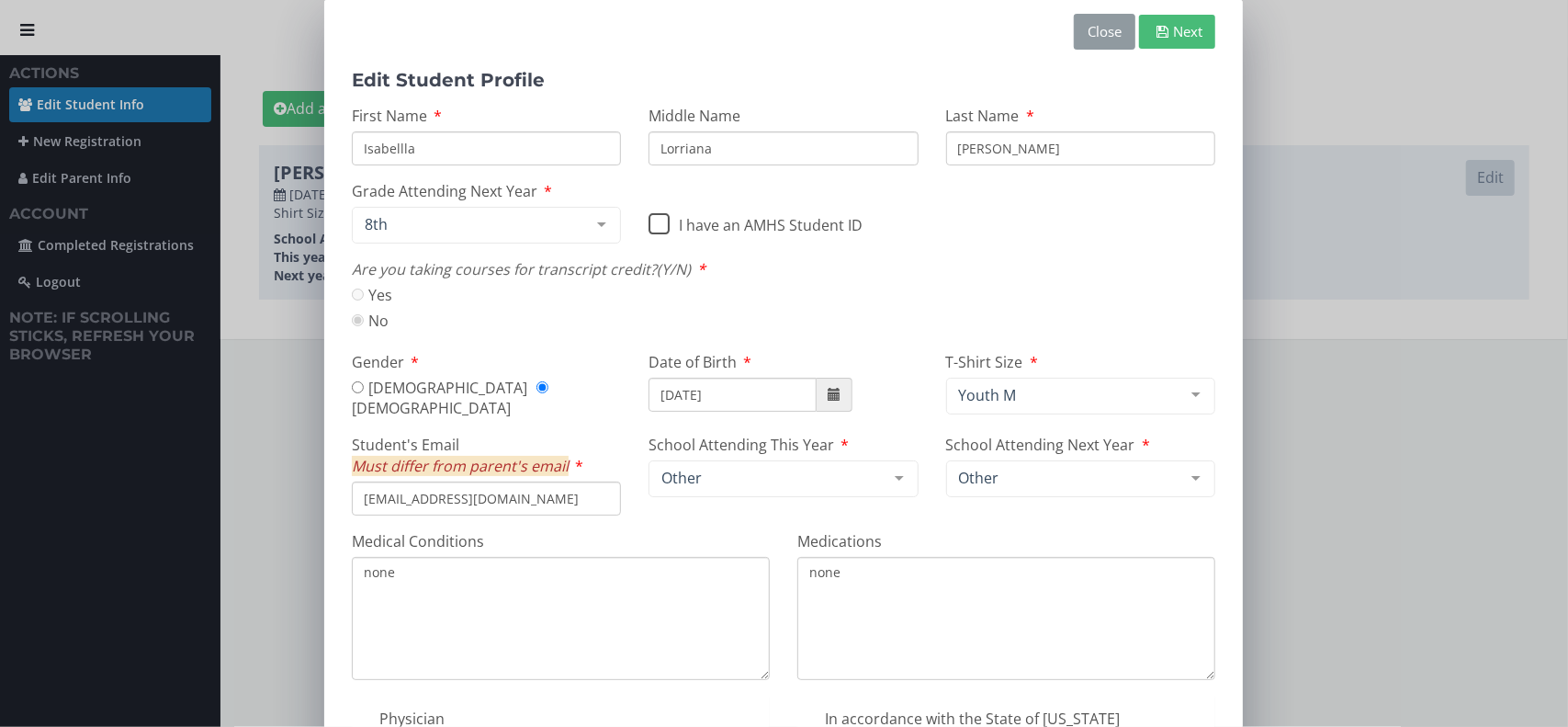drag, startPoint x: 1077, startPoint y: 57, endPoint x: 1084, endPoint y: 47, distance: 12.206556 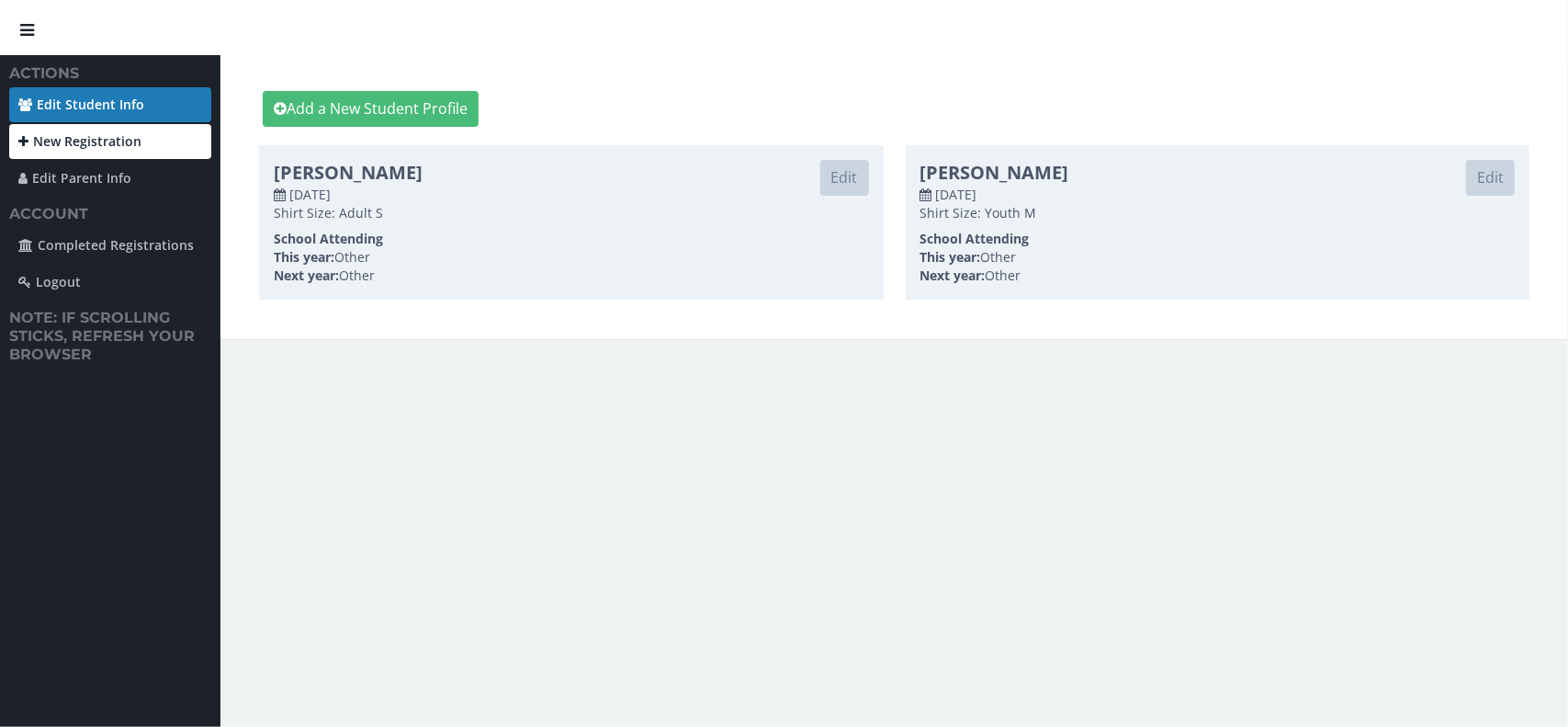 click on "New Registration" at bounding box center [110, 142] 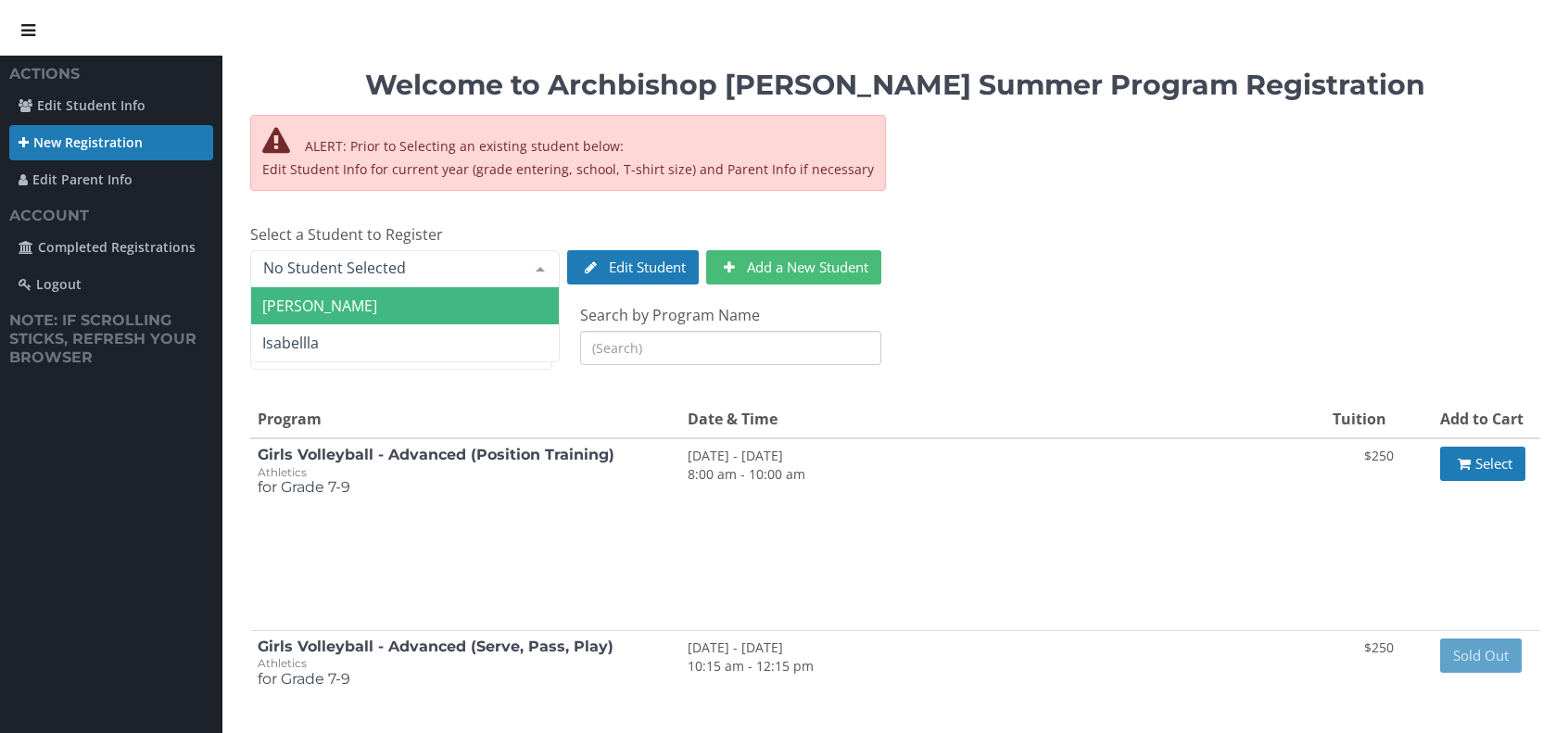 click on "[PERSON_NAME]" at bounding box center (405, 306) 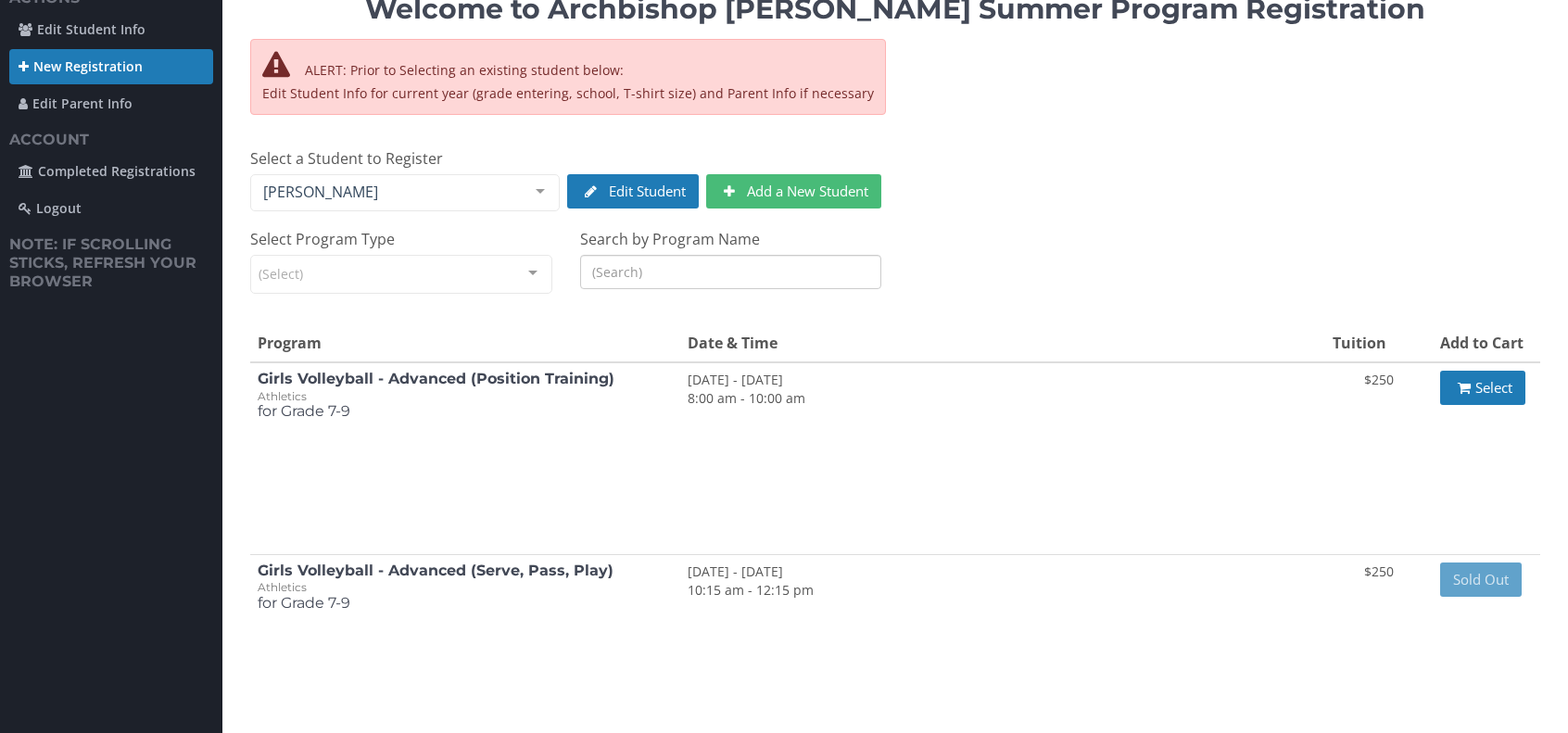 scroll, scrollTop: 0, scrollLeft: 0, axis: both 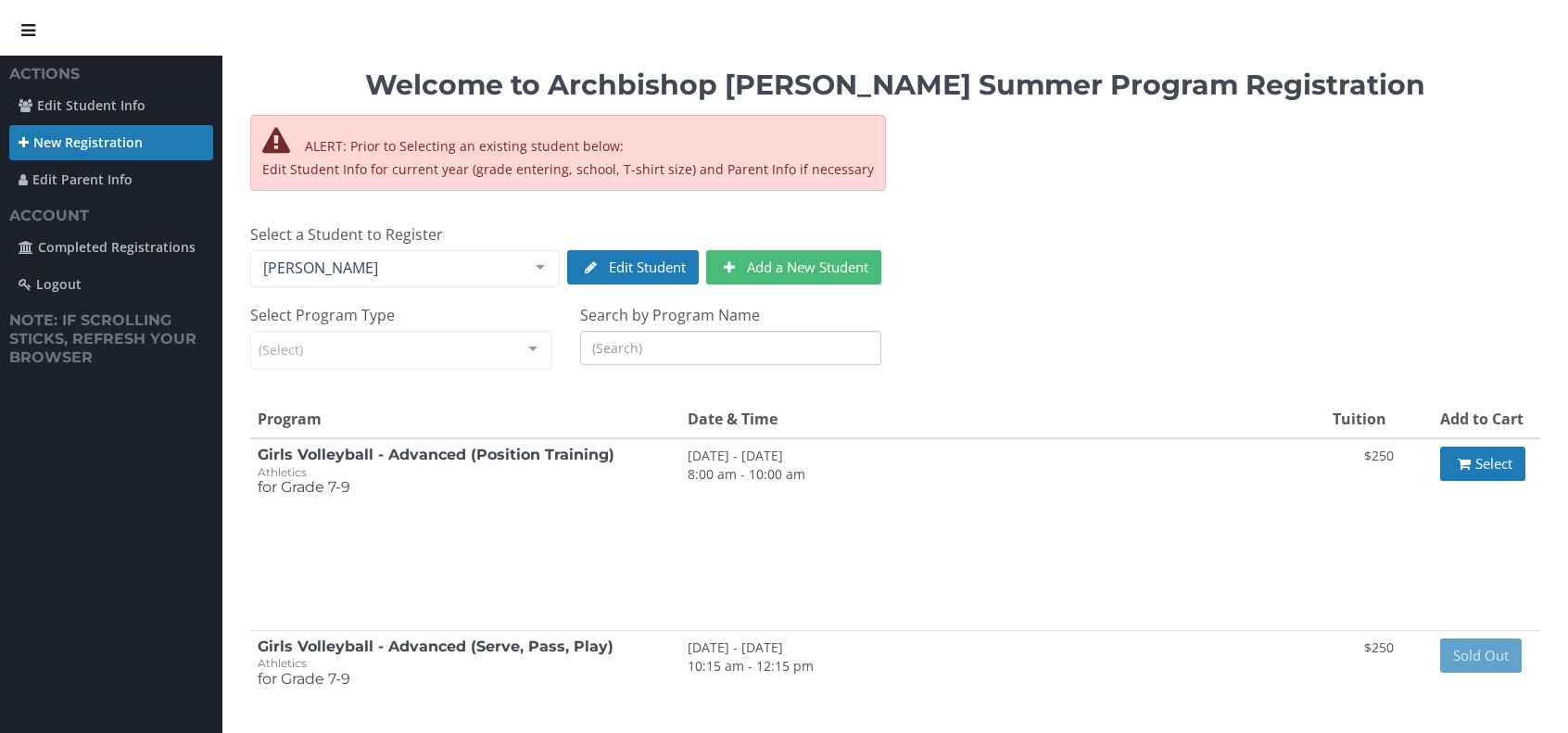 click on "Search by Program Name" at bounding box center [731, 348] 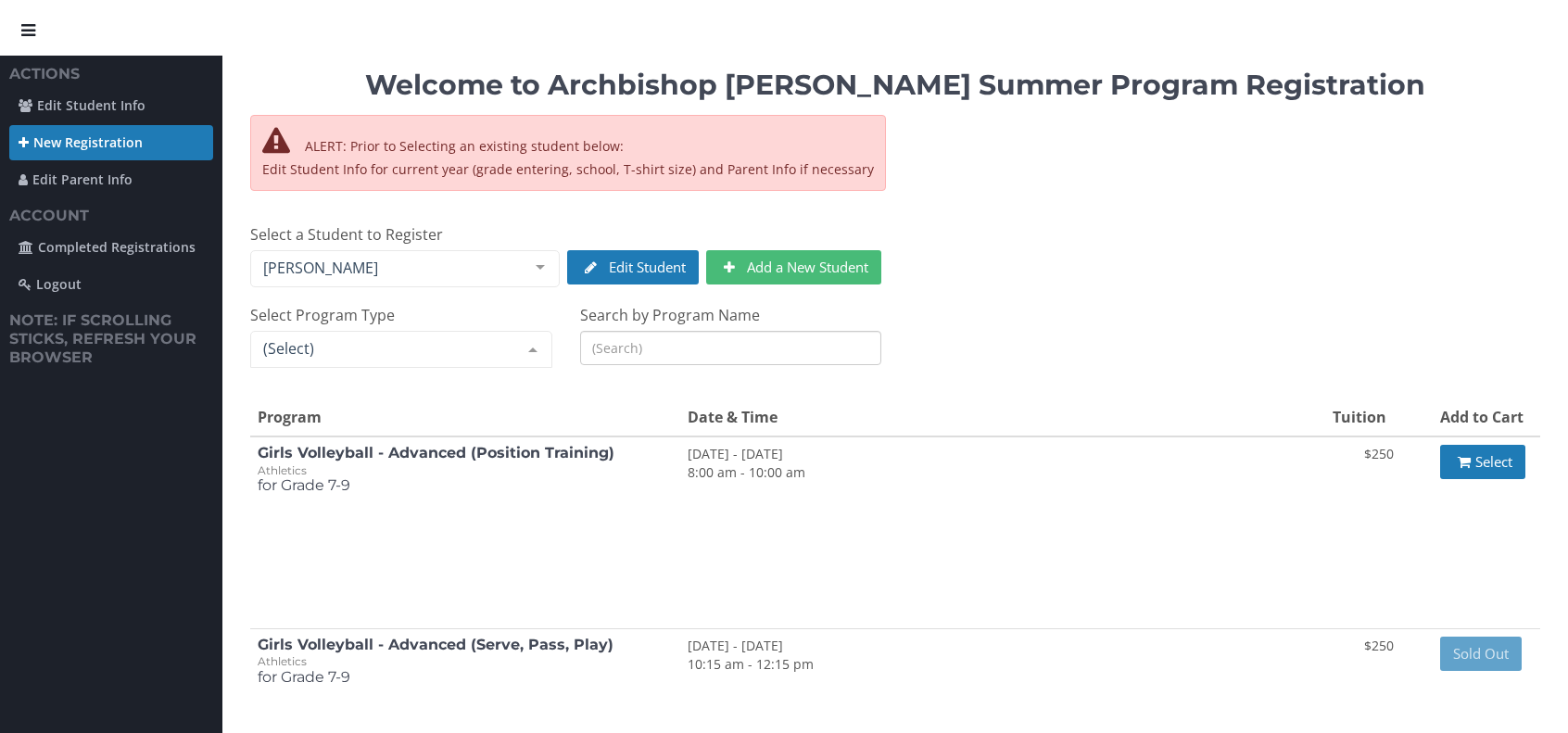 click at bounding box center [401, 349] 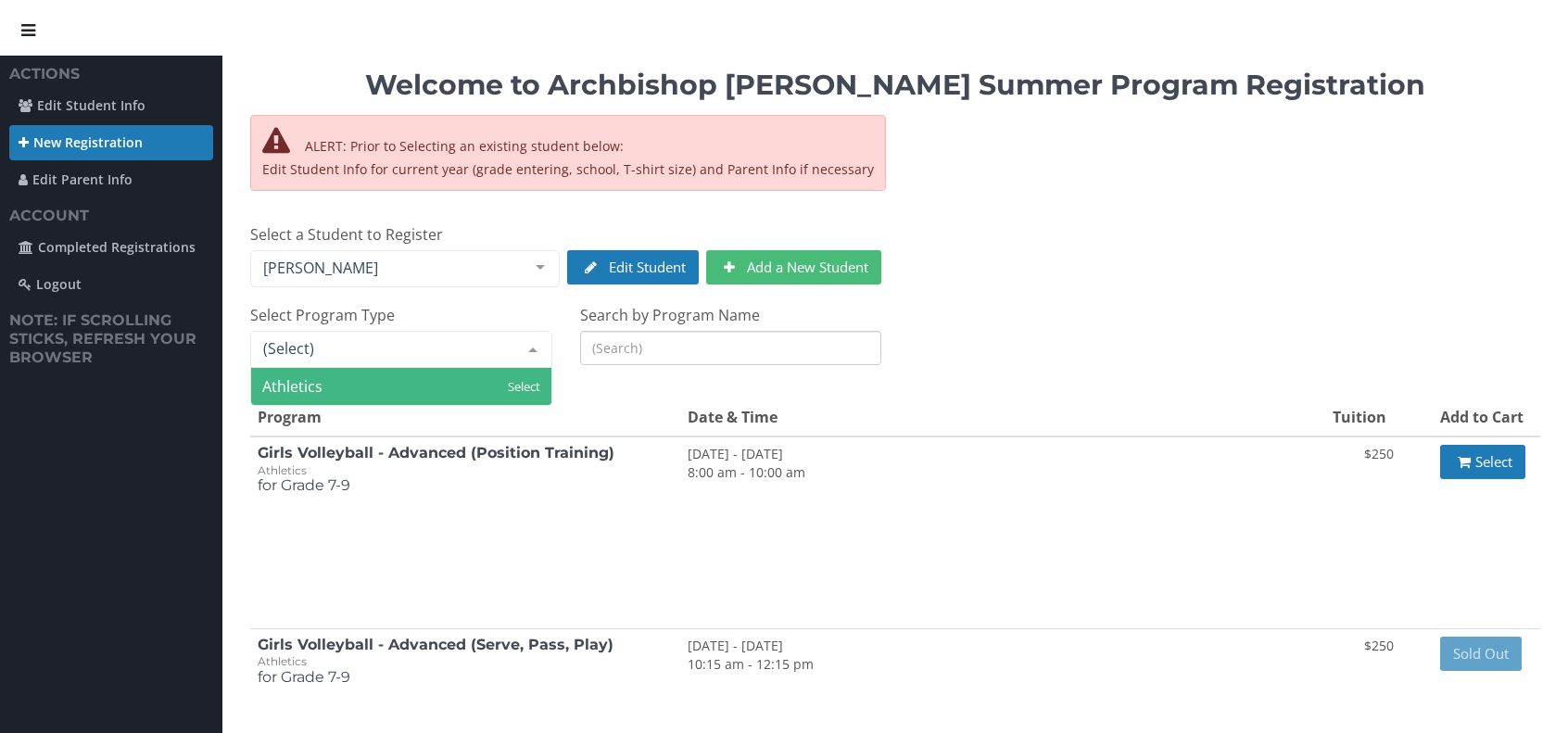 click on "Athletics" at bounding box center [401, 386] 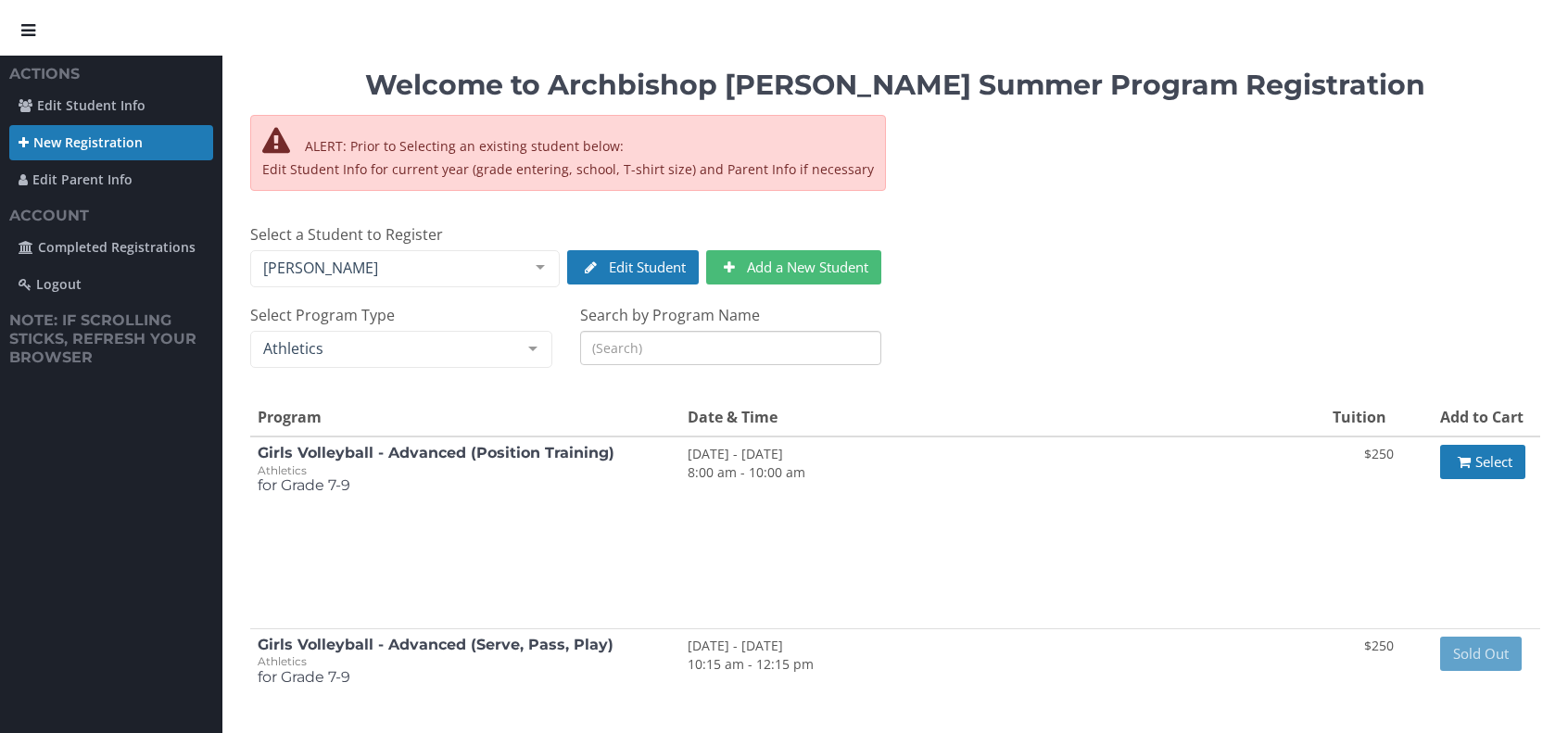 click on "Search by Program Name" at bounding box center [731, 348] 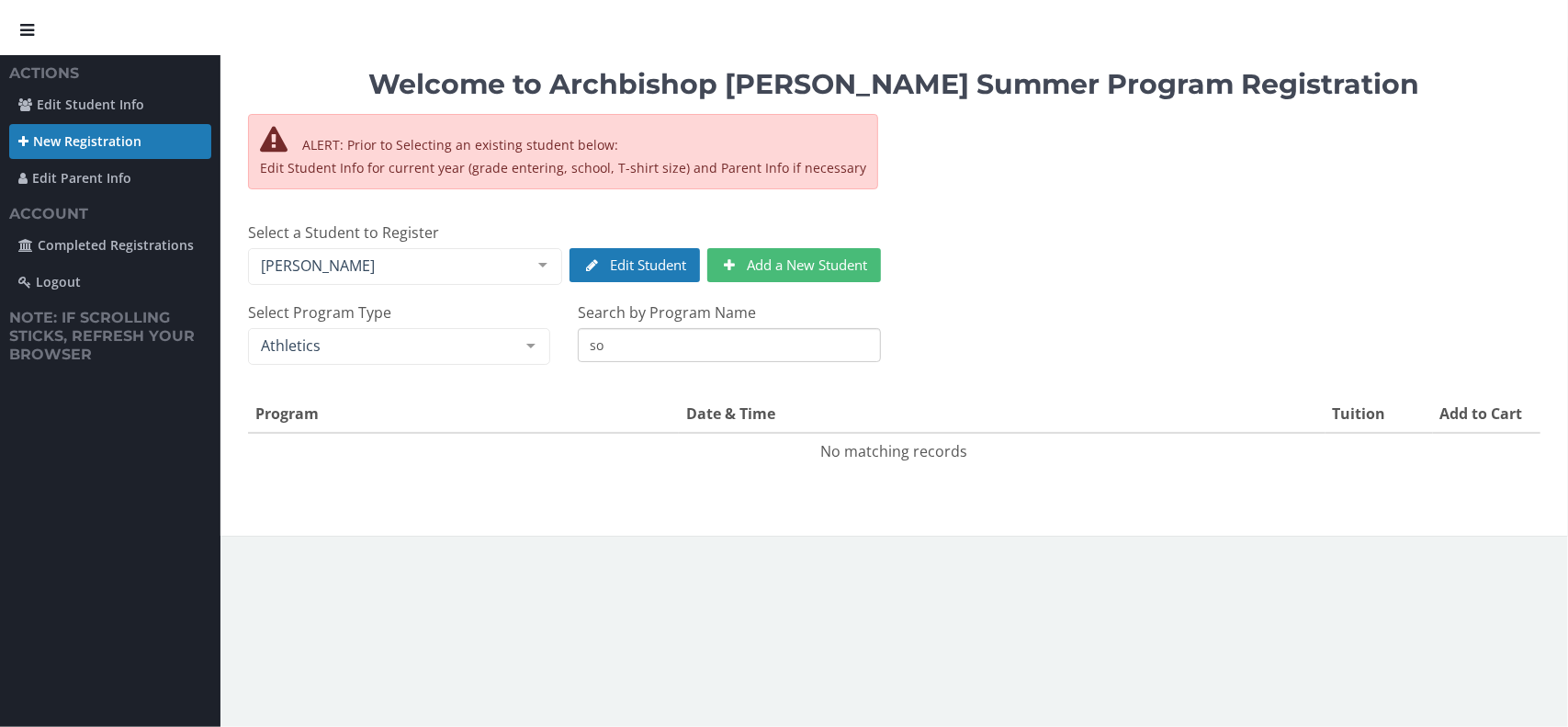 type on "s" 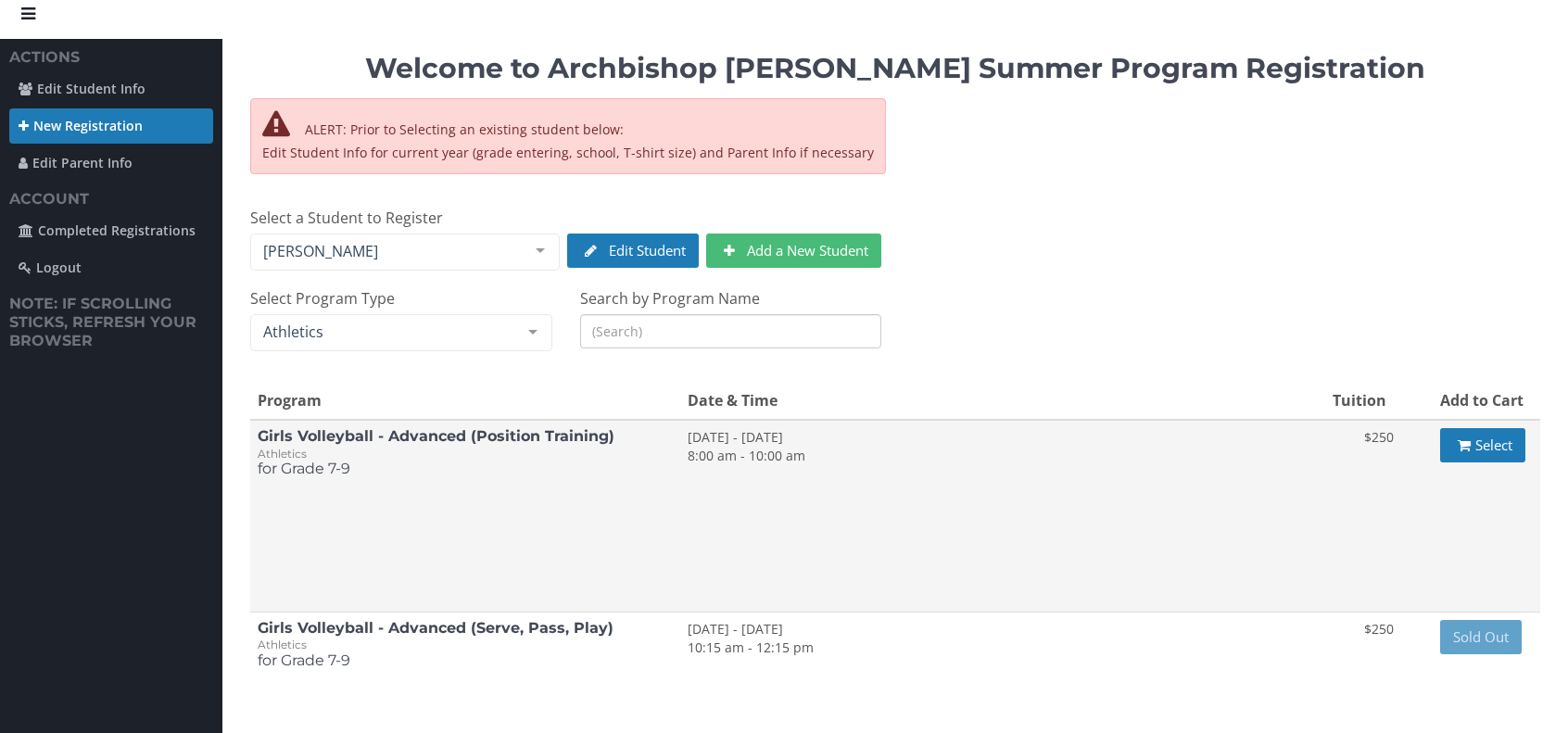 scroll, scrollTop: 0, scrollLeft: 0, axis: both 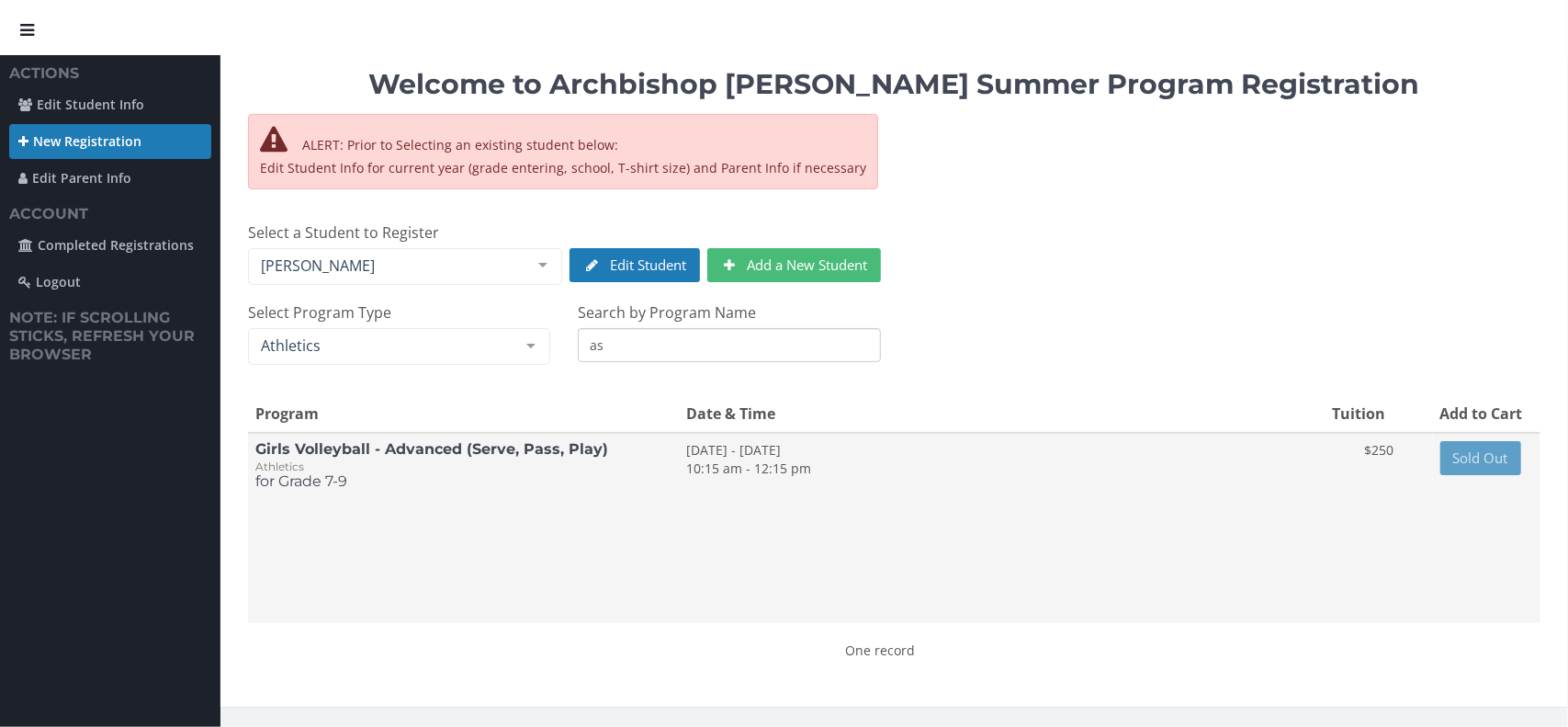 type on "a" 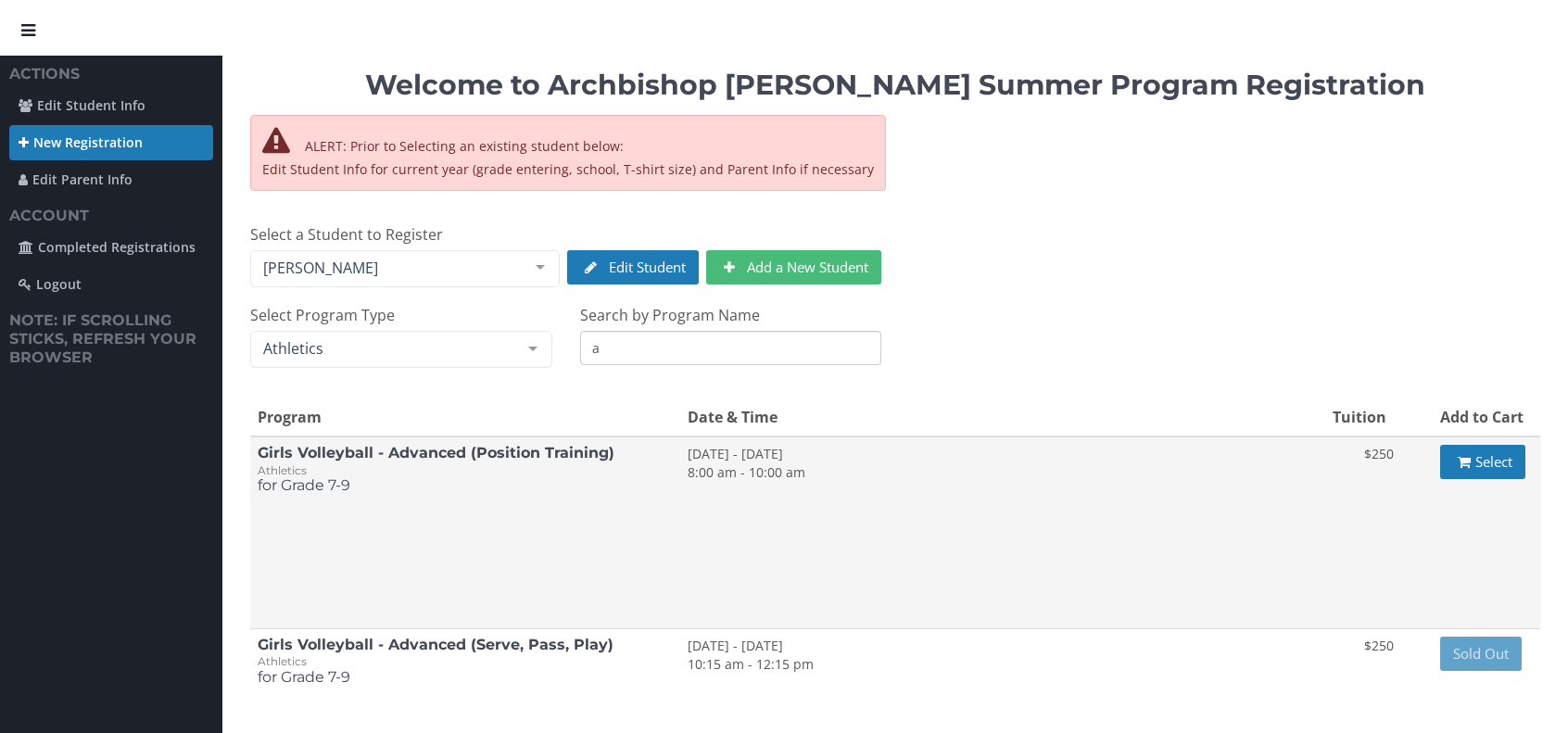 type 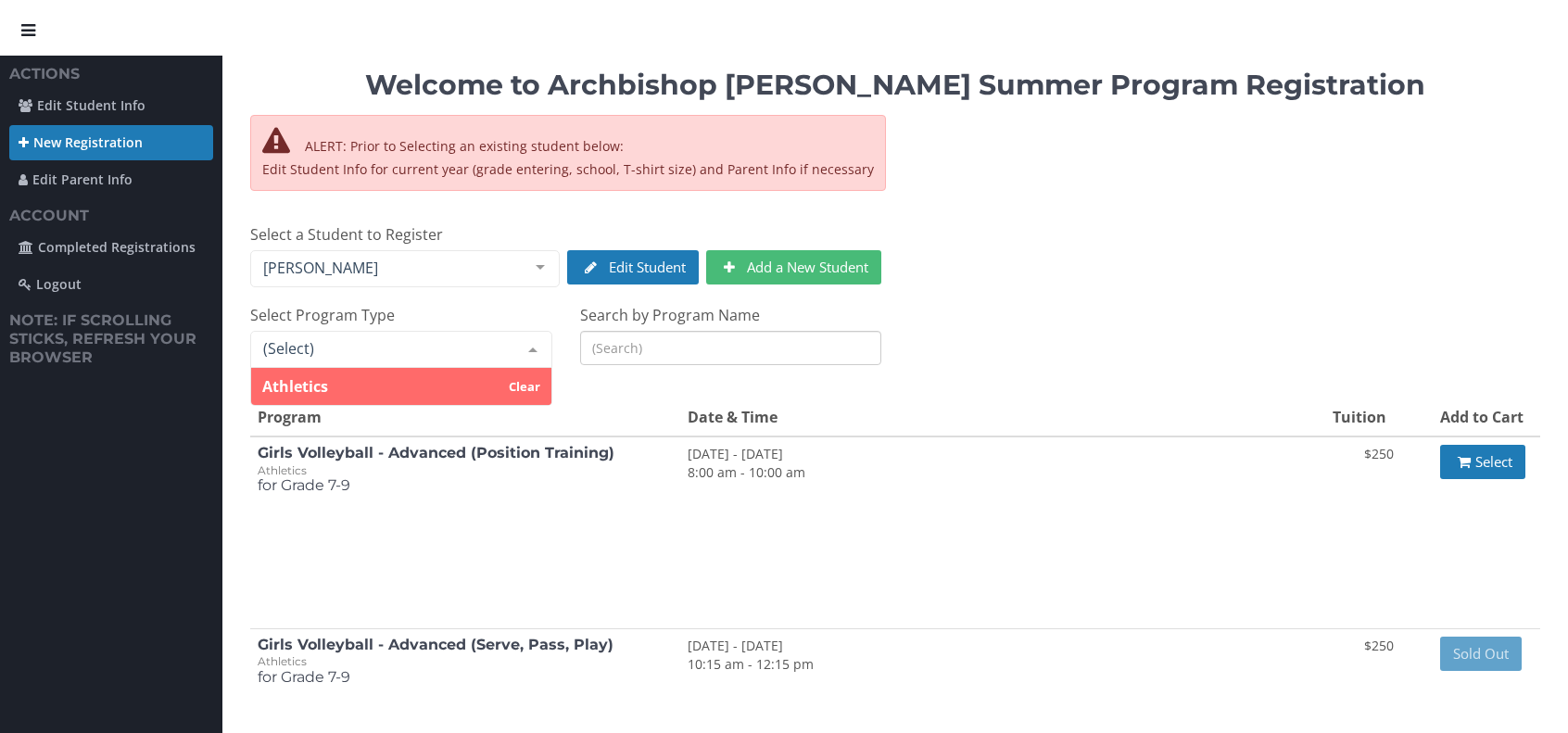 click at bounding box center (533, 349) 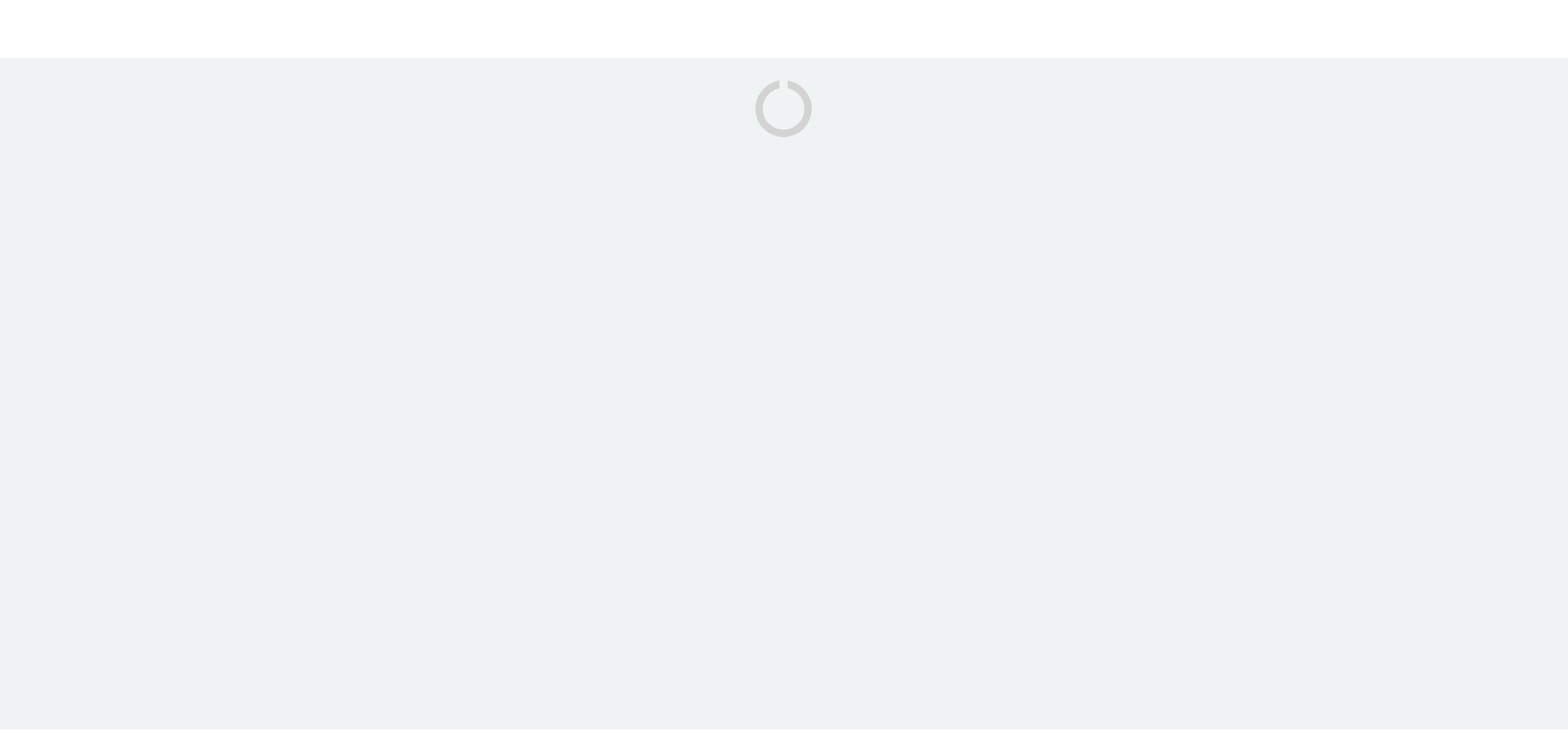 scroll, scrollTop: 0, scrollLeft: 0, axis: both 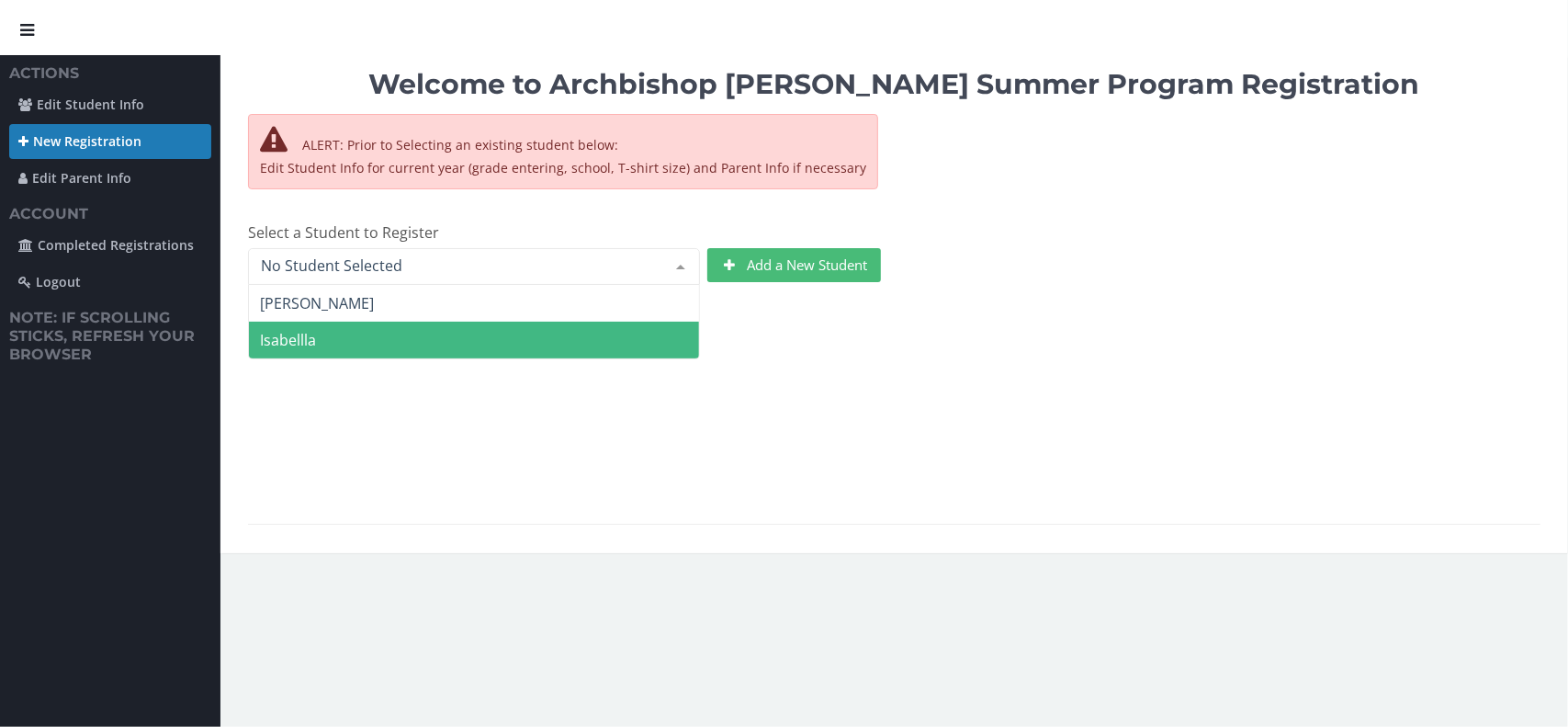 click on "Isabellla" at bounding box center (474, 340) 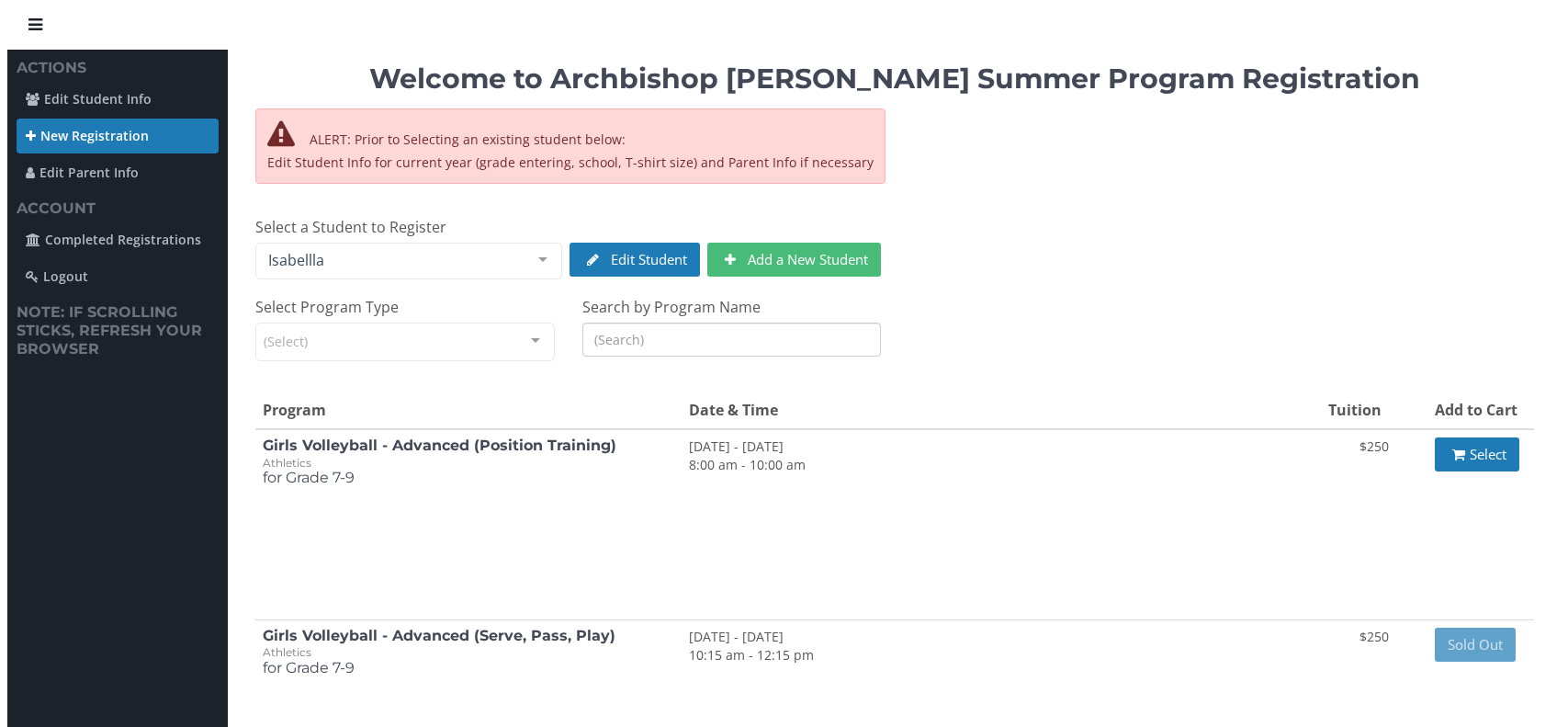 scroll, scrollTop: 0, scrollLeft: 0, axis: both 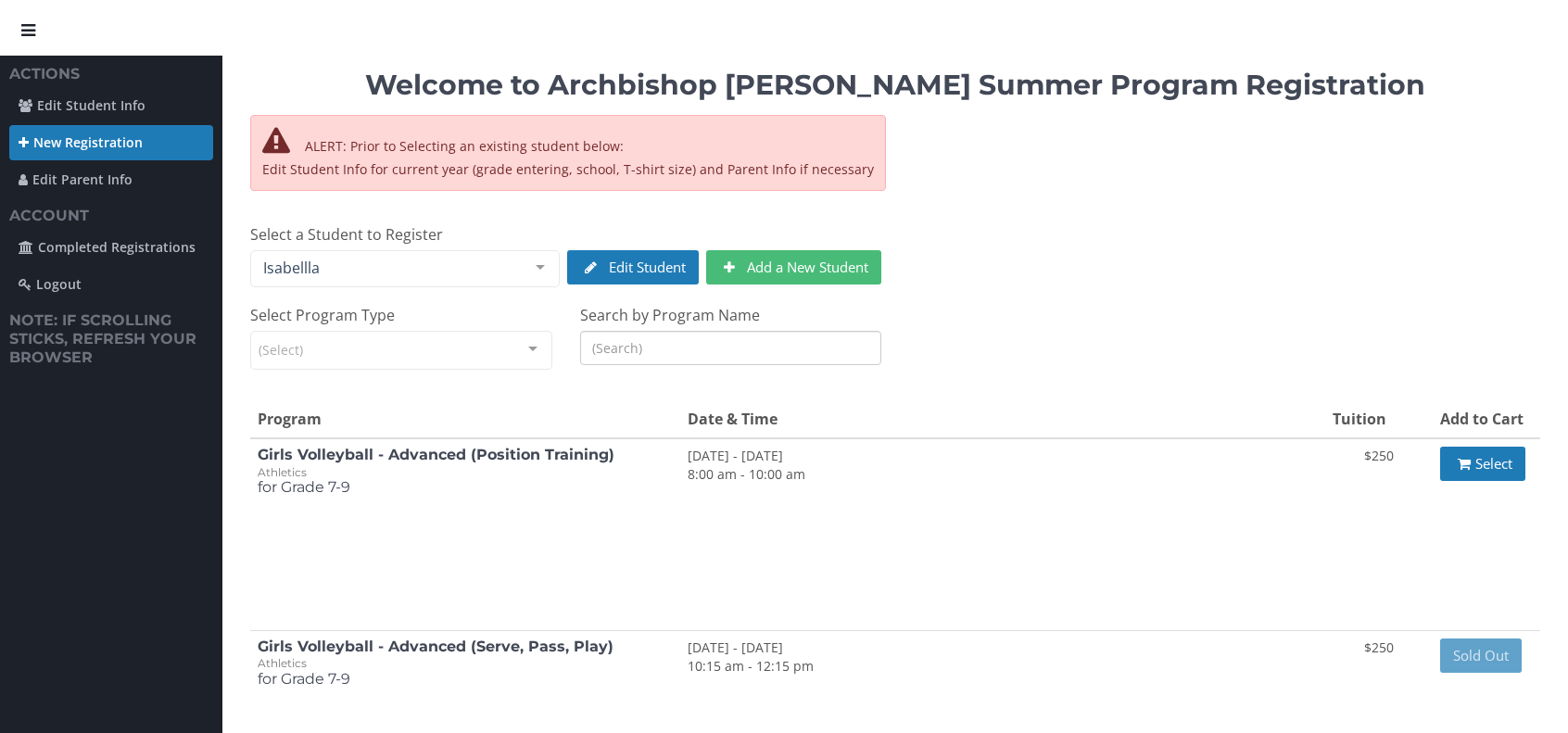 click on "Search by Program Name" at bounding box center (731, 348) 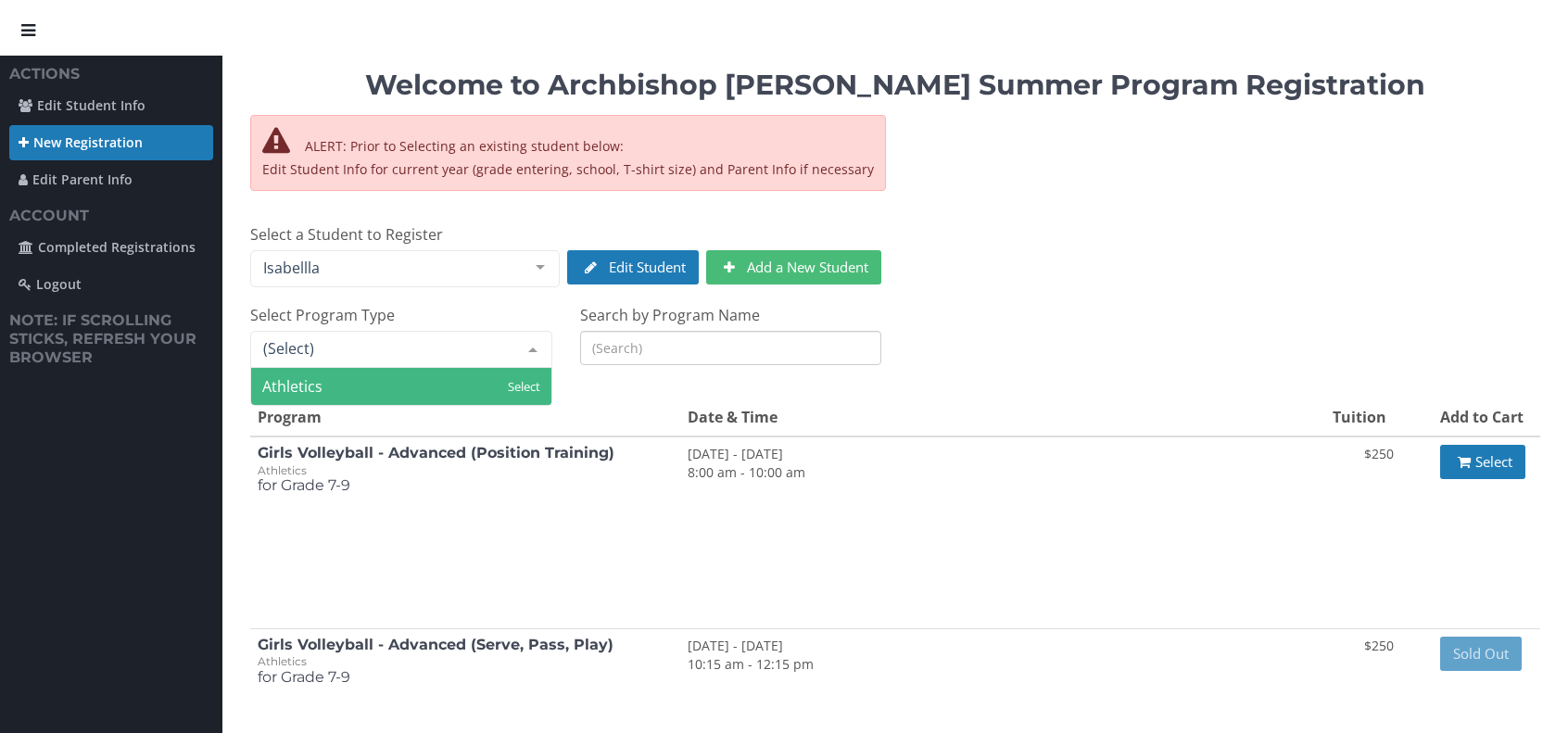 click at bounding box center (386, 348) 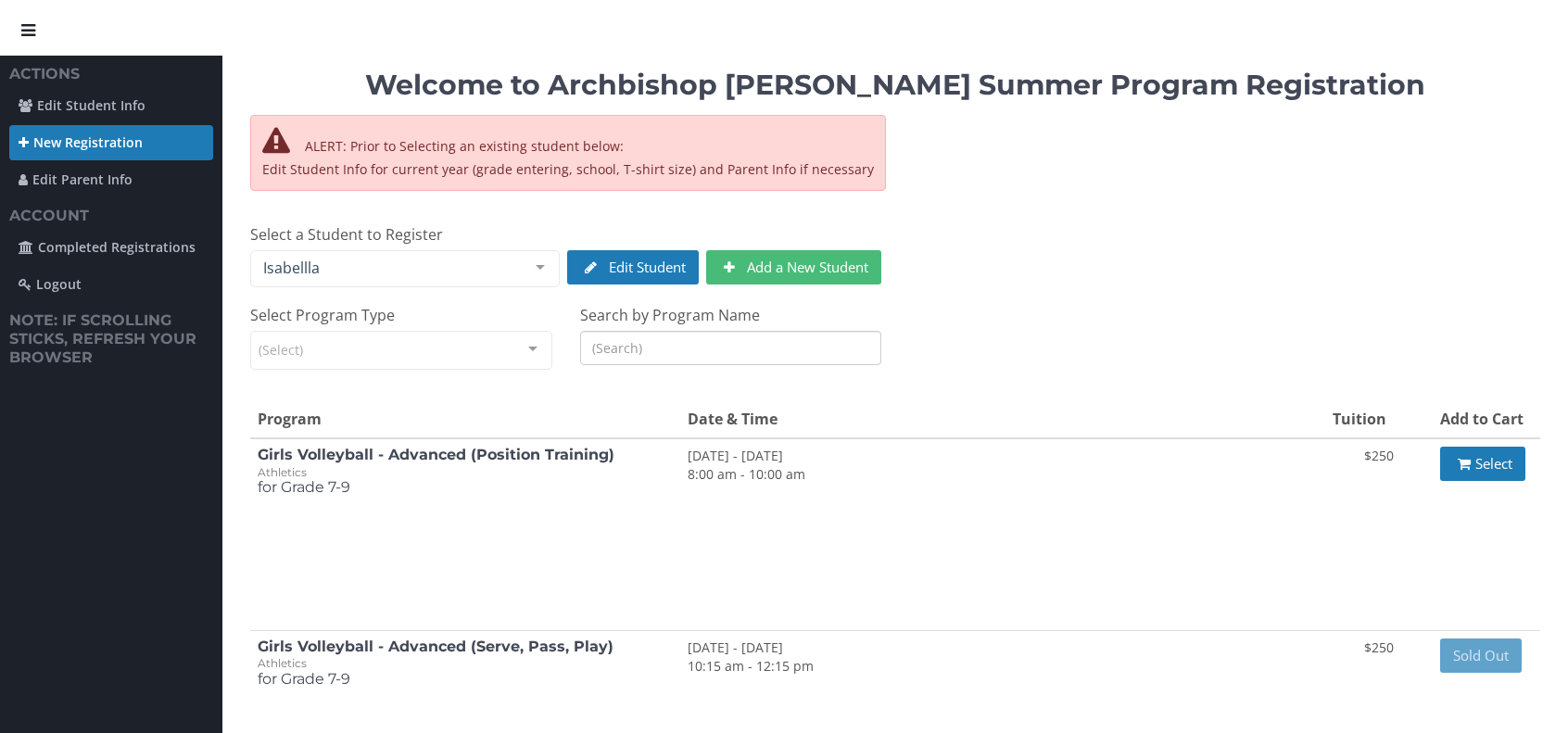 click on "Search by Program Name" at bounding box center (731, 348) 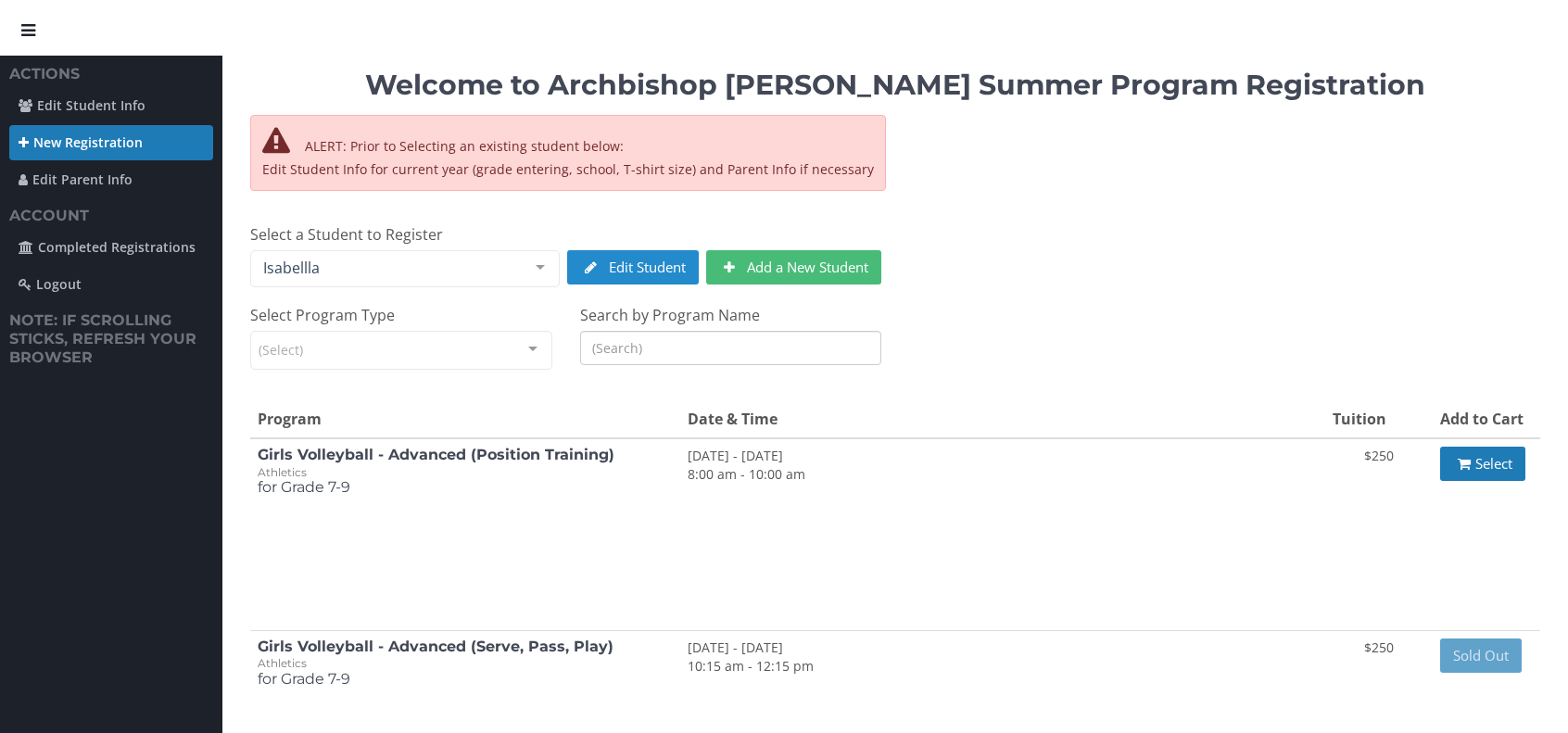 click at bounding box center [590, 267] 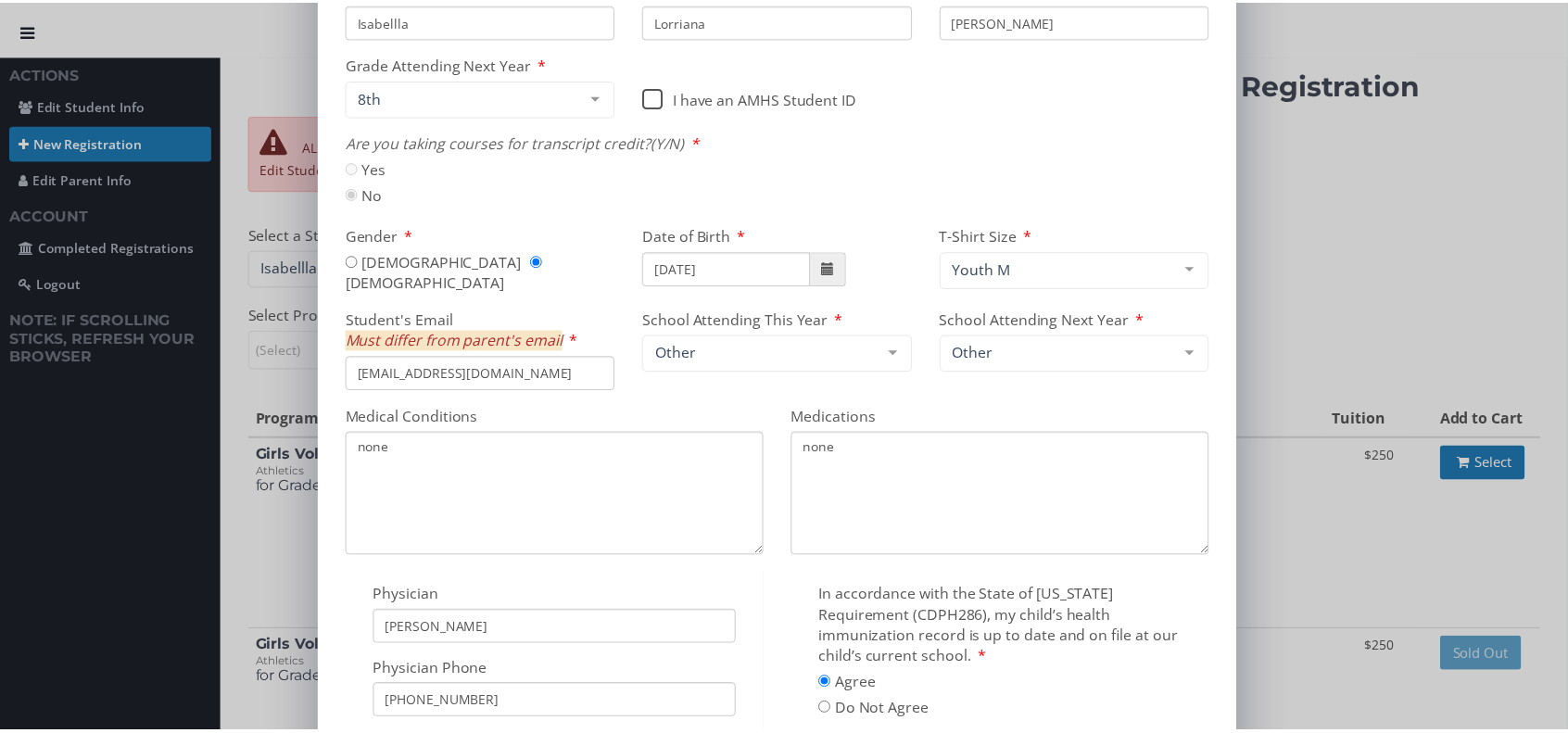 scroll, scrollTop: 0, scrollLeft: 0, axis: both 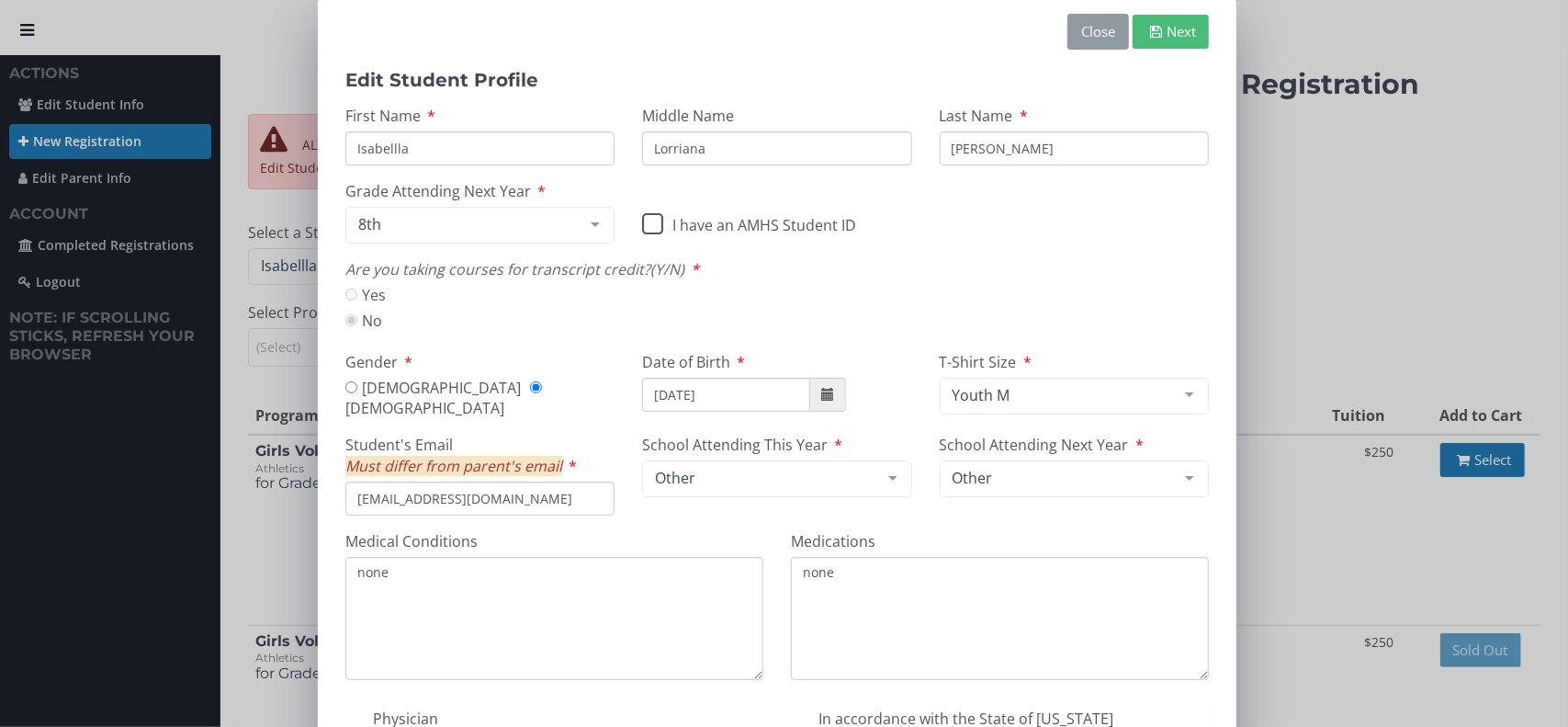 click on "Close" at bounding box center [1098, 31] 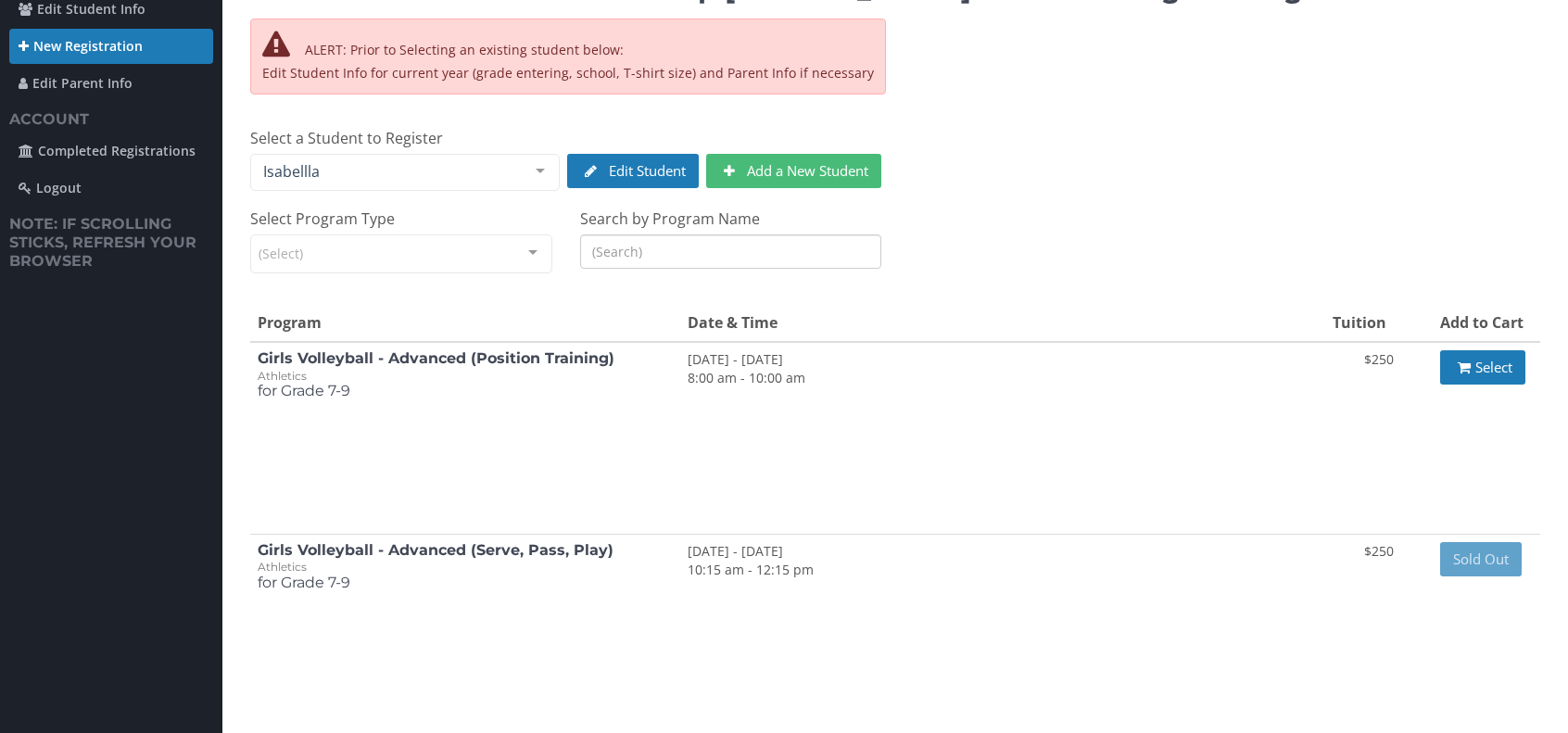 scroll, scrollTop: 0, scrollLeft: 0, axis: both 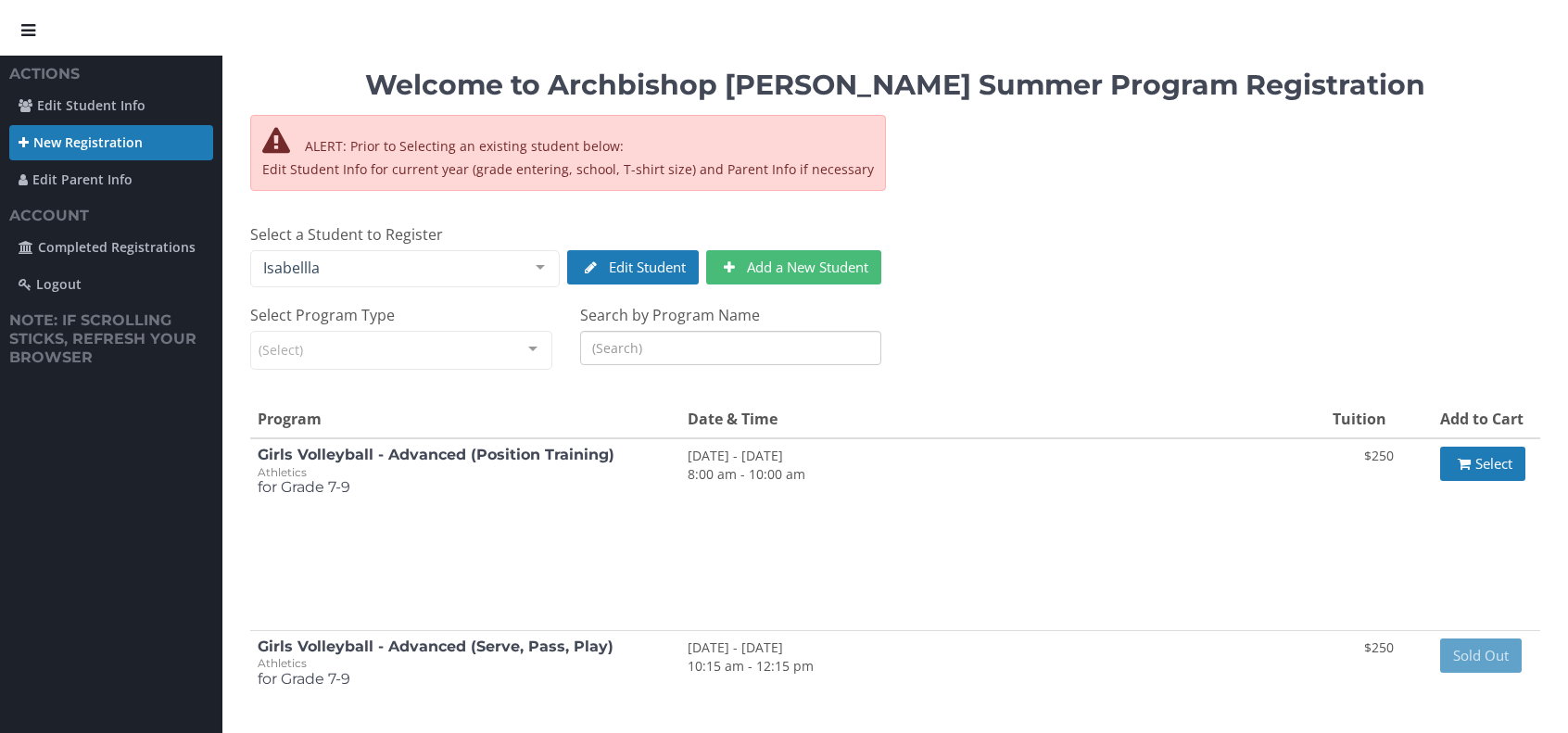 click on "Search by Program Name" at bounding box center [731, 348] 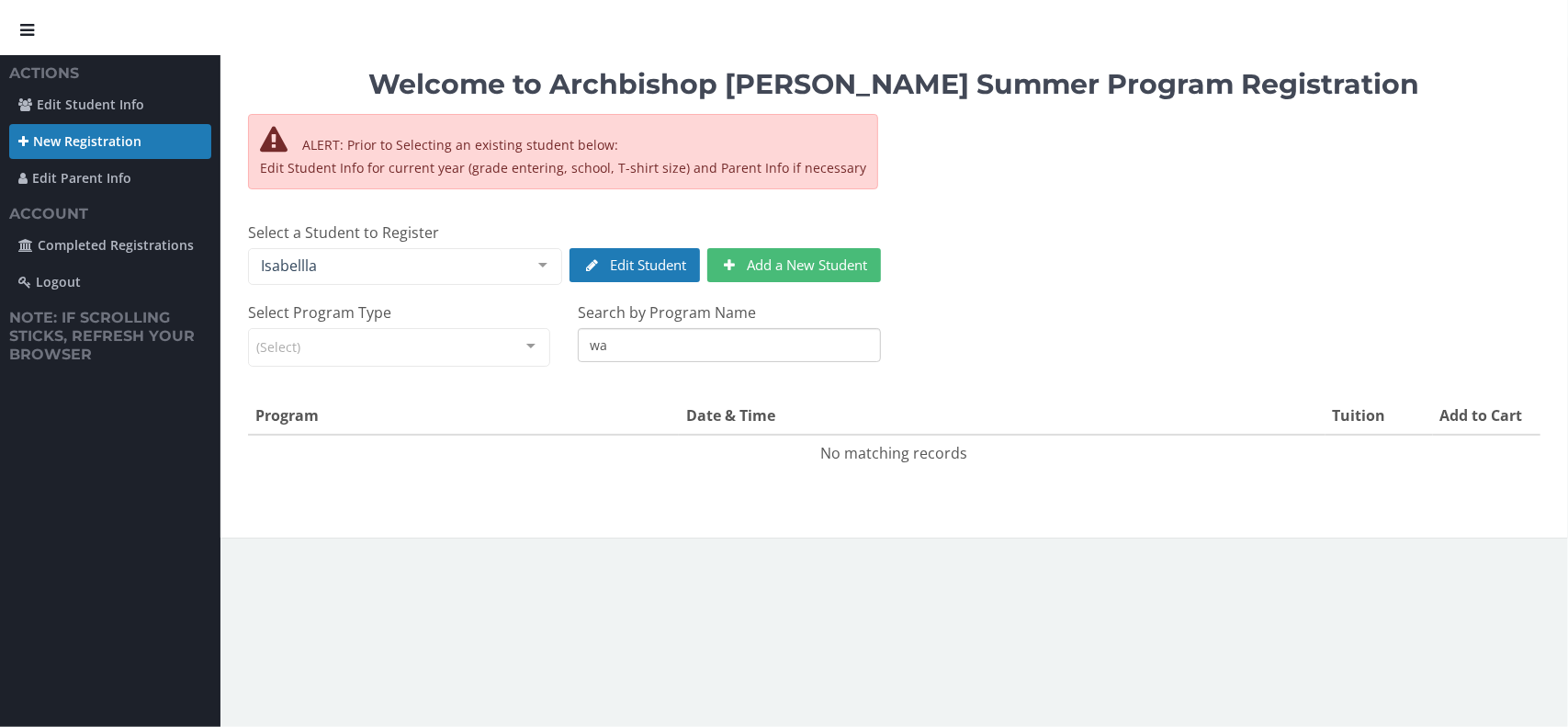 type on "w" 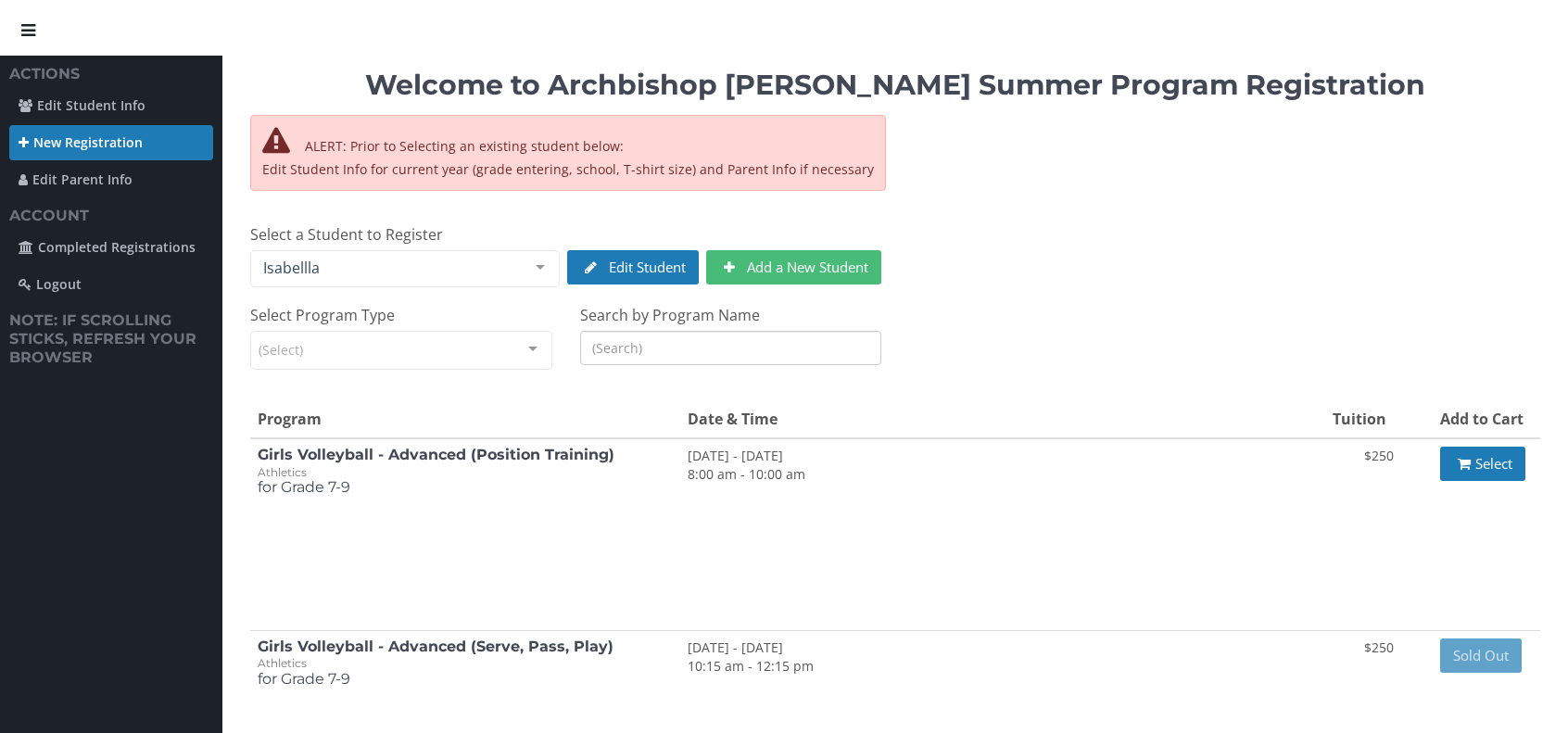 type 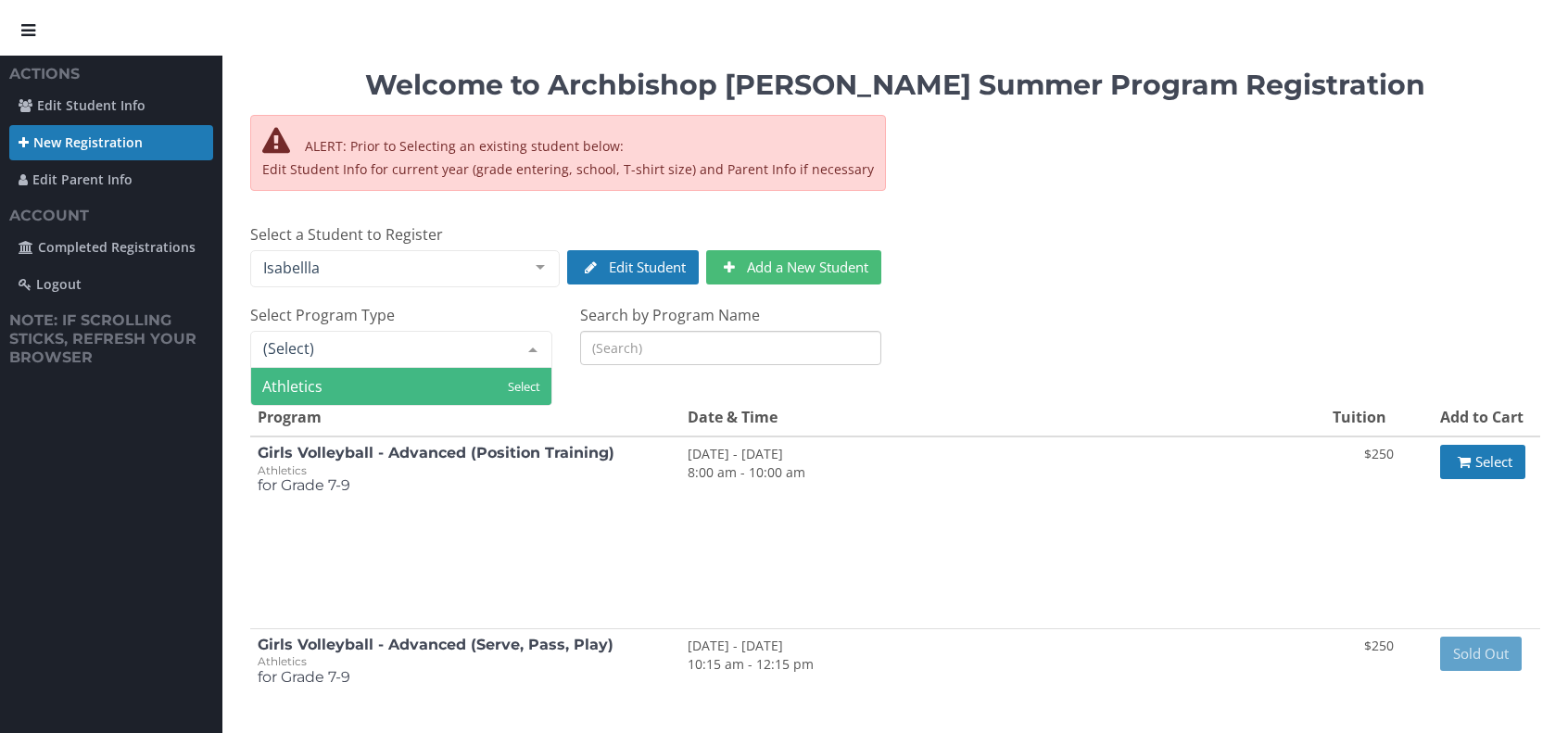 click at bounding box center (401, 349) 